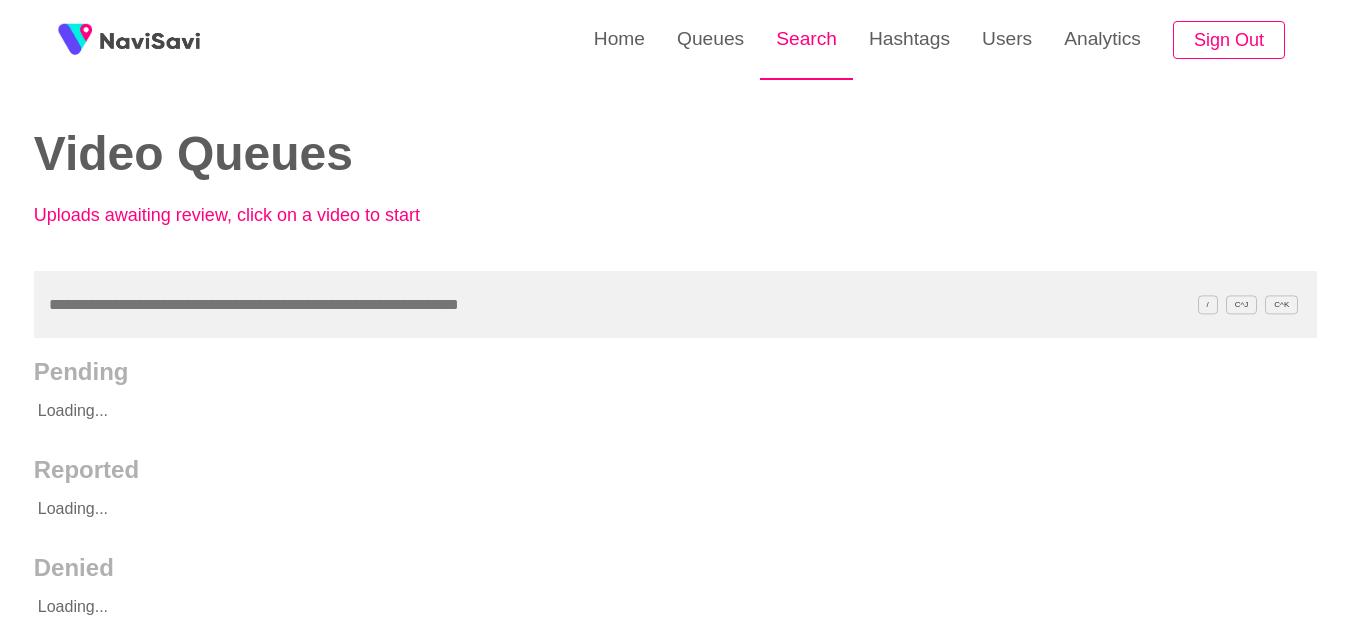 scroll, scrollTop: 0, scrollLeft: 0, axis: both 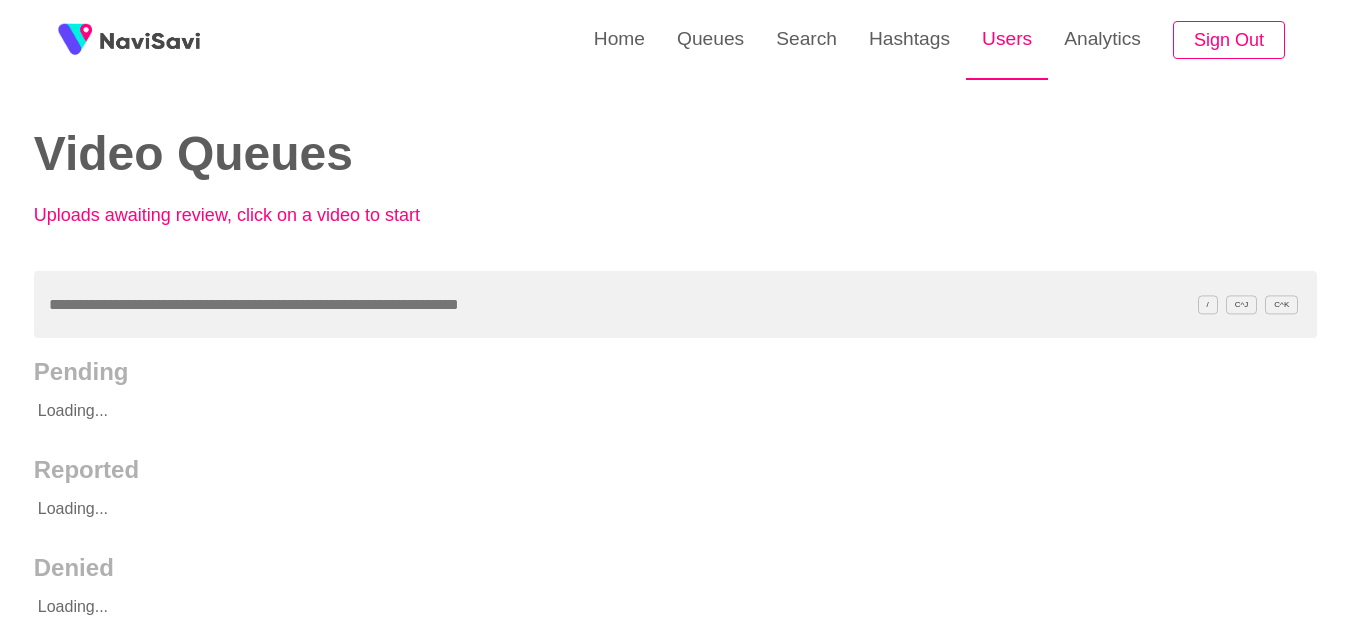 click on "Users" at bounding box center (1007, 39) 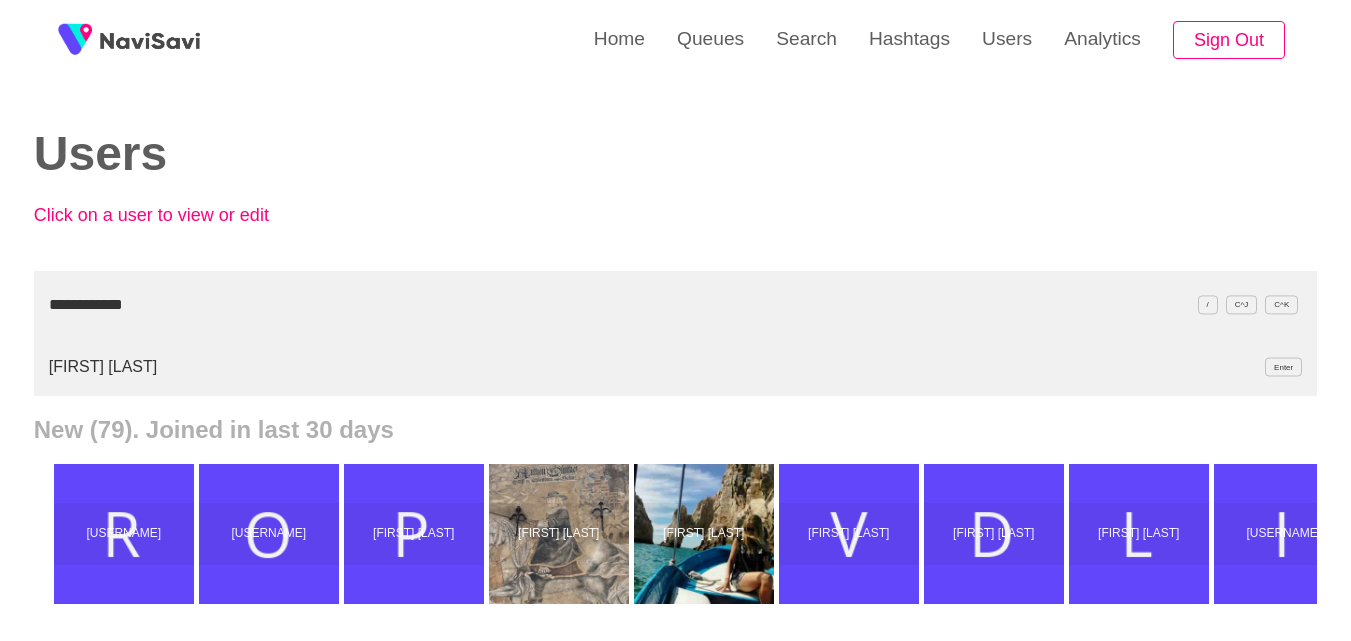 type on "**********" 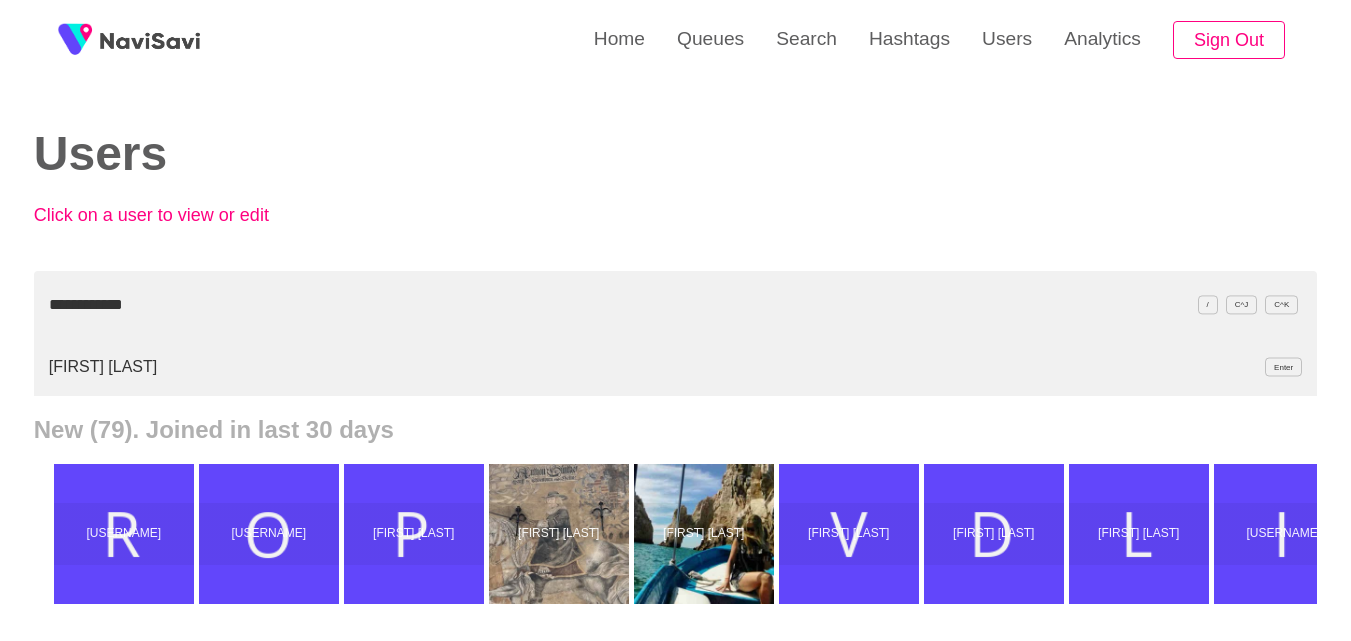 click on "[FIRST] [LAST]" at bounding box center [675, 367] 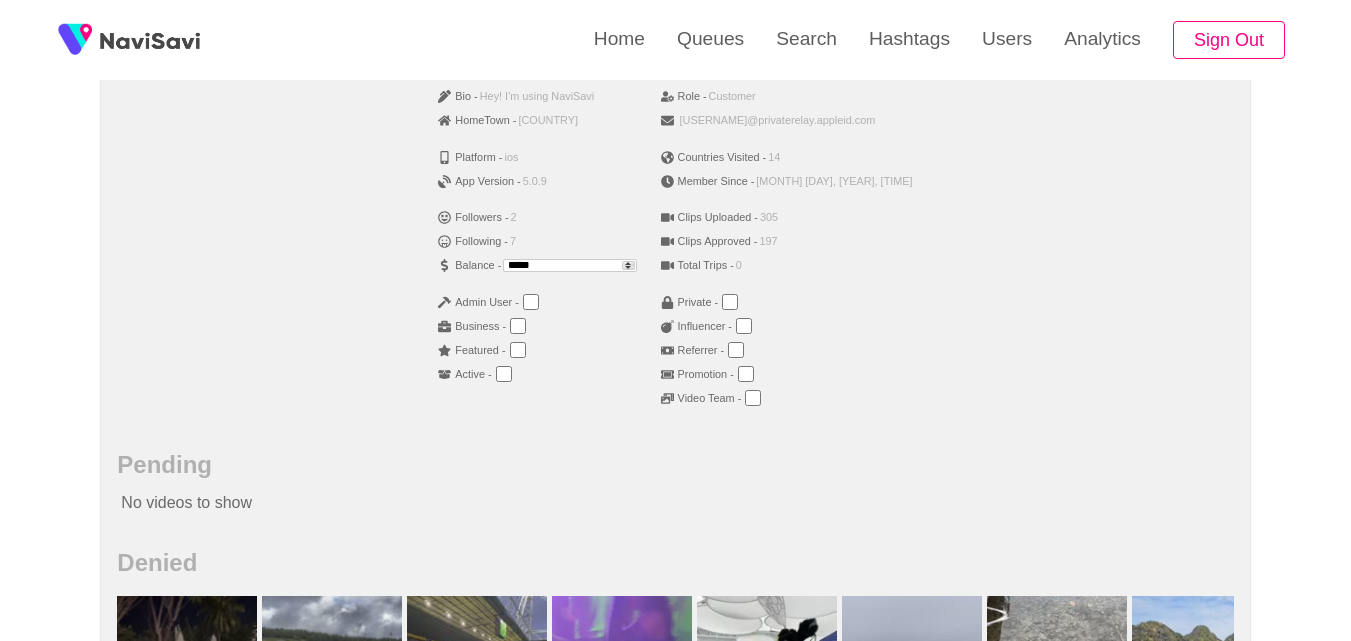scroll, scrollTop: 392, scrollLeft: 0, axis: vertical 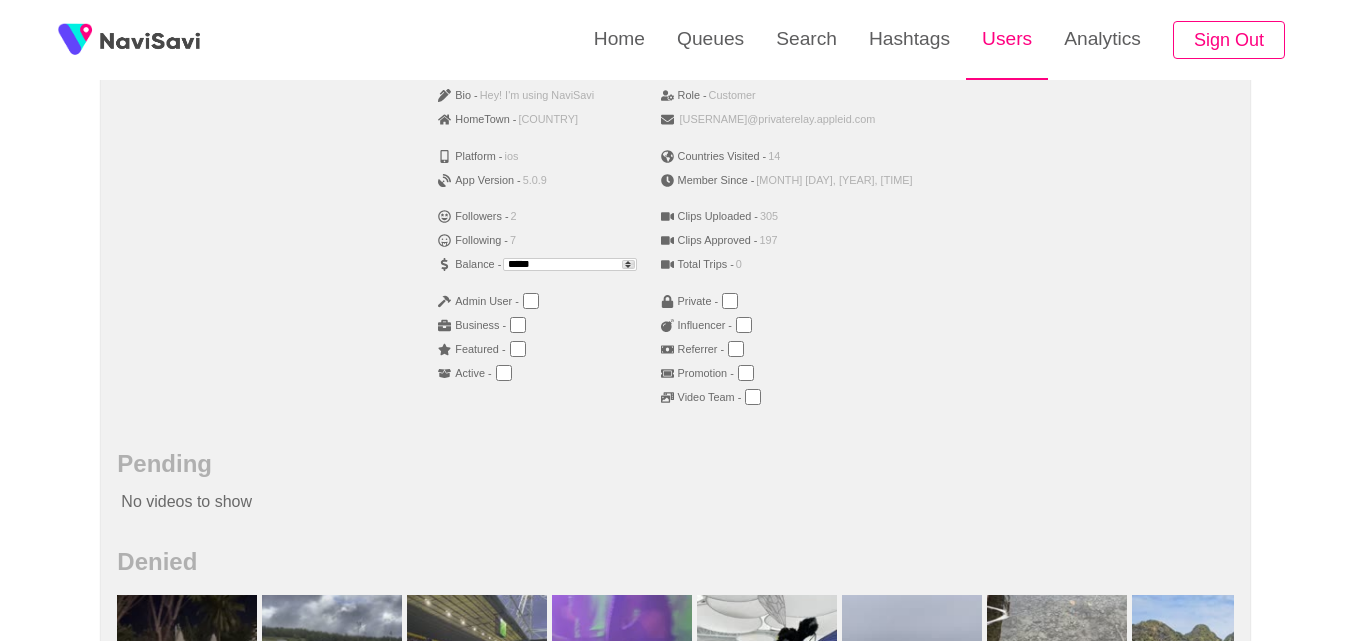 click on "Users" at bounding box center [1007, 39] 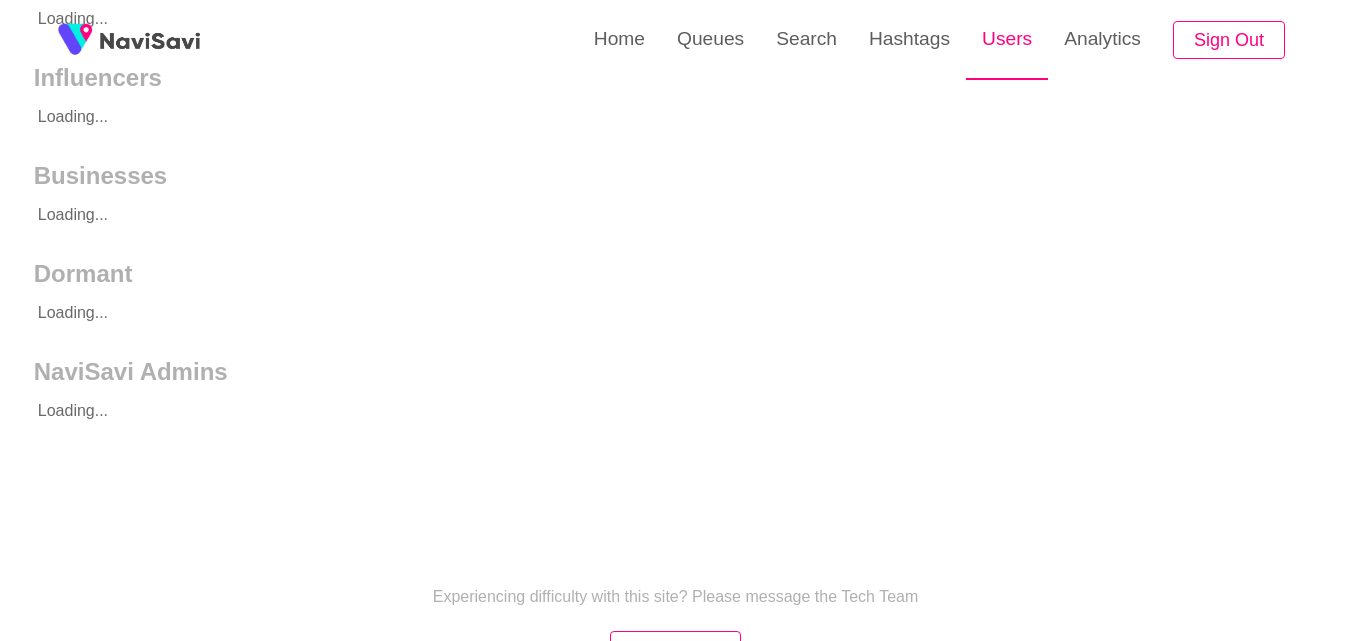 scroll, scrollTop: 0, scrollLeft: 0, axis: both 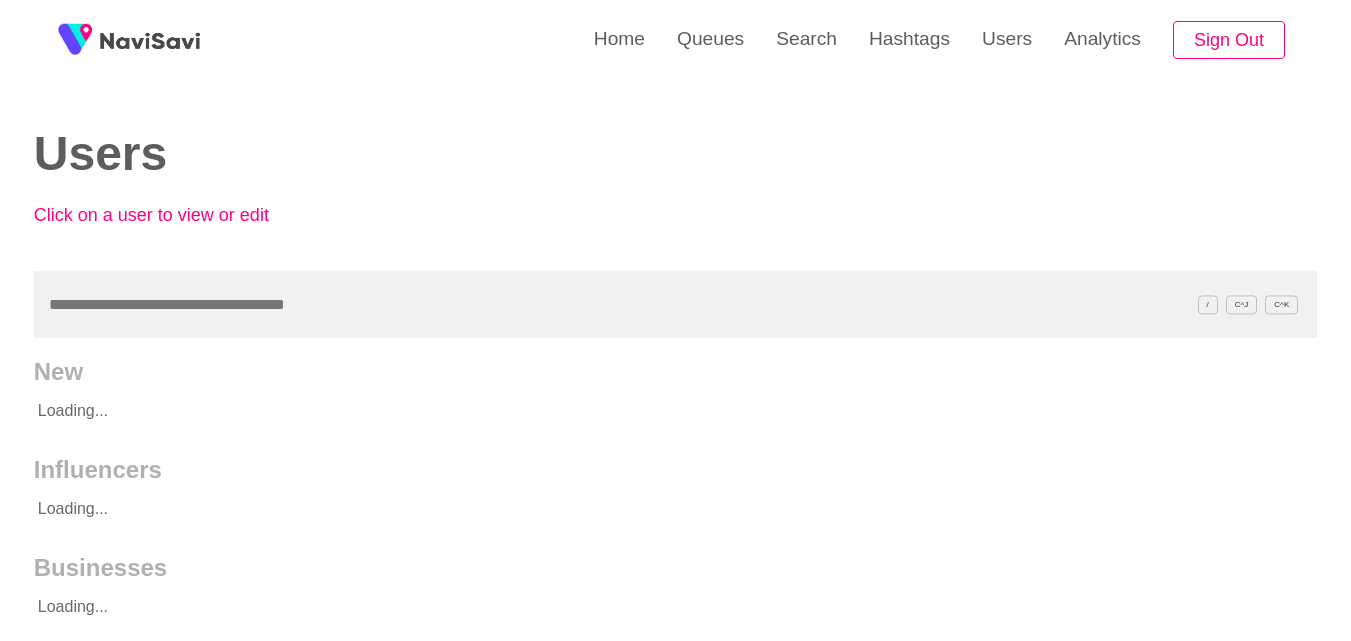 click at bounding box center [675, 304] 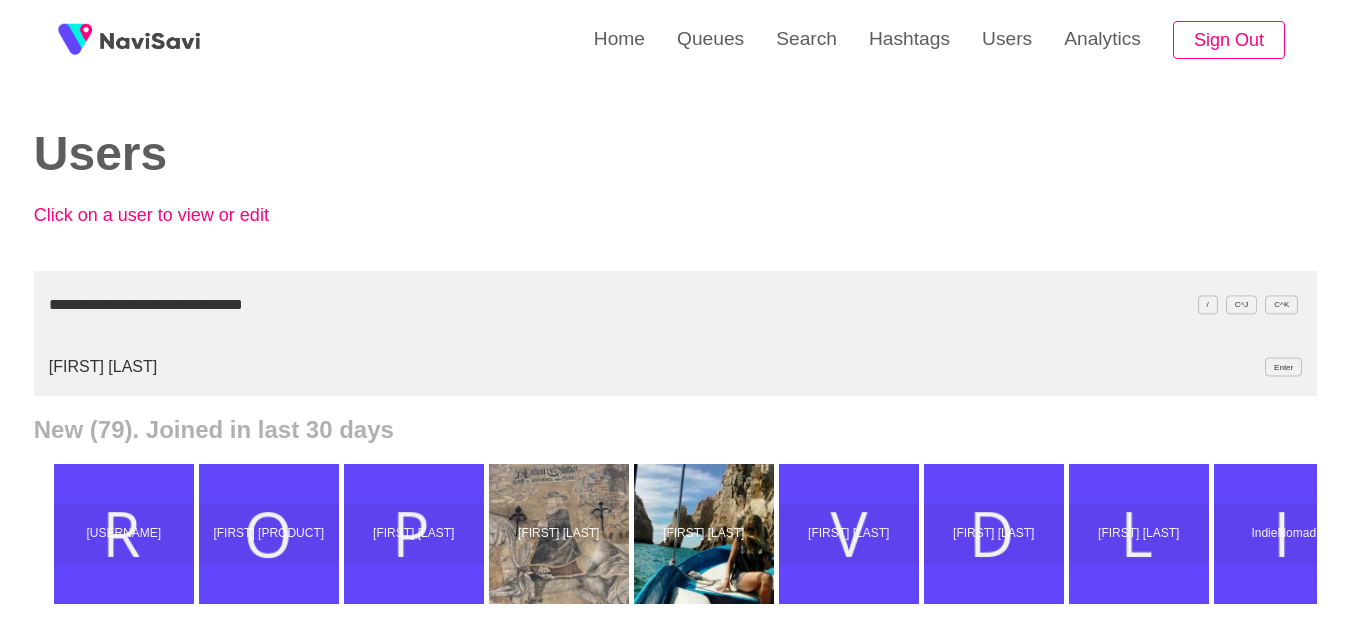 type on "**********" 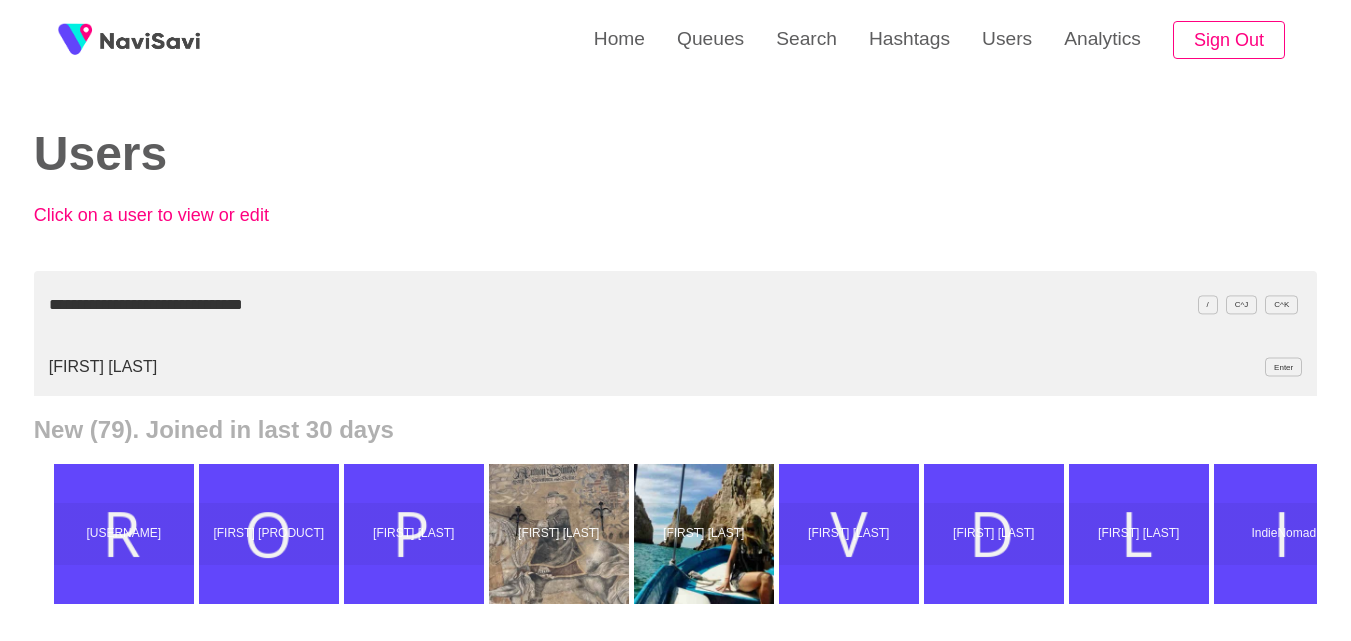 click on "Vanessa Shaw Enter" at bounding box center [675, 367] 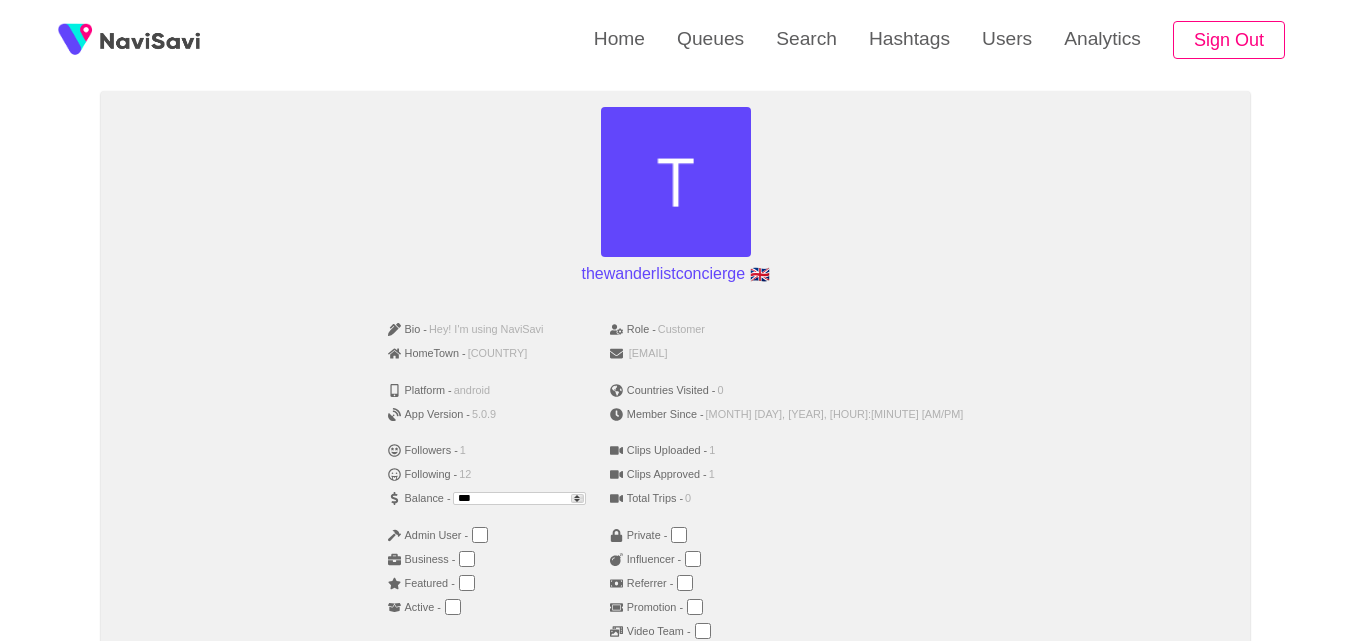 scroll, scrollTop: 157, scrollLeft: 0, axis: vertical 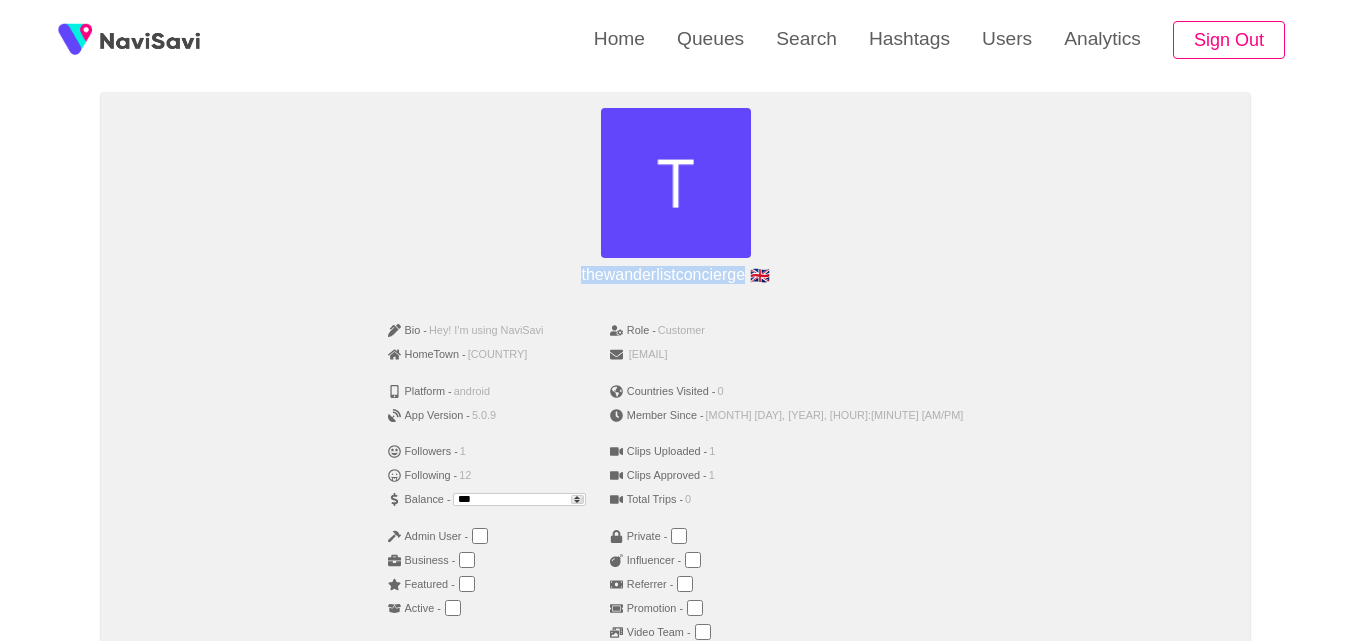 drag, startPoint x: 562, startPoint y: 276, endPoint x: 745, endPoint y: 259, distance: 183.78792 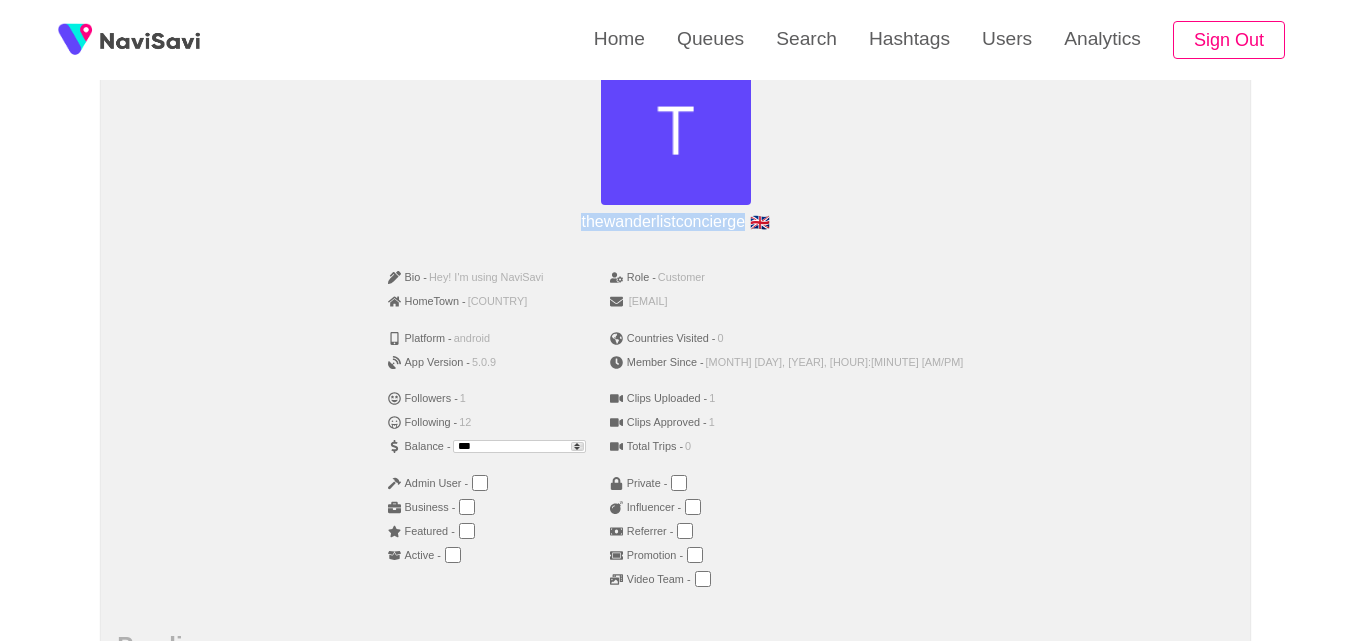 scroll, scrollTop: 211, scrollLeft: 0, axis: vertical 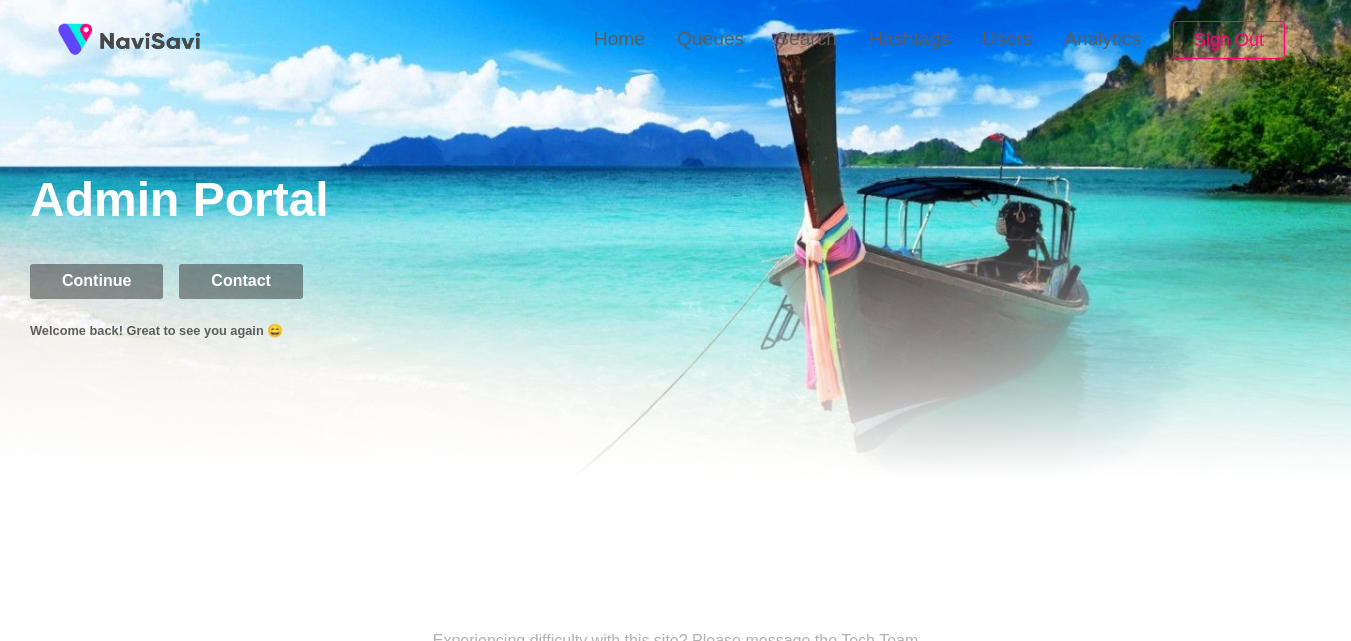 click on "Continue" at bounding box center (96, 281) 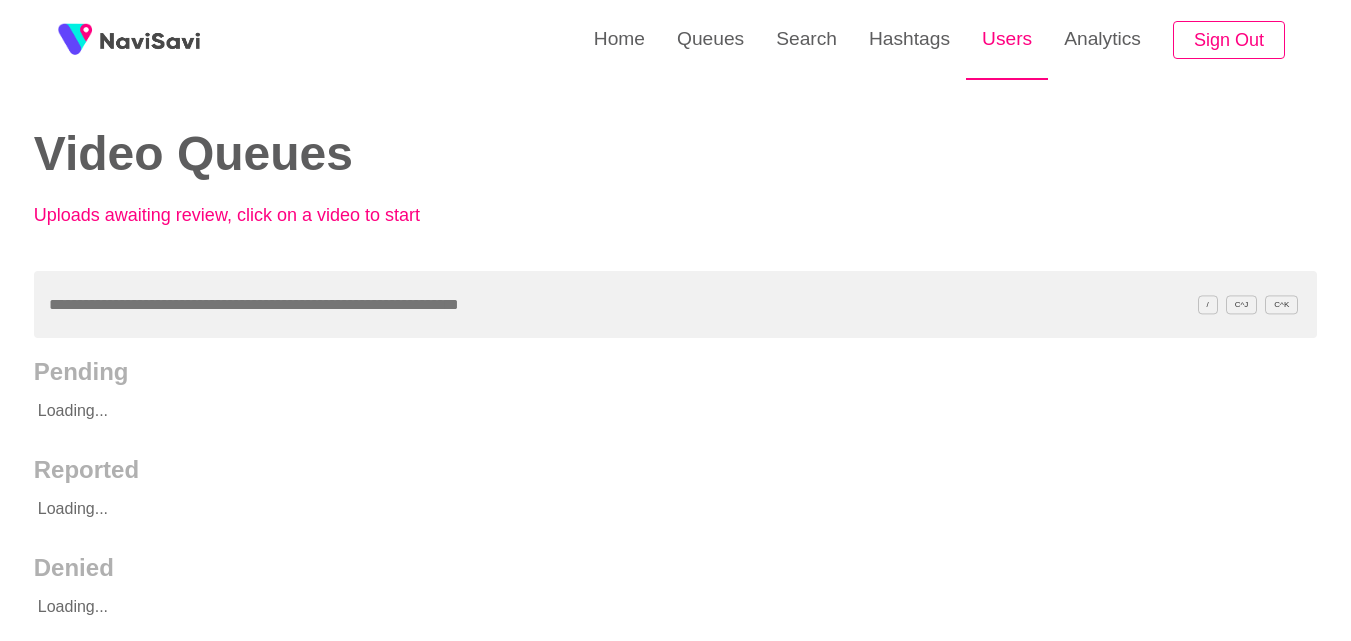 click on "Users" at bounding box center (1007, 39) 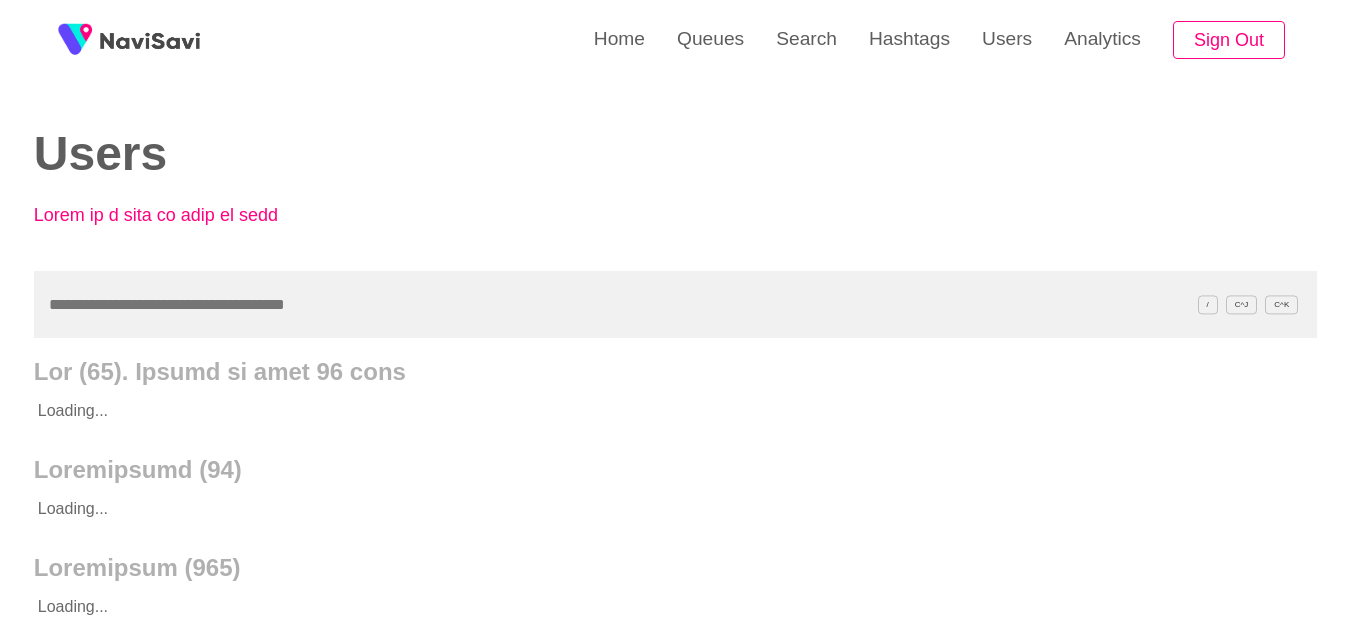 click at bounding box center [675, 304] 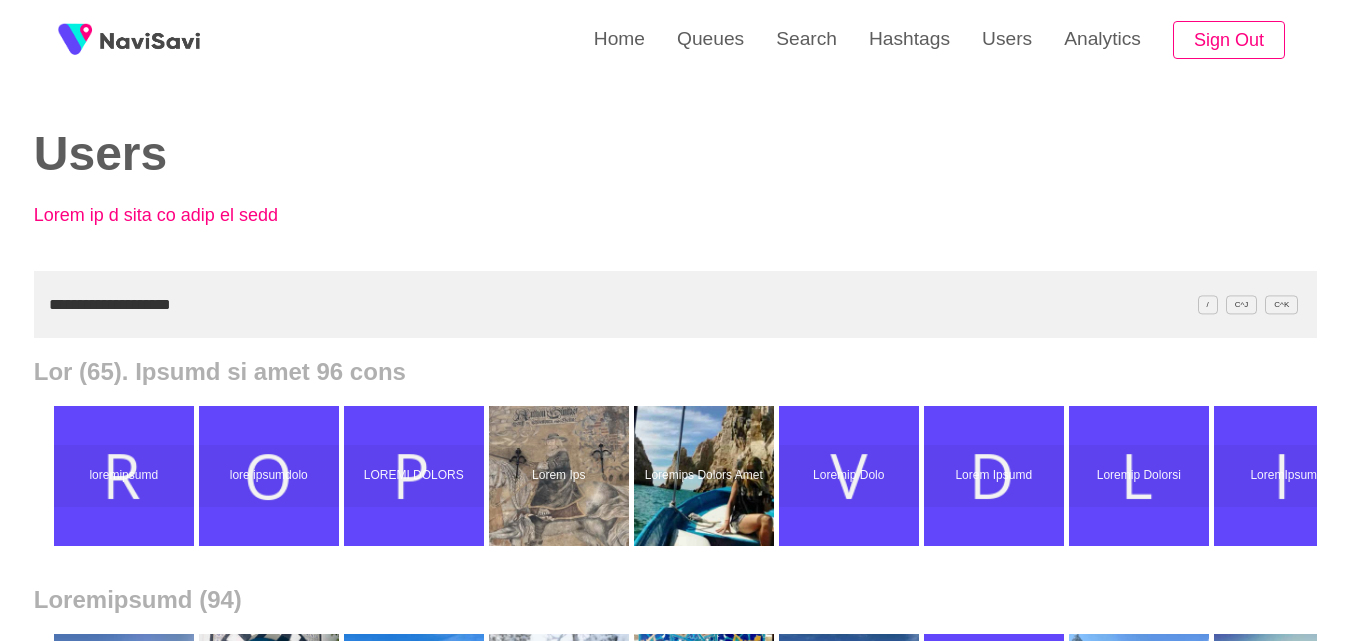 drag, startPoint x: 277, startPoint y: 312, endPoint x: 0, endPoint y: 298, distance: 277.35358 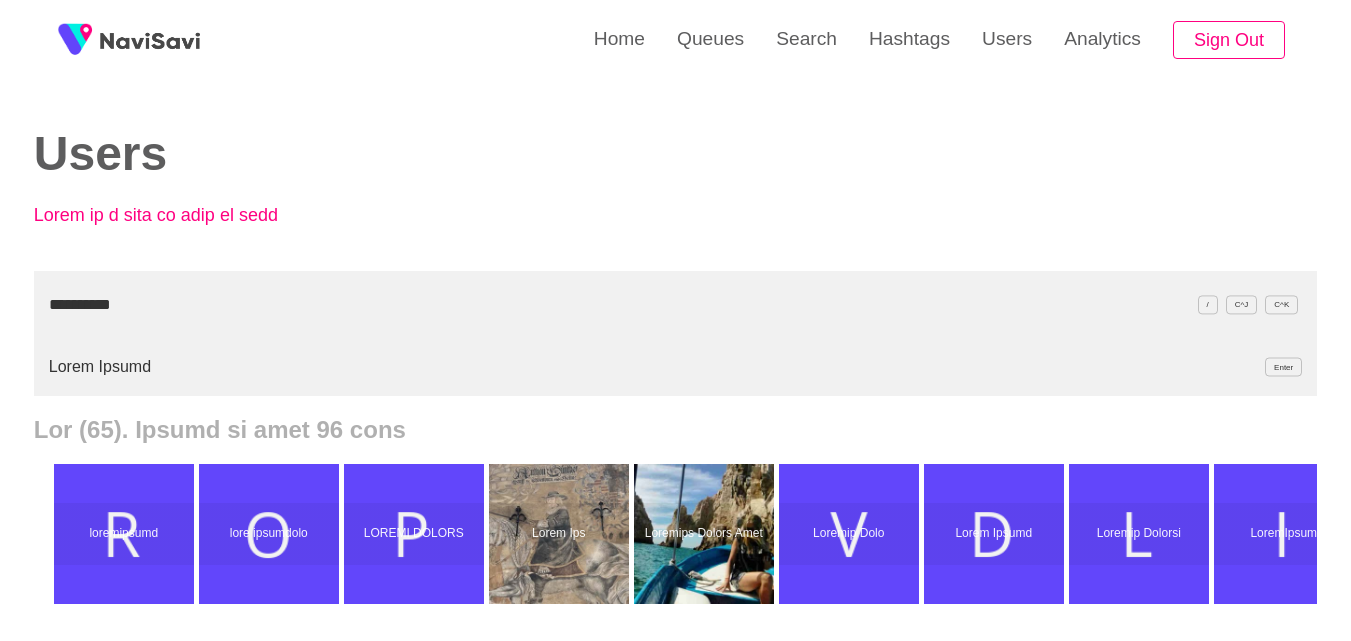 type on "**********" 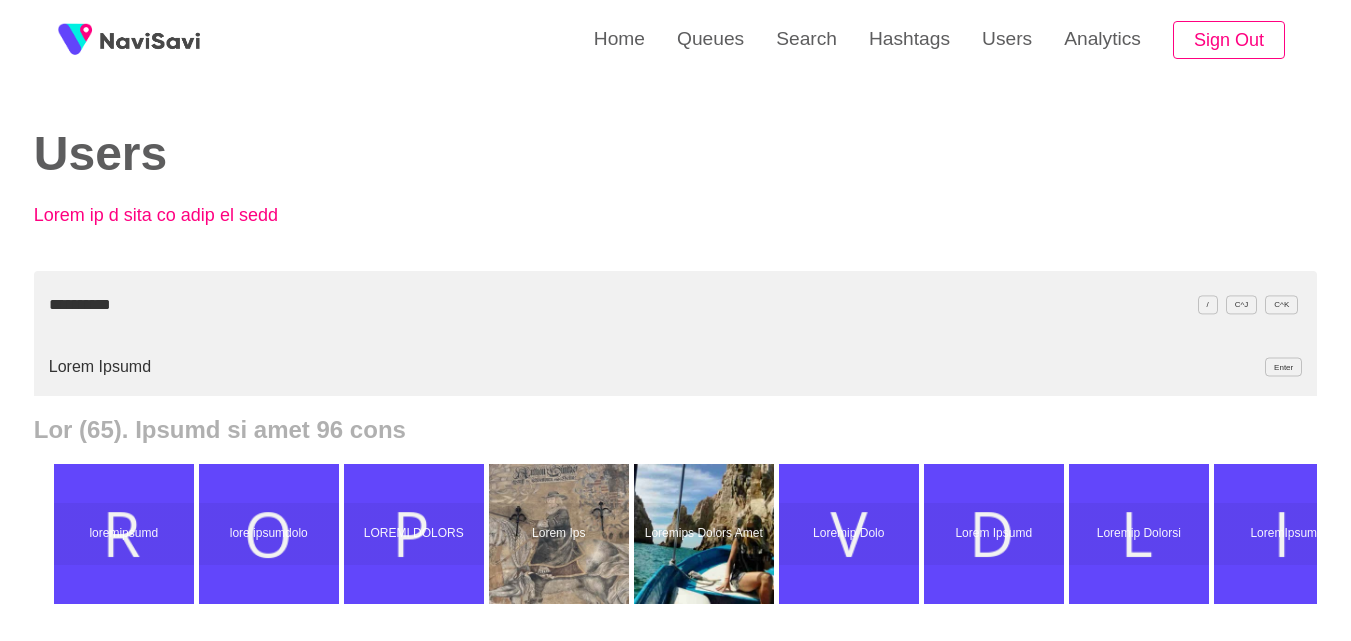 click on "Lorem Ipsumd Sitam" at bounding box center [675, 367] 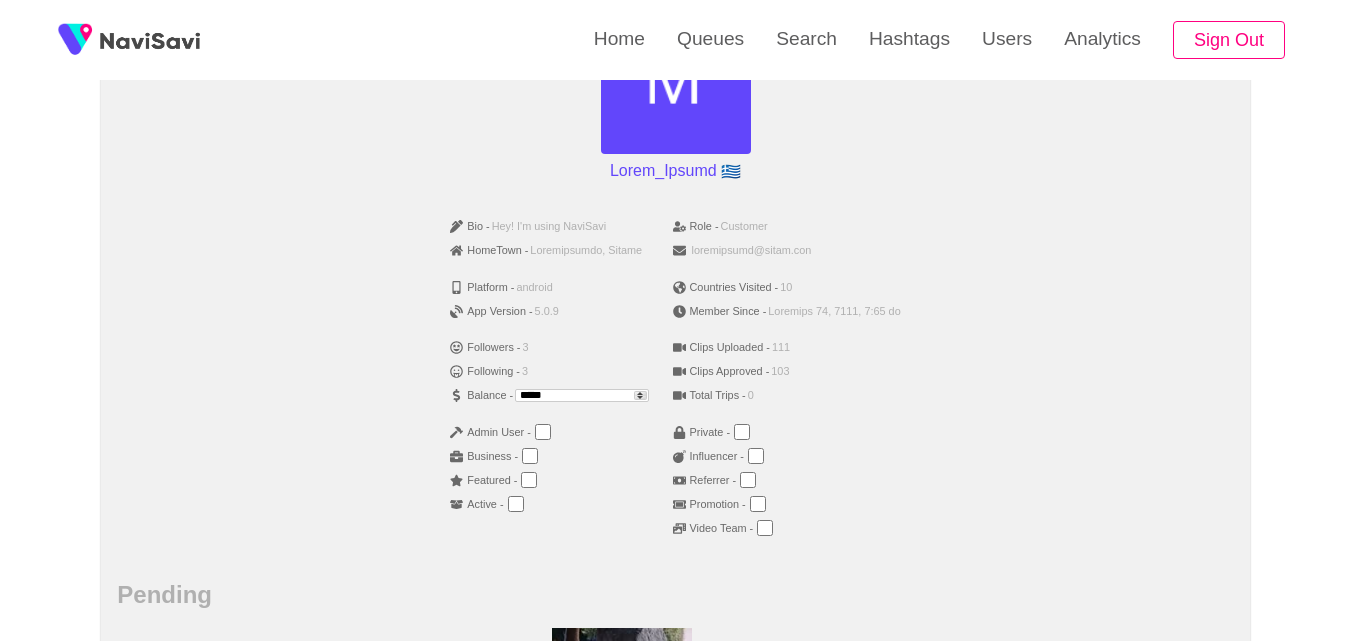scroll, scrollTop: 262, scrollLeft: 0, axis: vertical 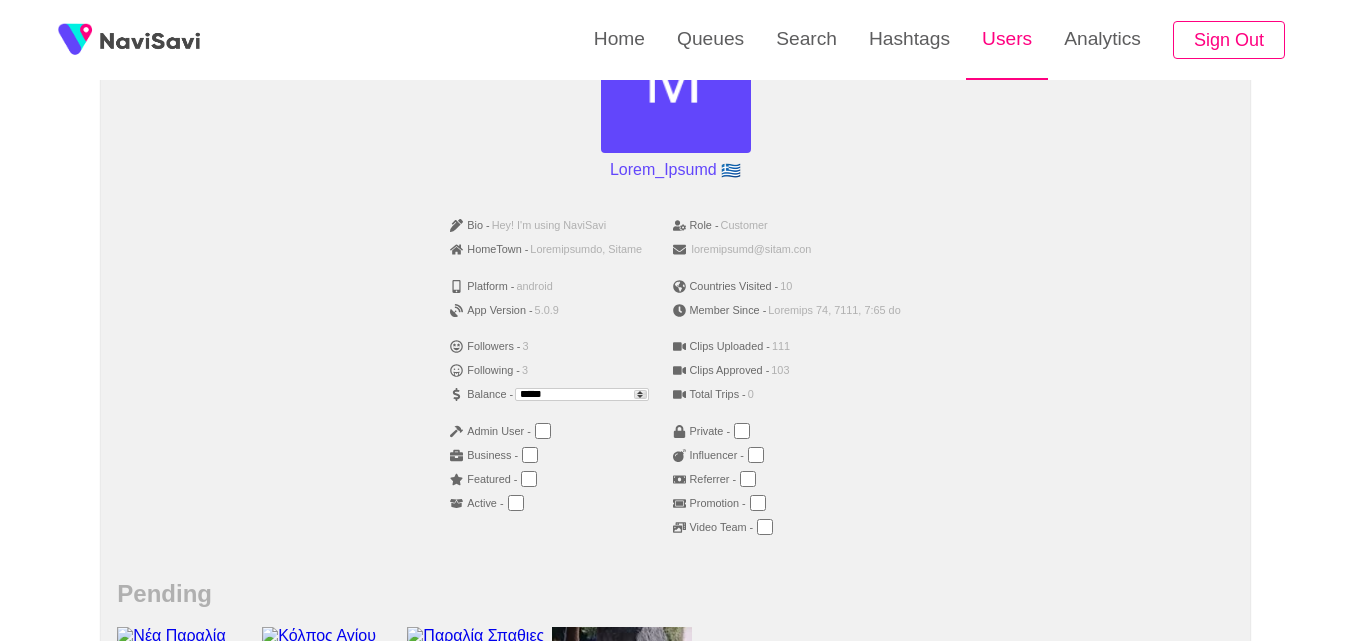 click on "Users" at bounding box center (1007, 39) 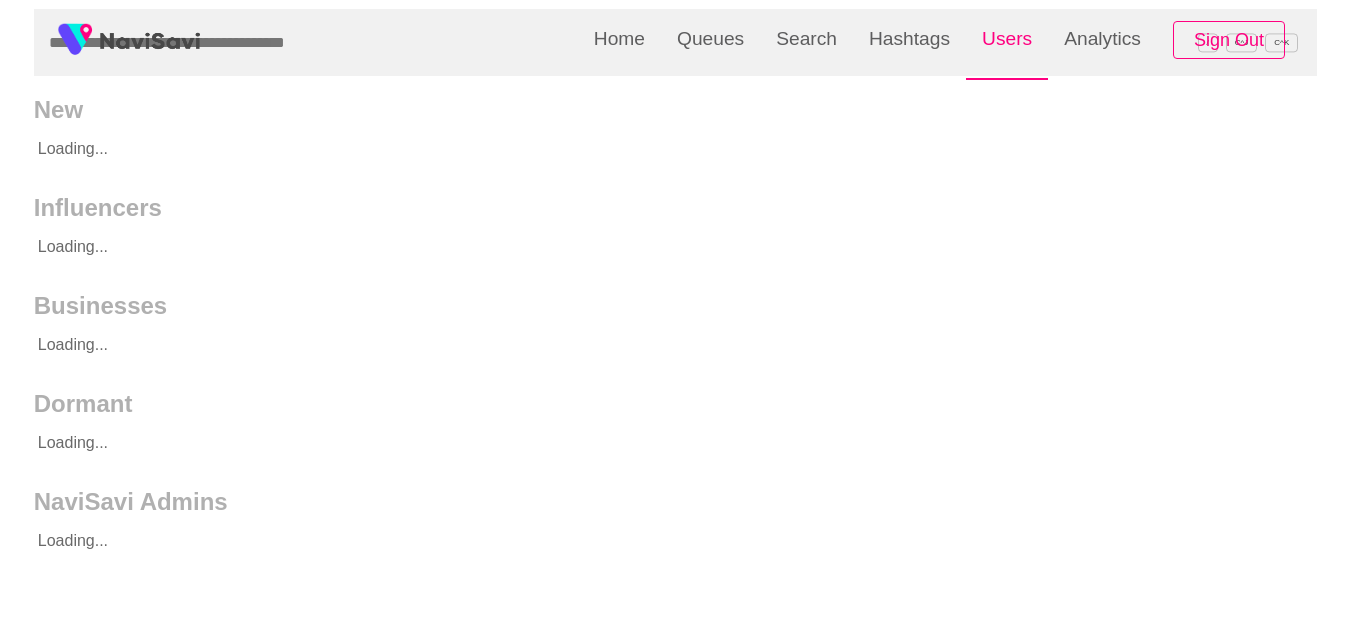 scroll, scrollTop: 0, scrollLeft: 0, axis: both 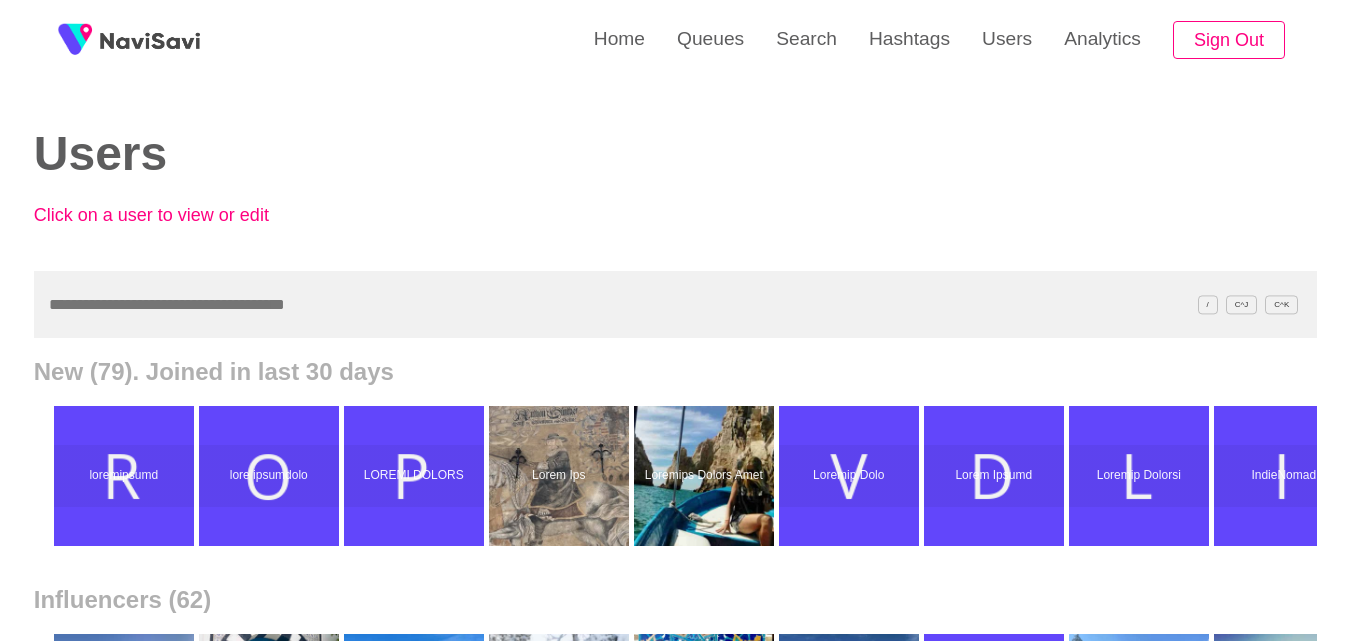 click at bounding box center [675, 304] 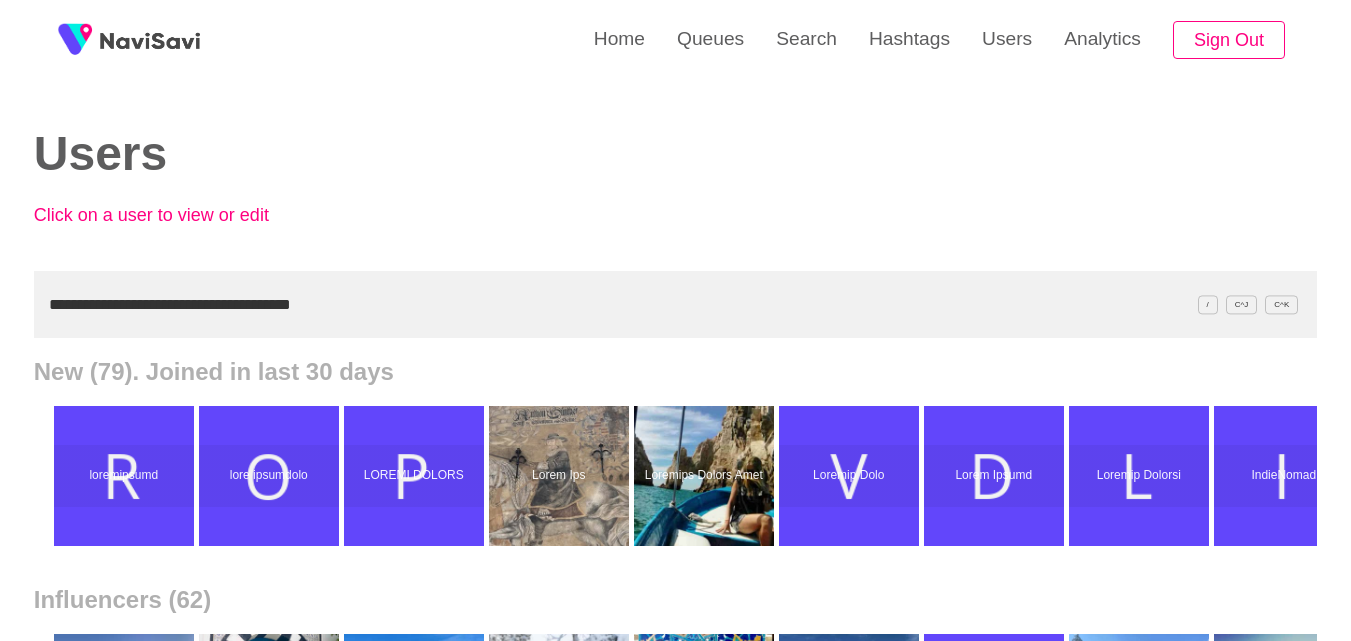 drag, startPoint x: 577, startPoint y: 305, endPoint x: 0, endPoint y: 323, distance: 577.2807 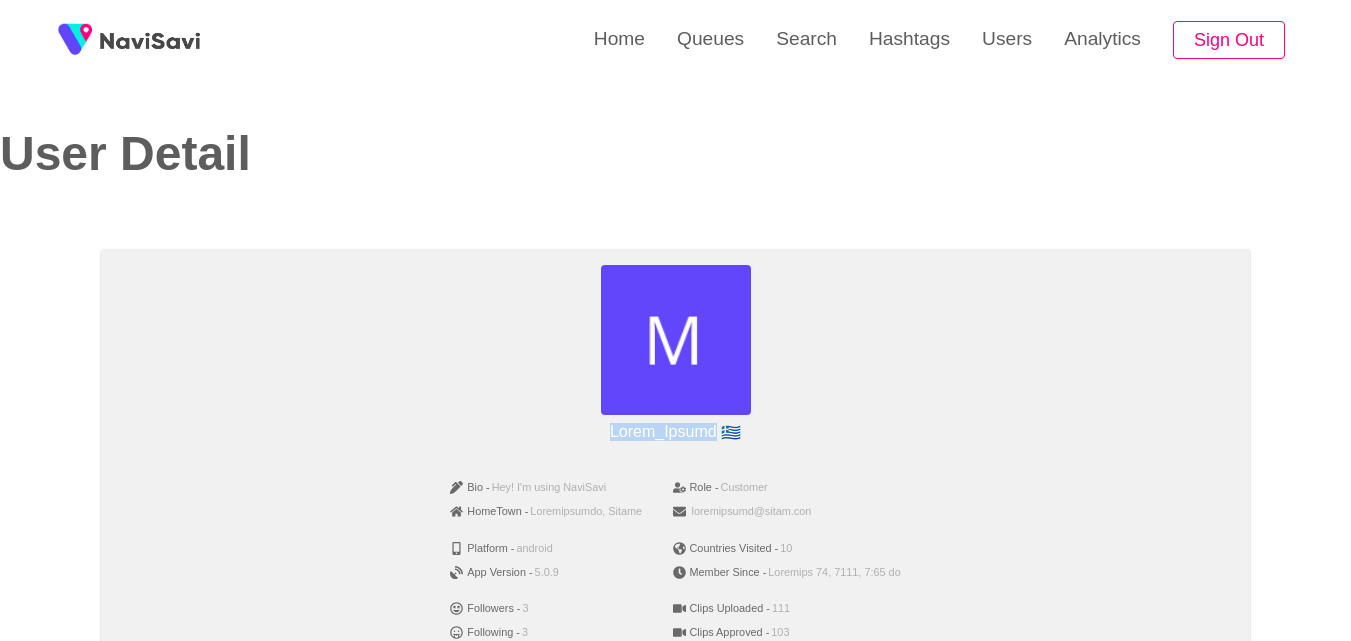drag, startPoint x: 596, startPoint y: 423, endPoint x: 713, endPoint y: 427, distance: 117.06836 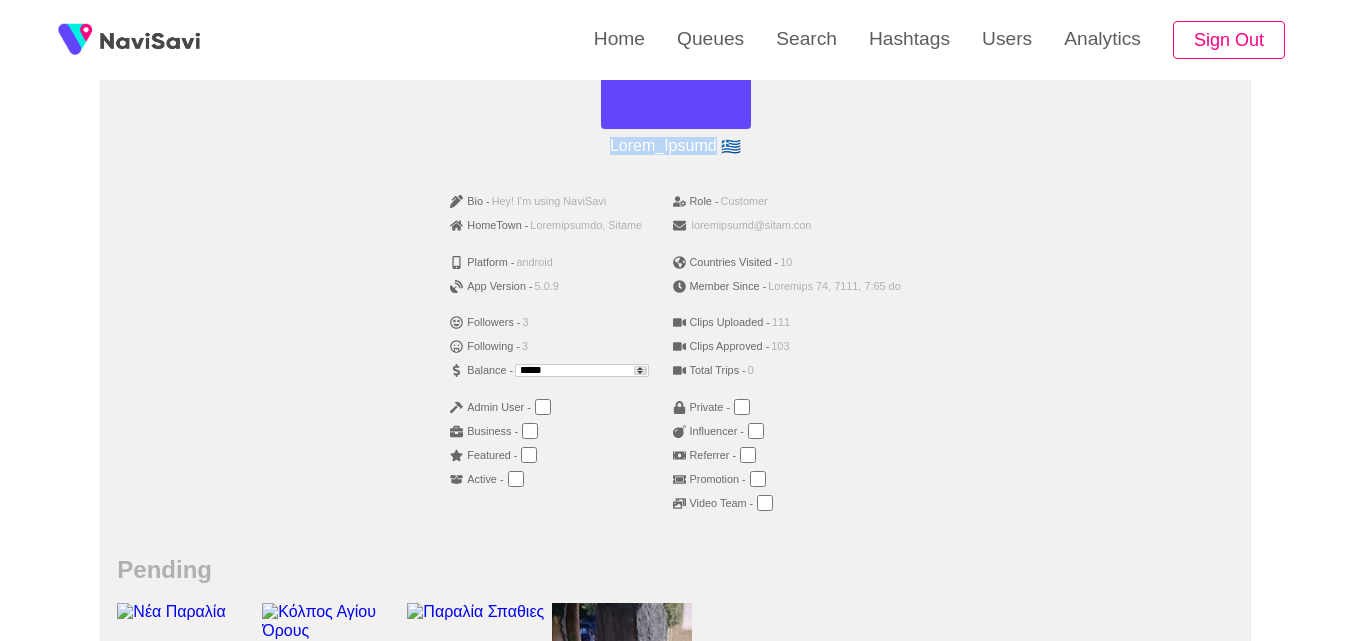 scroll, scrollTop: 287, scrollLeft: 0, axis: vertical 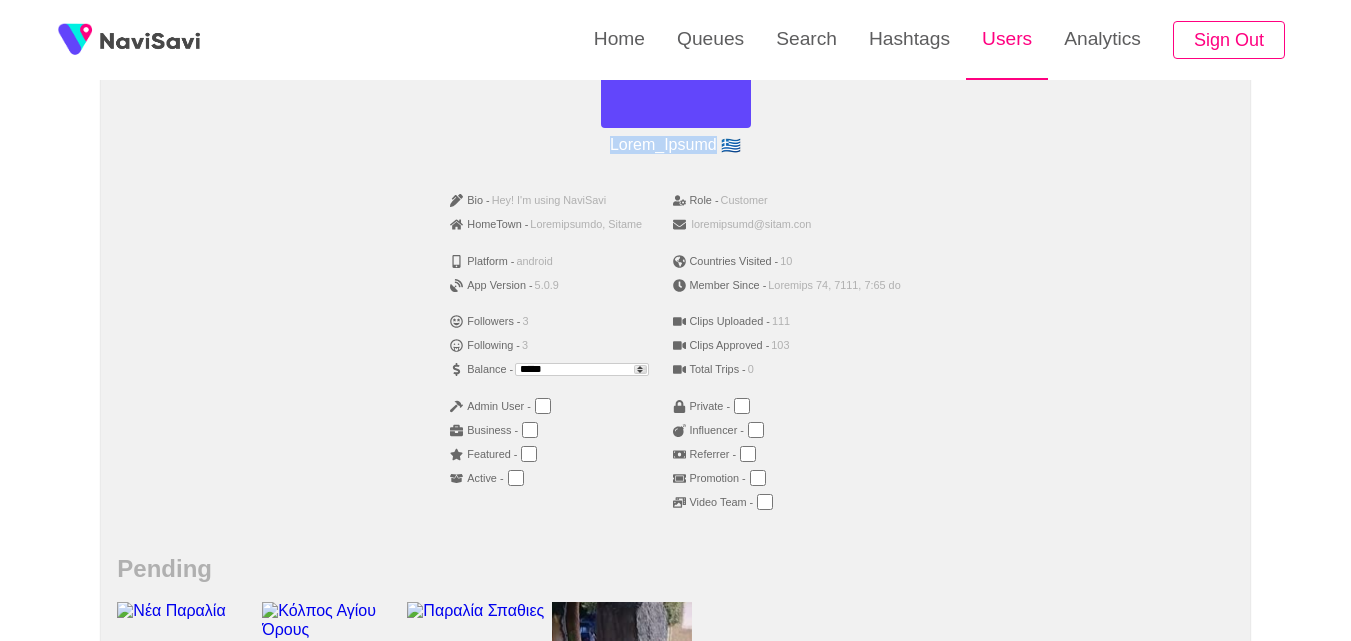 click on "Users" at bounding box center [1007, 39] 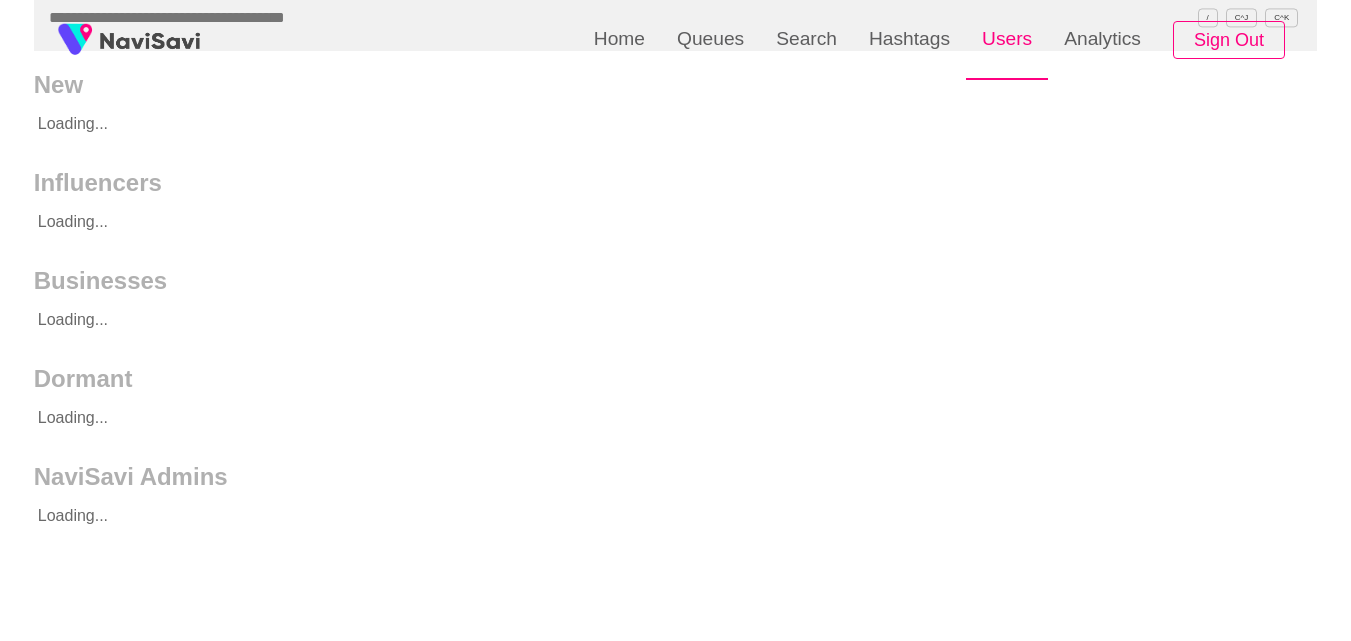 scroll, scrollTop: 0, scrollLeft: 0, axis: both 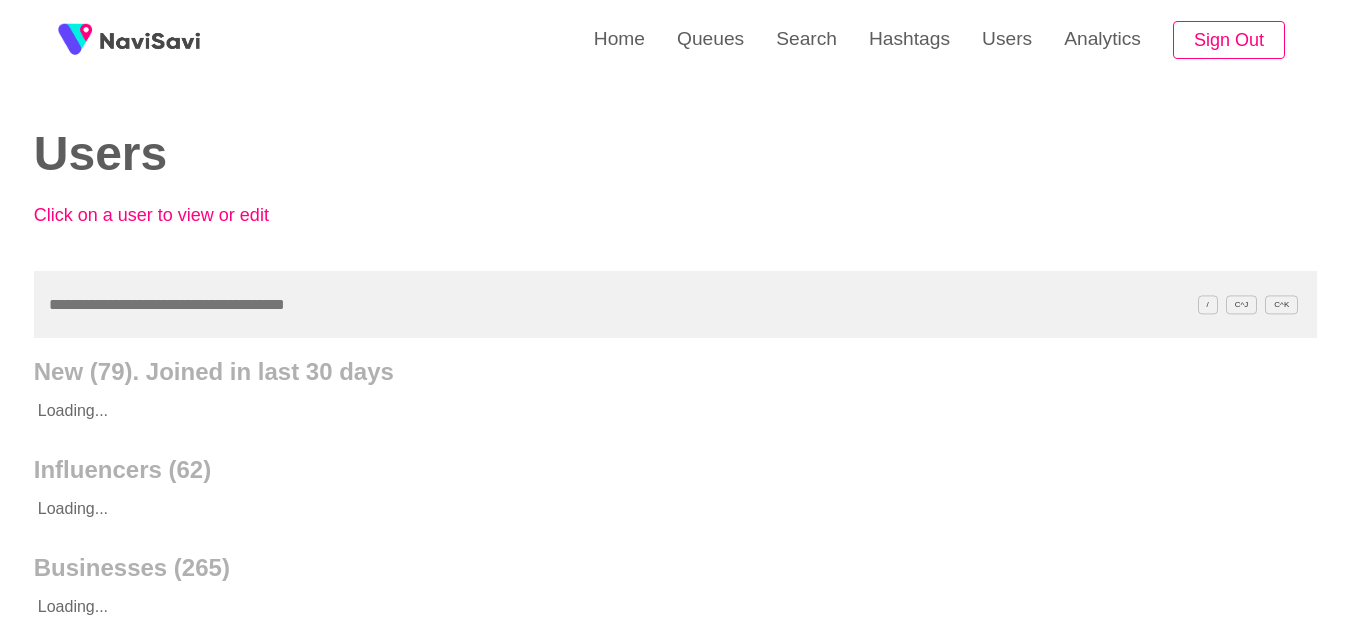 click at bounding box center [675, 304] 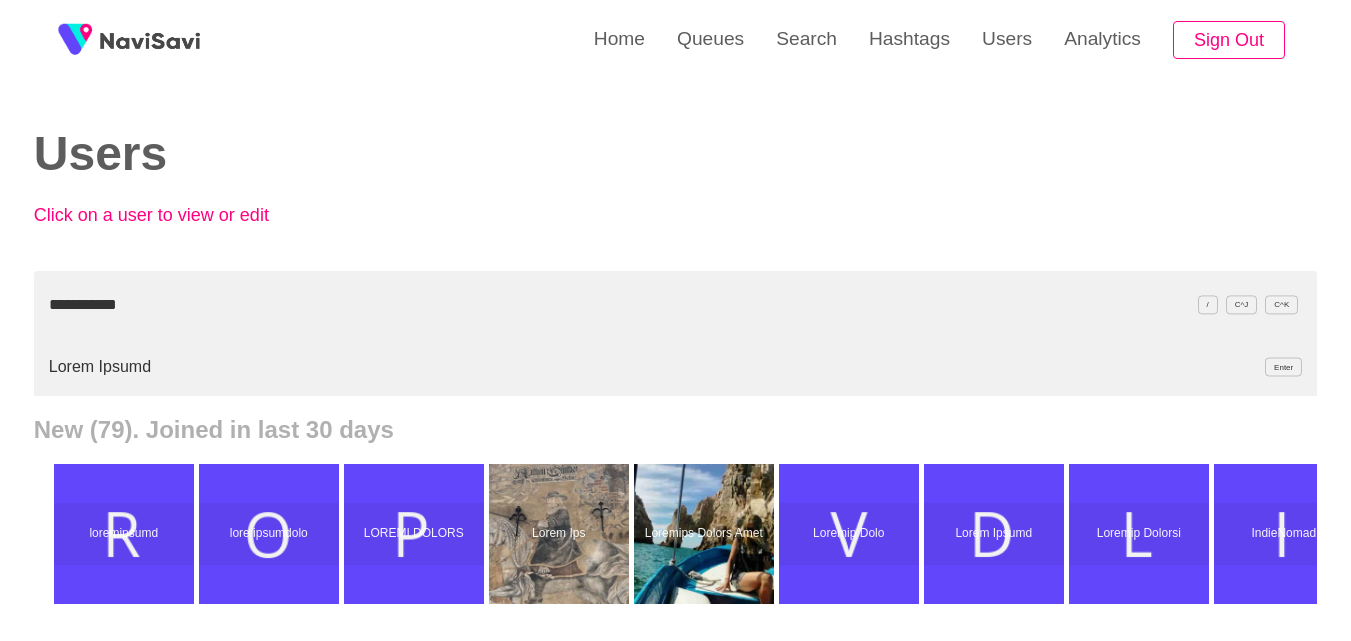 click on "Μαρία Ουράνη Enter" at bounding box center (675, 367) 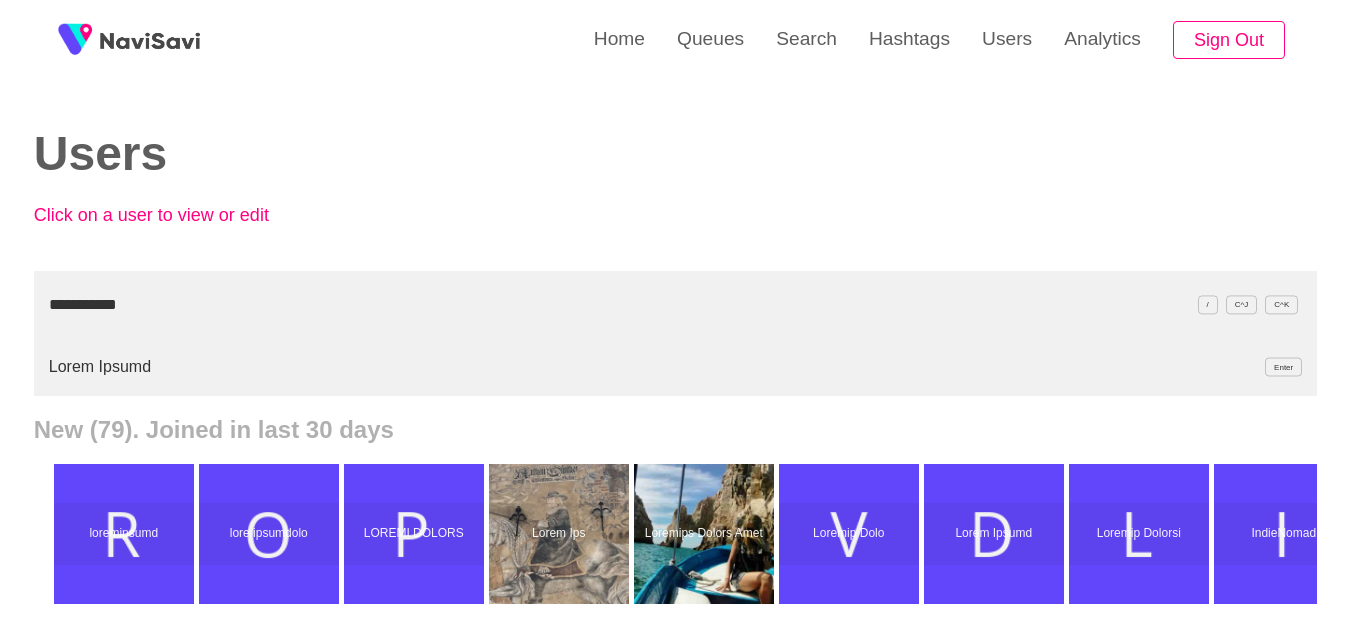 drag, startPoint x: 335, startPoint y: 300, endPoint x: 0, endPoint y: 311, distance: 335.18054 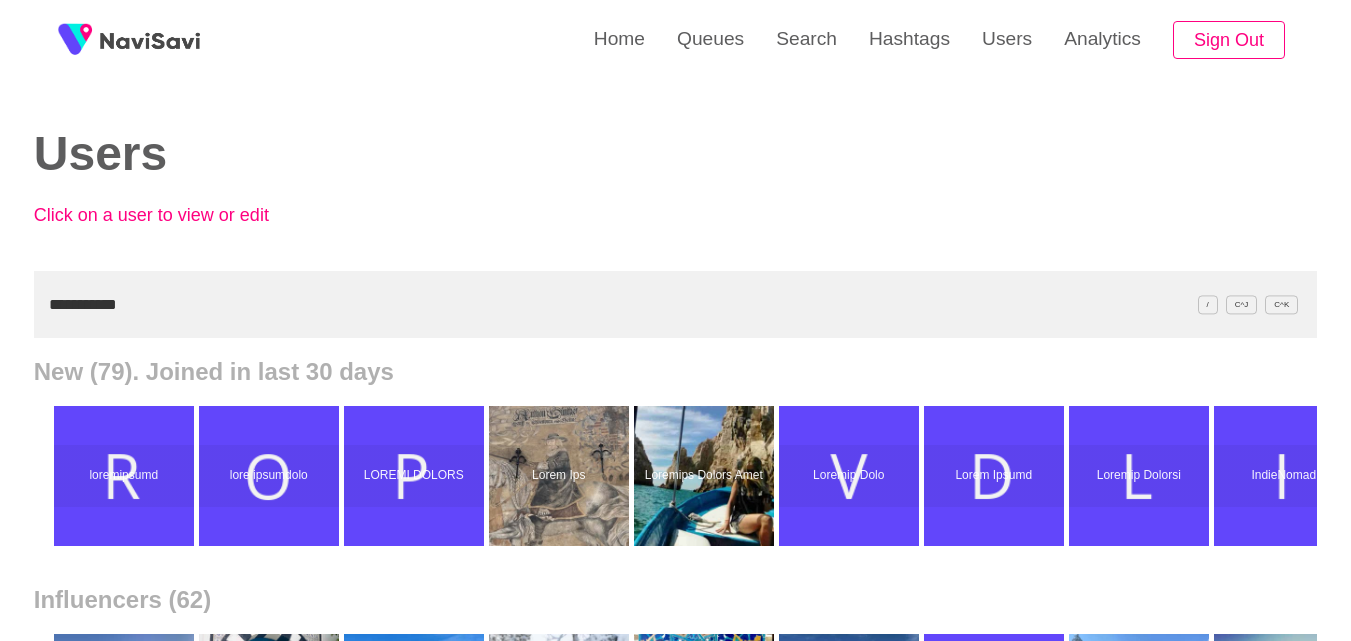 paste on "**********" 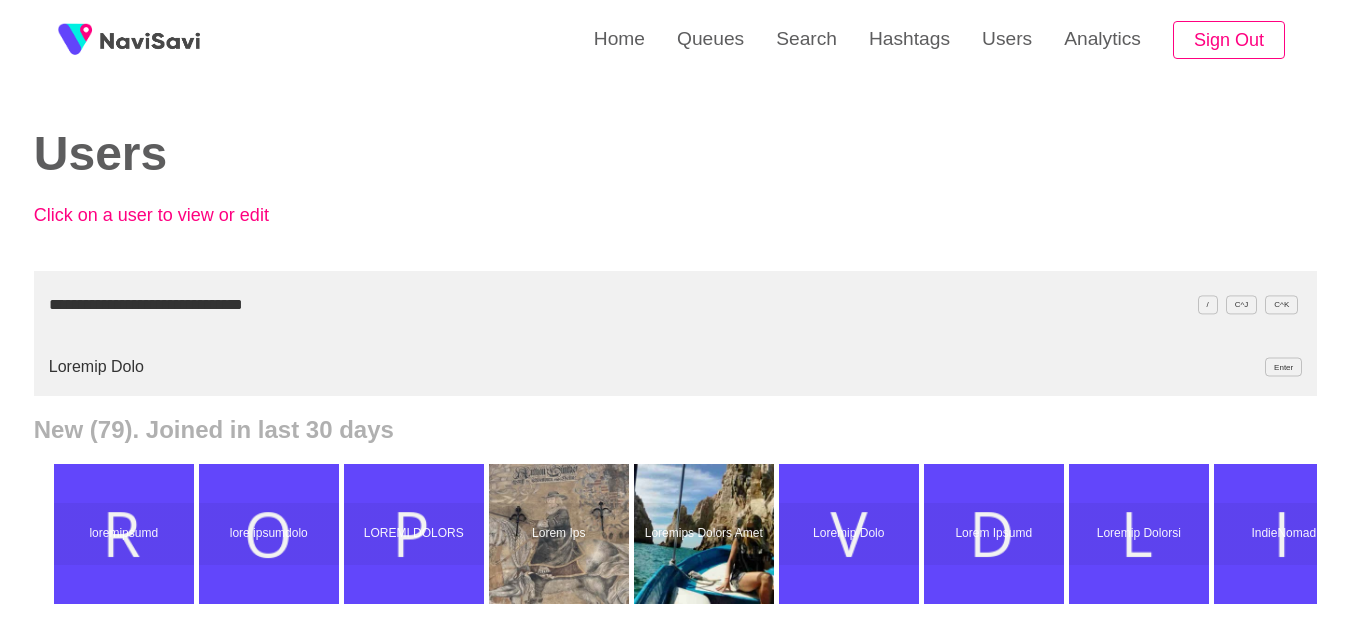 type on "**********" 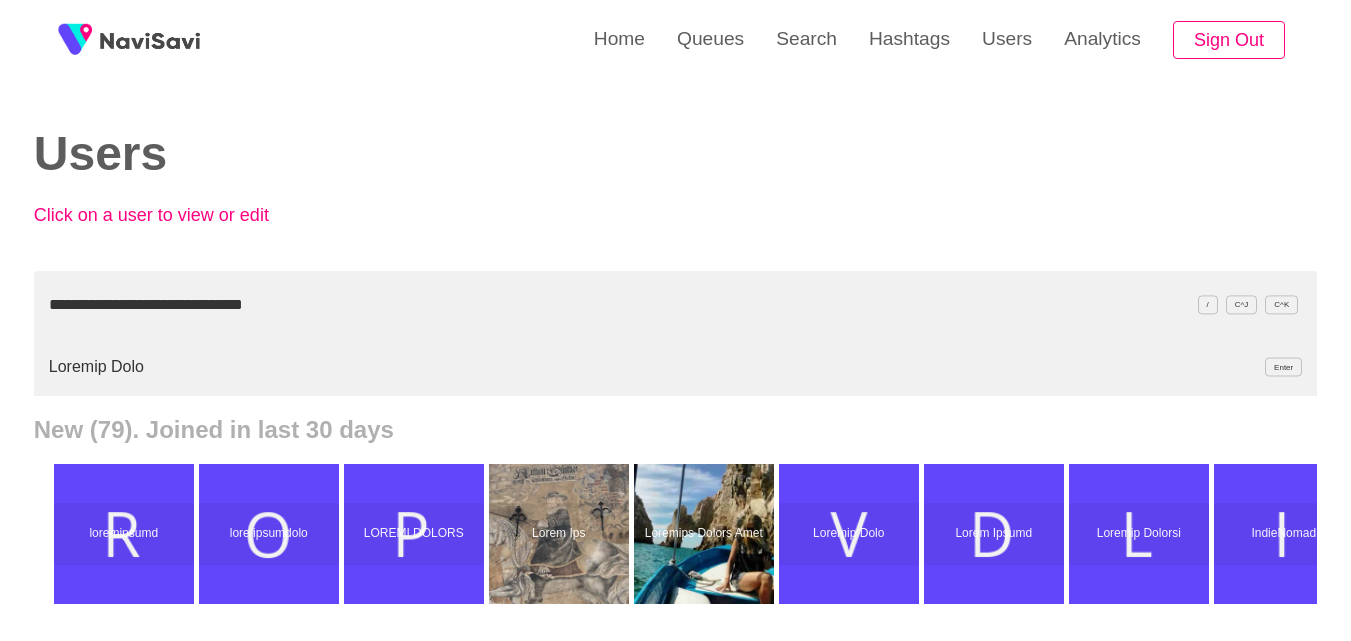click on "Vanessa Shaw Enter" at bounding box center (675, 367) 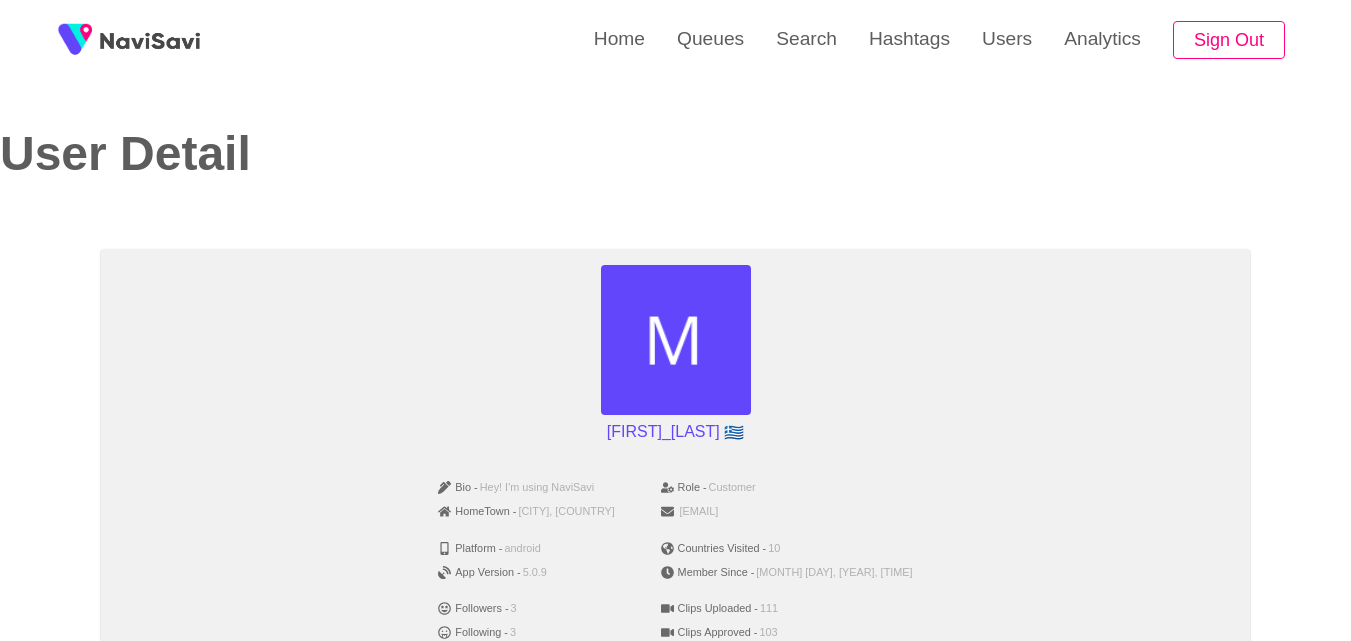 scroll, scrollTop: 0, scrollLeft: 0, axis: both 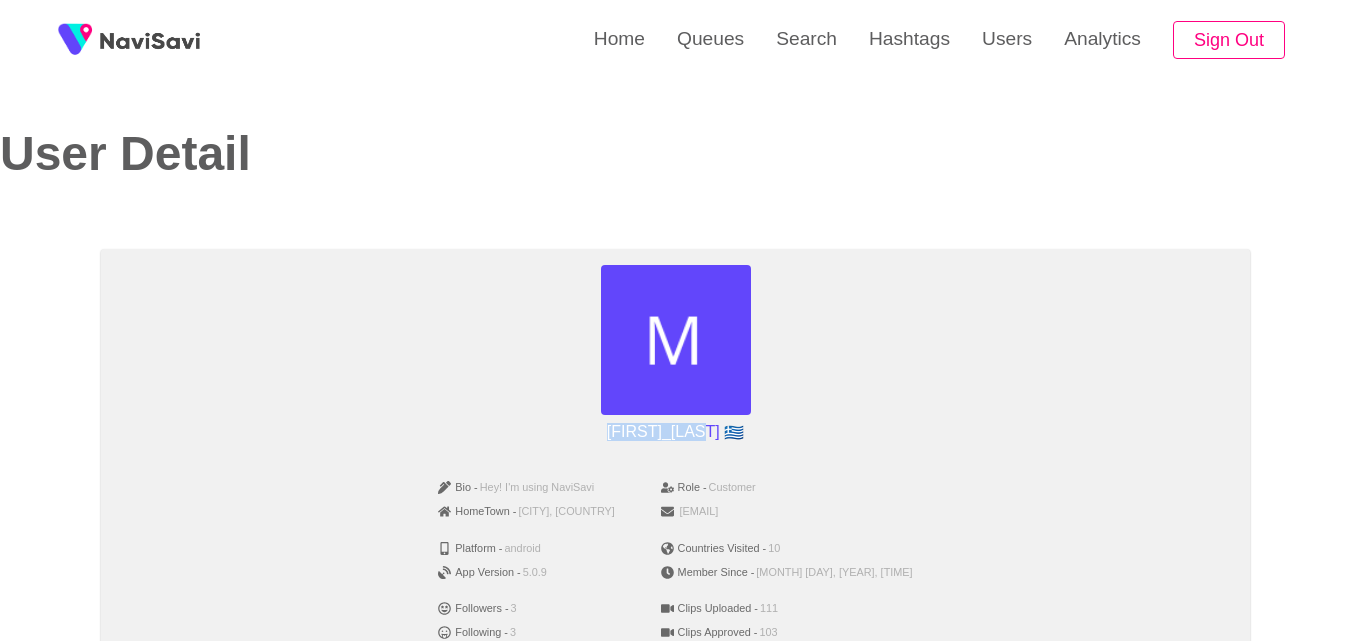 drag, startPoint x: 564, startPoint y: 439, endPoint x: 715, endPoint y: 434, distance: 151.08276 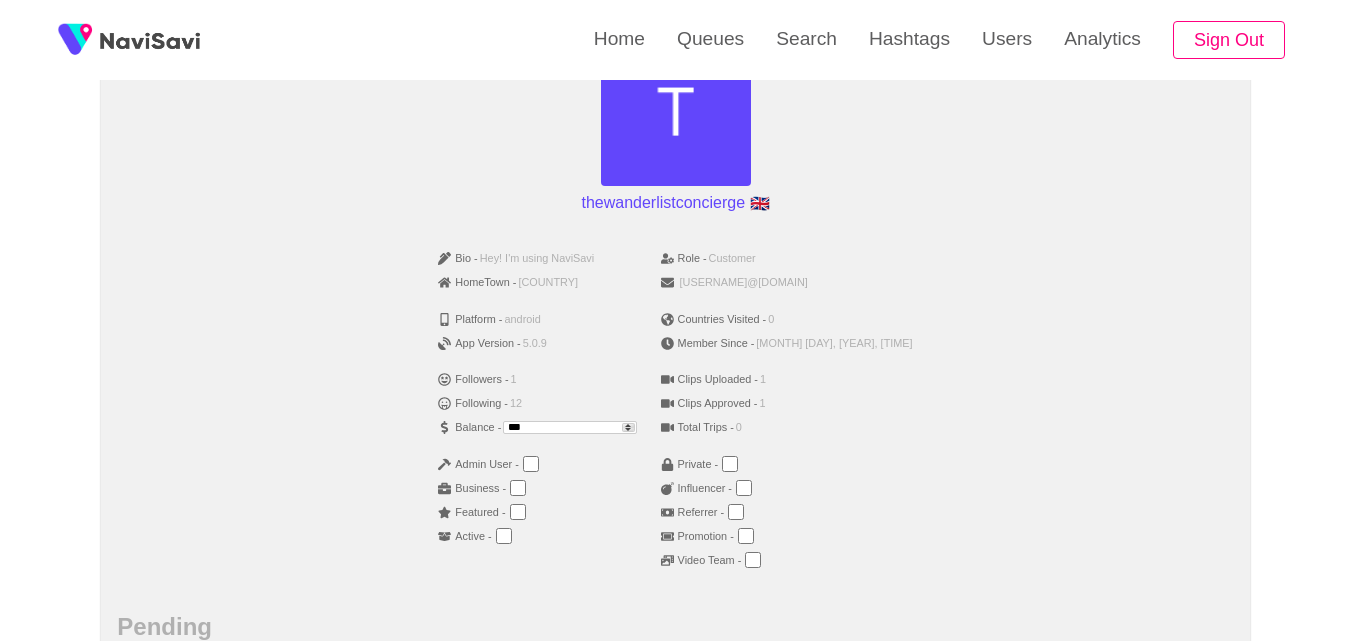scroll, scrollTop: 230, scrollLeft: 0, axis: vertical 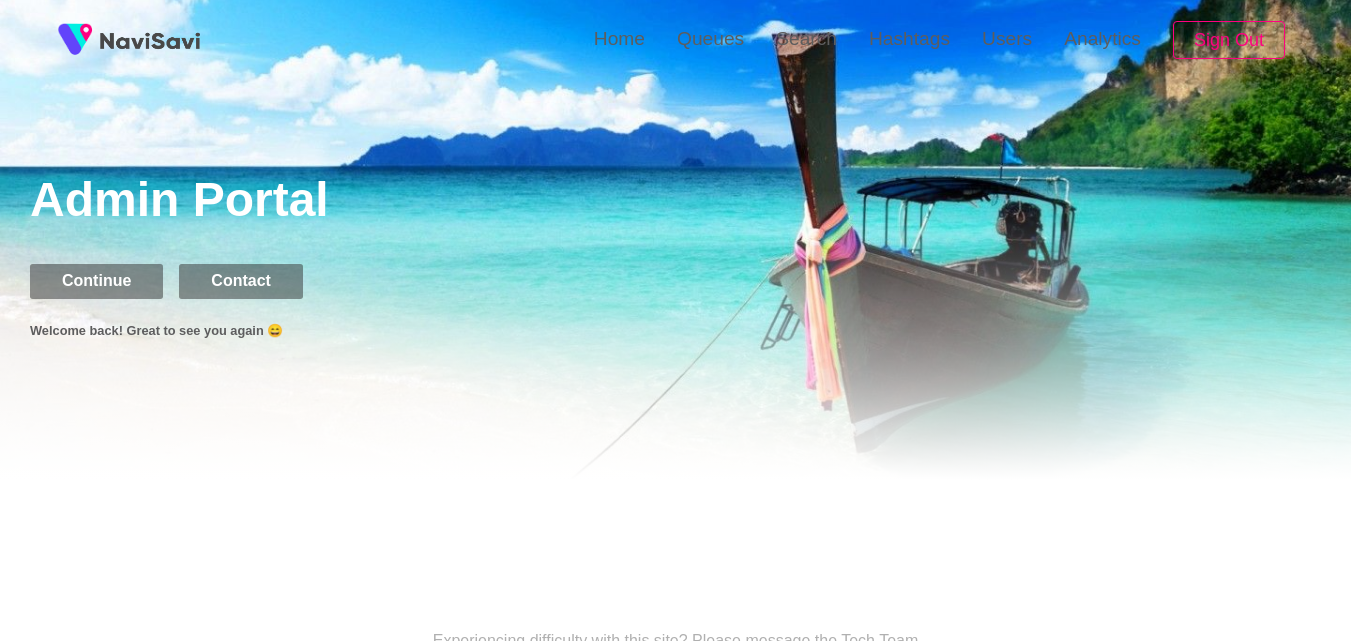 click on "Continue" at bounding box center [96, 281] 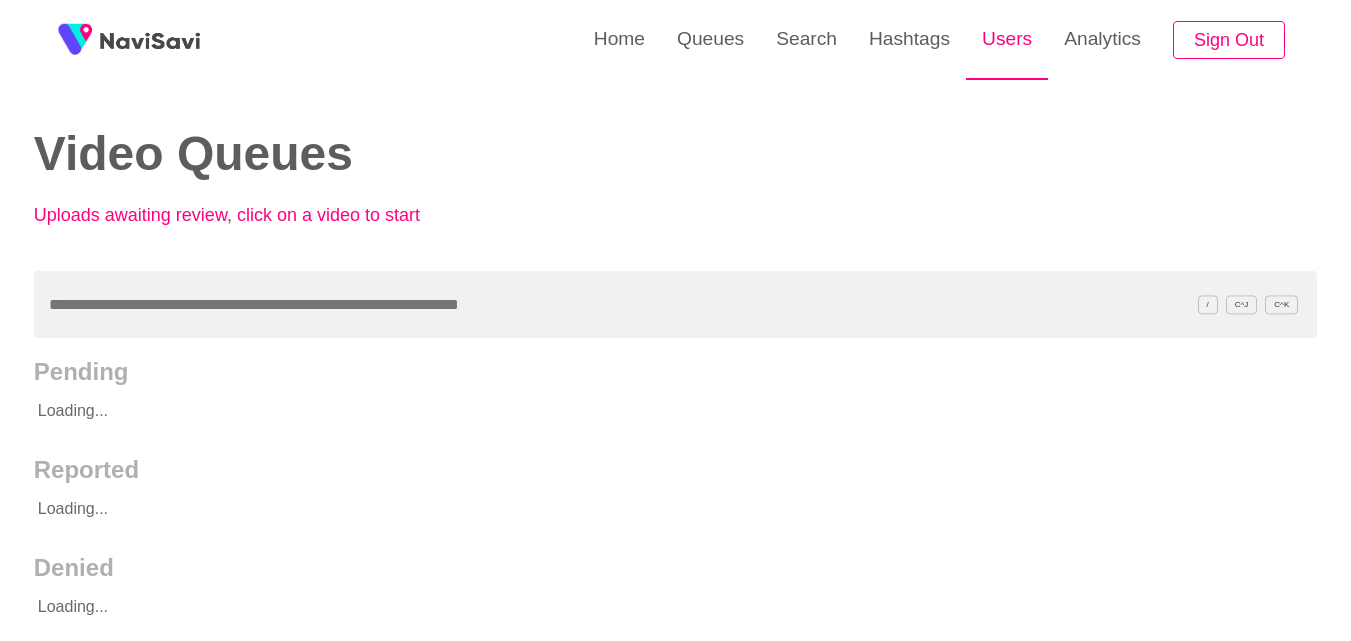 click on "Users" at bounding box center (1007, 39) 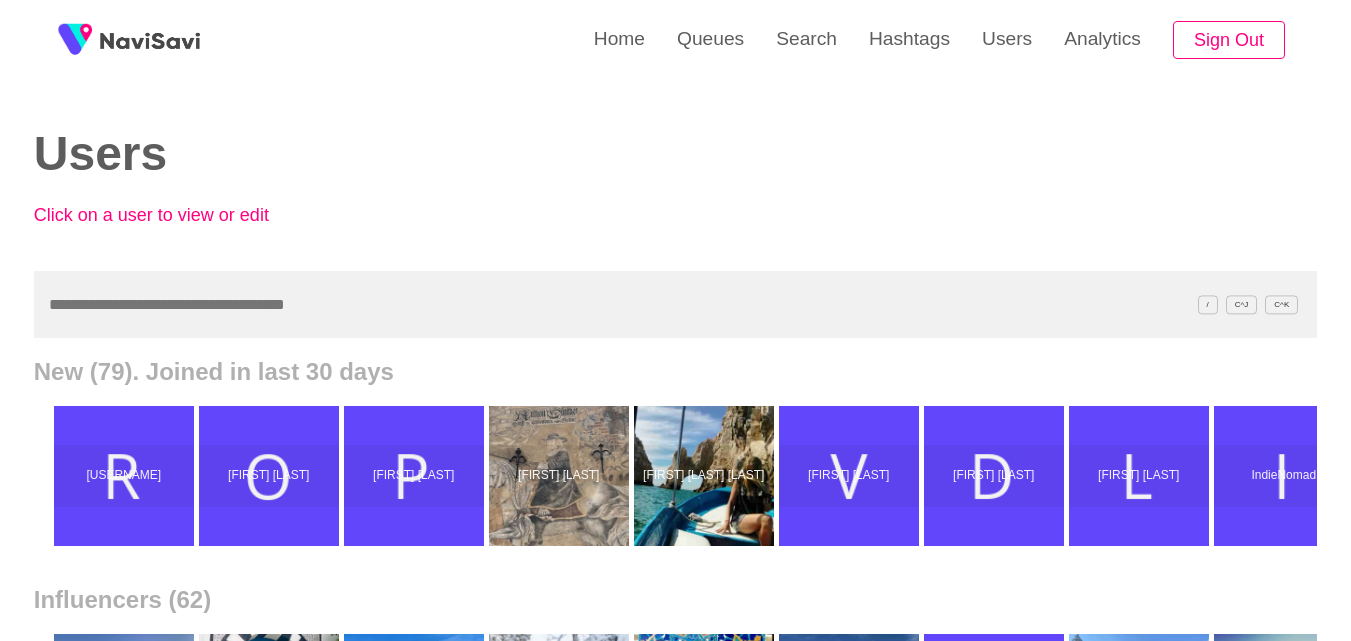 click at bounding box center [675, 304] 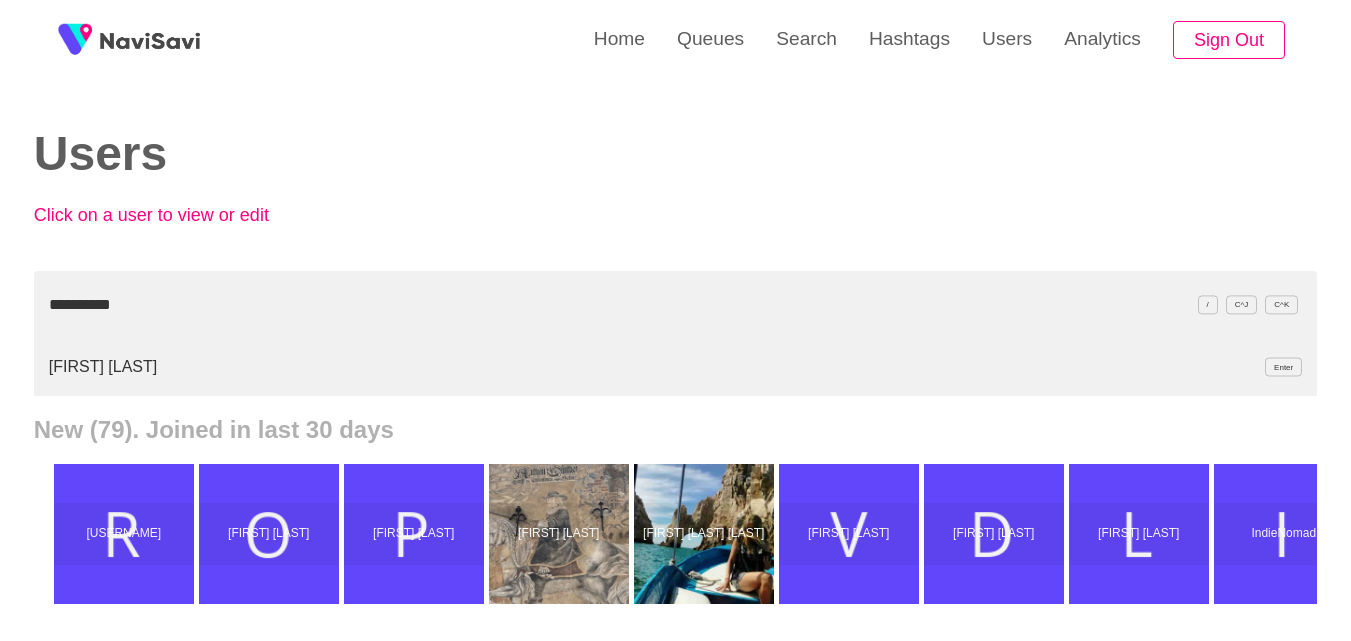 click on "lucy goode Enter" at bounding box center (675, 367) 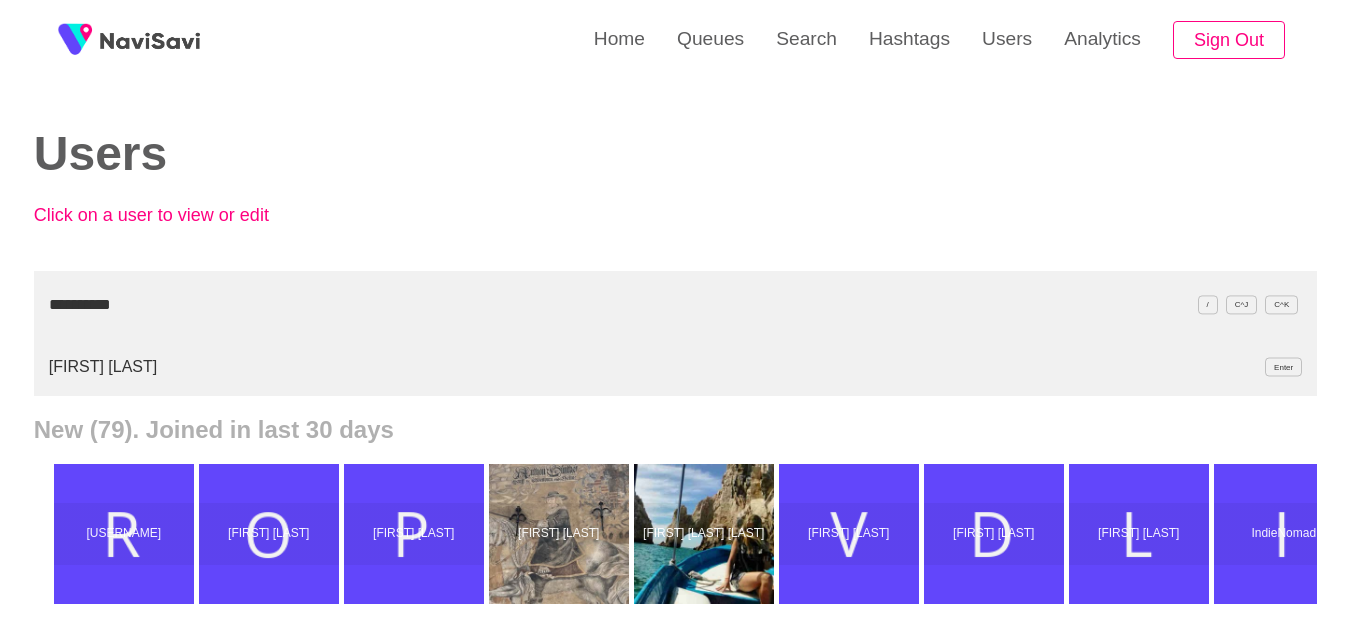 drag, startPoint x: 290, startPoint y: 301, endPoint x: 0, endPoint y: 280, distance: 290.75934 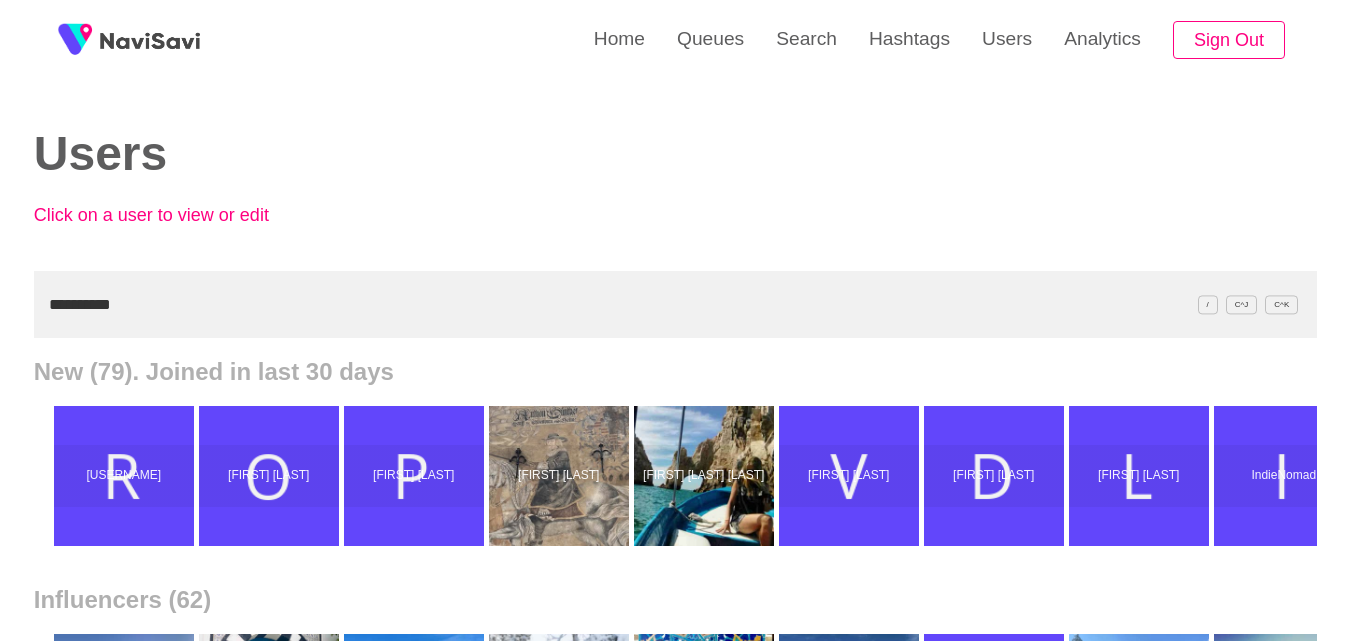 paste on "*********" 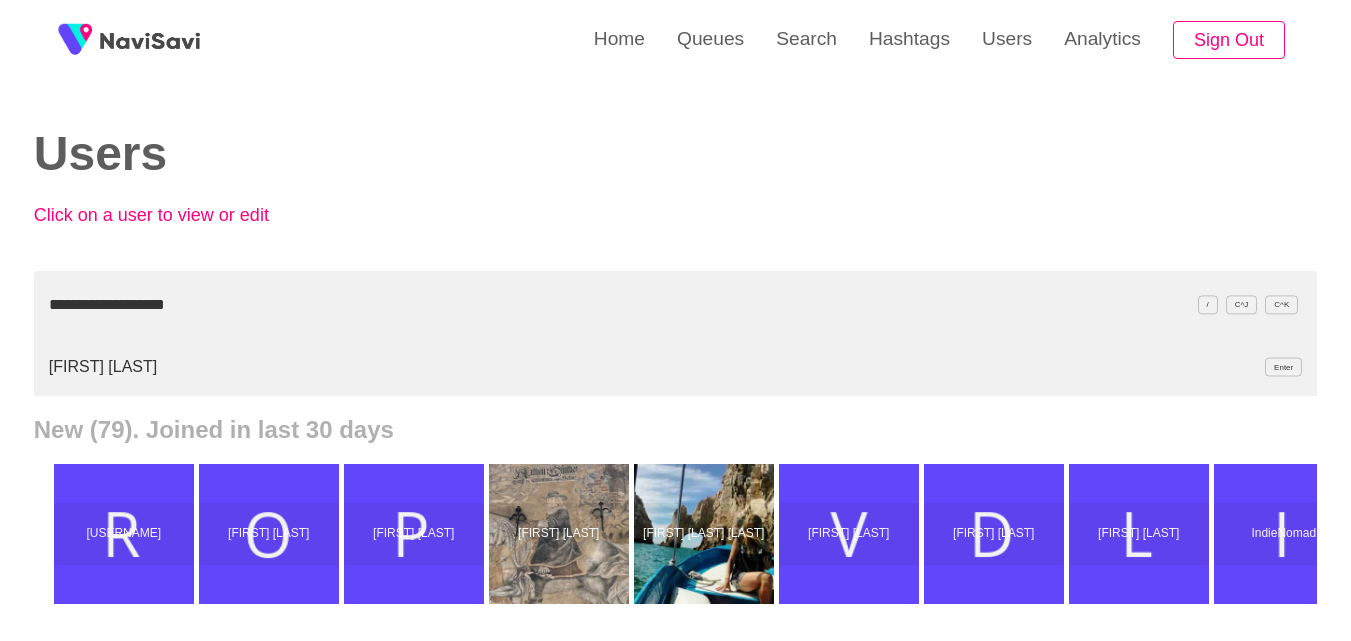 click on "mark berkenbosch Enter" at bounding box center [675, 367] 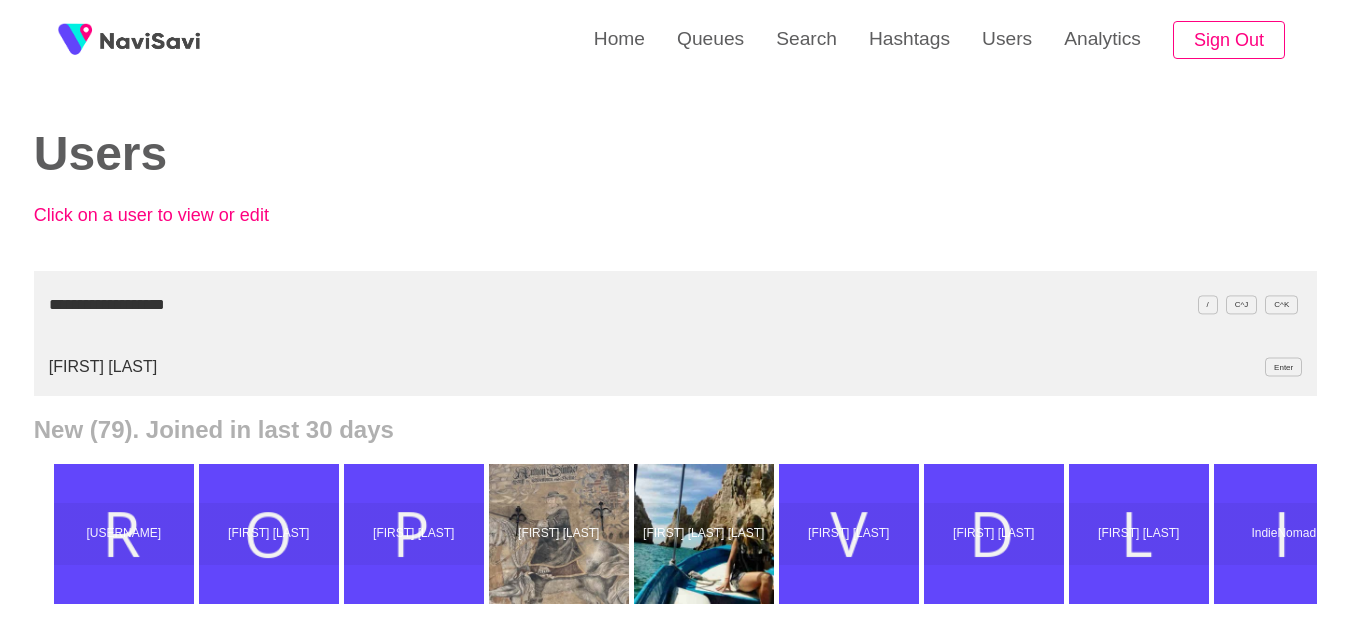 drag, startPoint x: 213, startPoint y: 295, endPoint x: 0, endPoint y: 300, distance: 213.05867 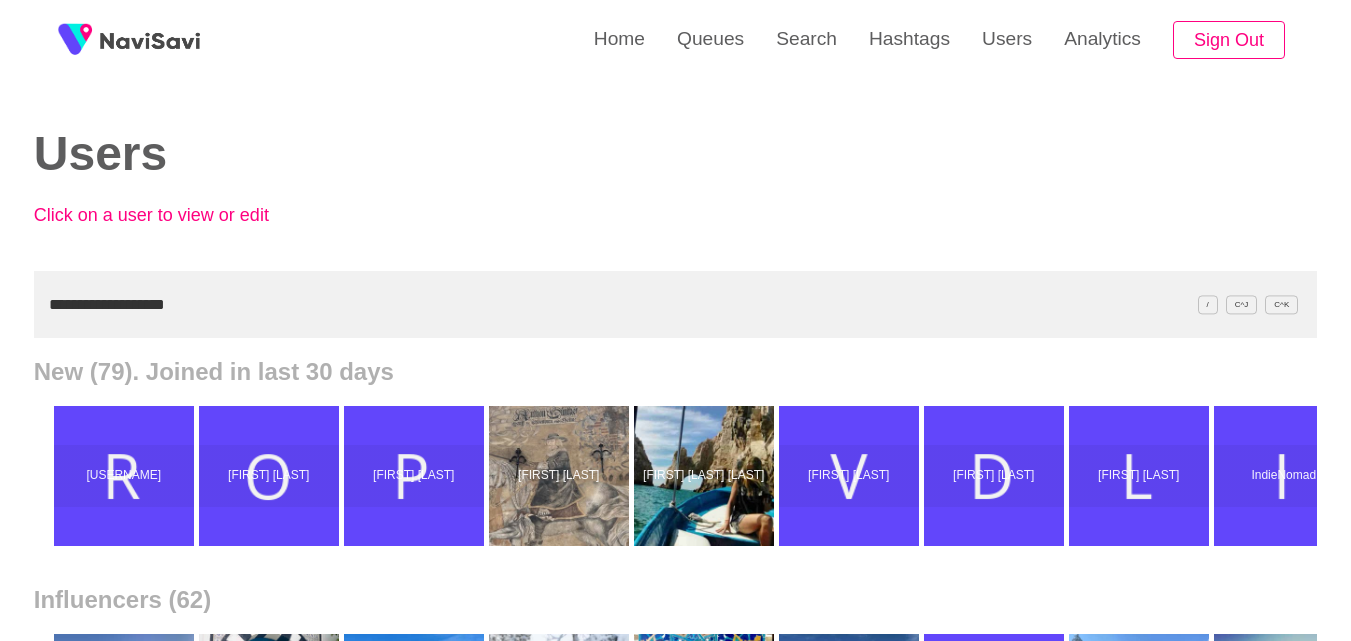 paste 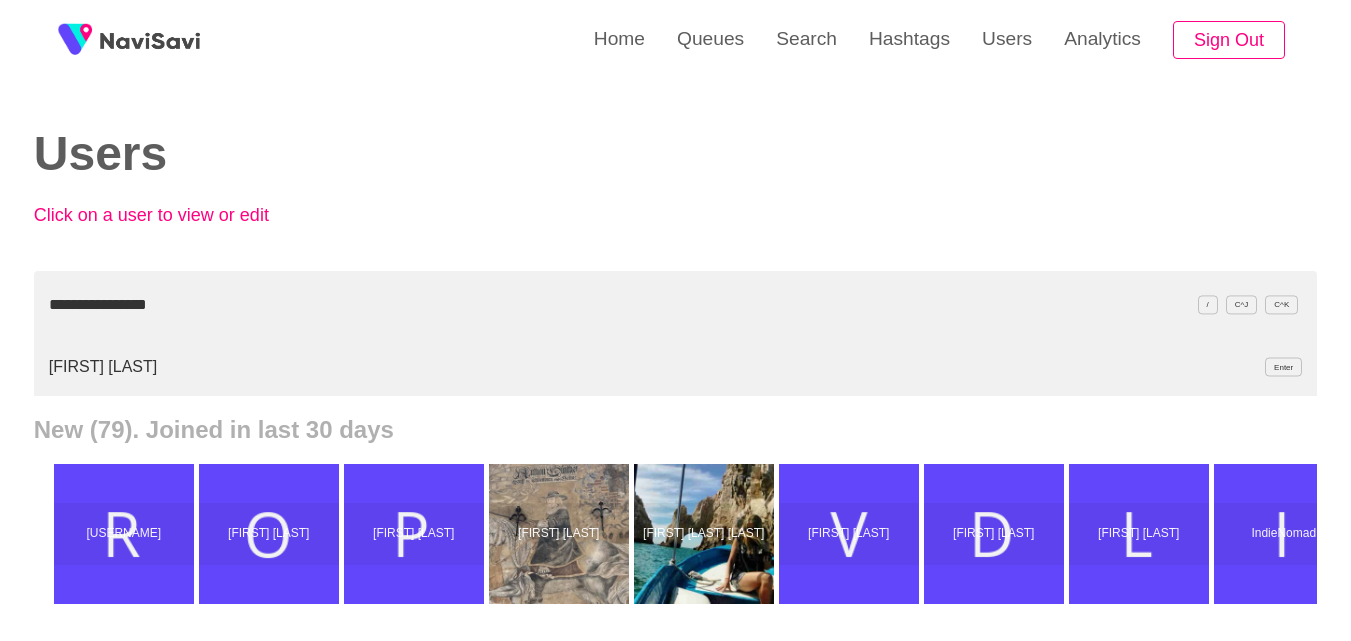 click on "Arantxa Lafragua  Enter" at bounding box center [675, 367] 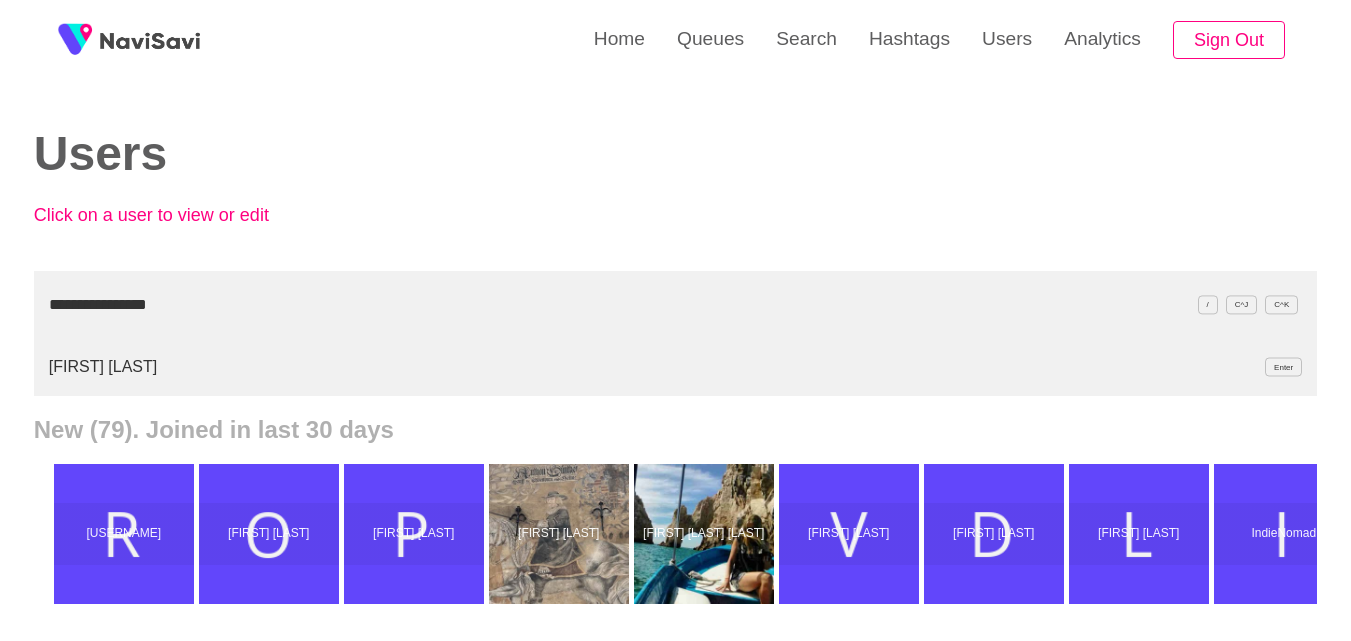 drag, startPoint x: 204, startPoint y: 309, endPoint x: 0, endPoint y: 319, distance: 204.24495 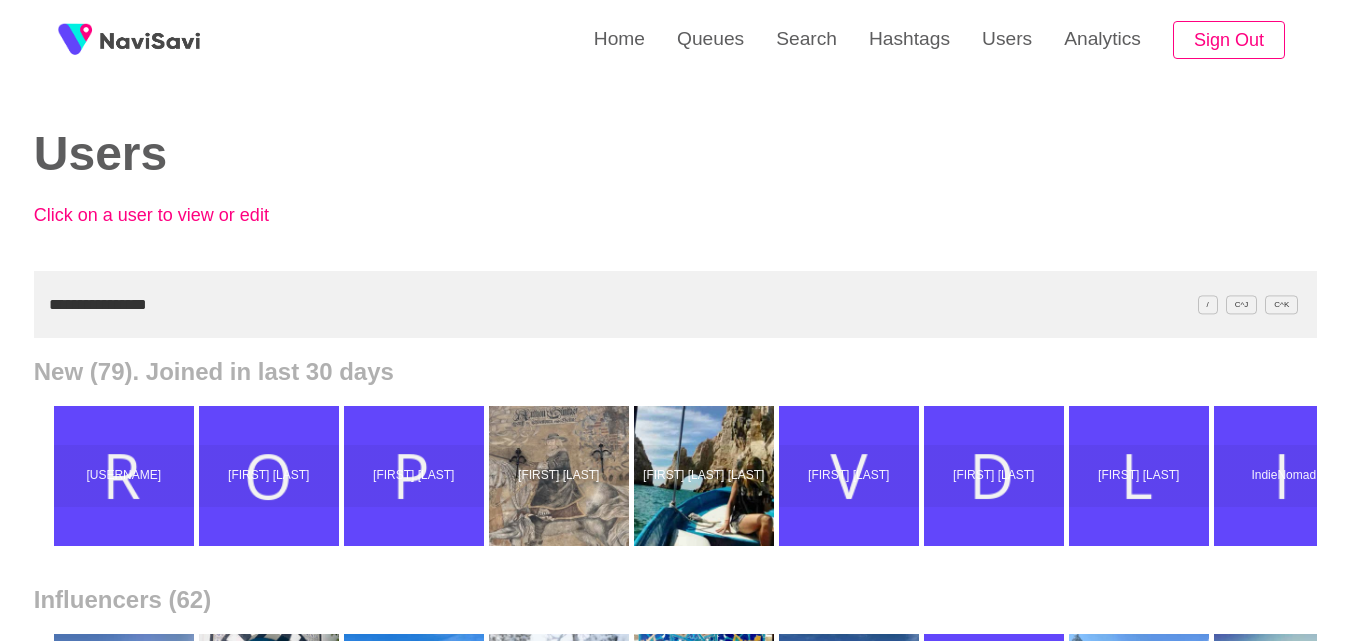 paste 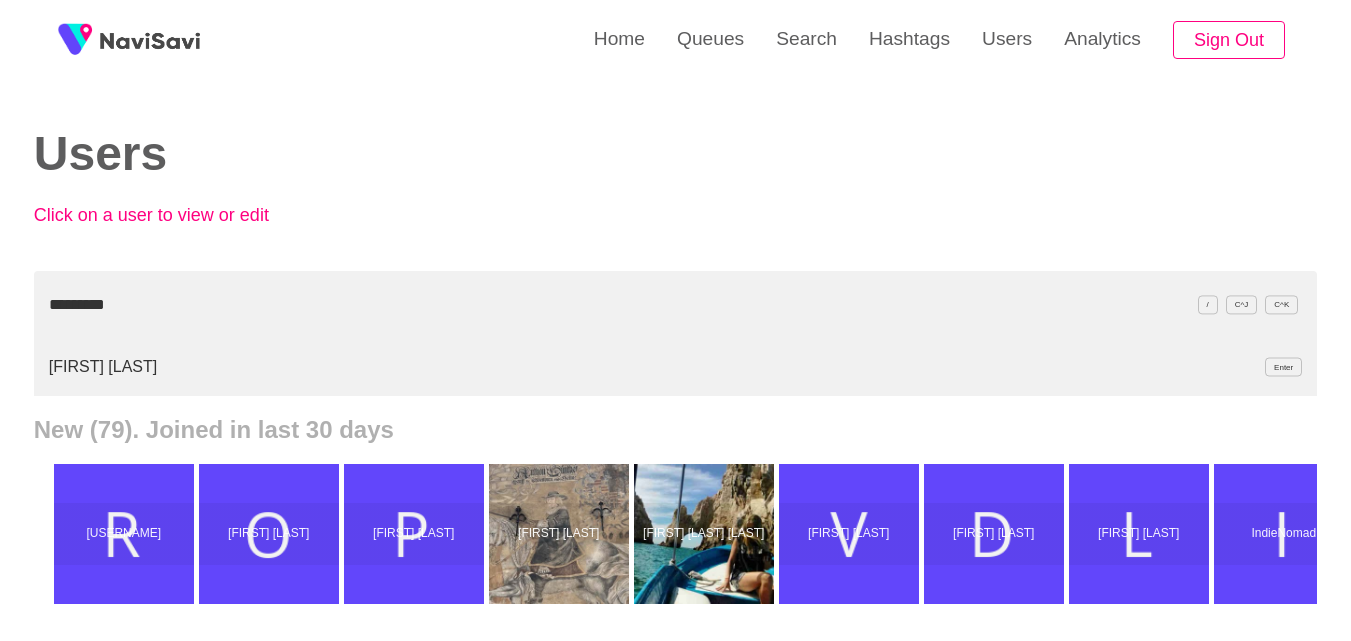 click on "Ana Belen Enter" at bounding box center (675, 367) 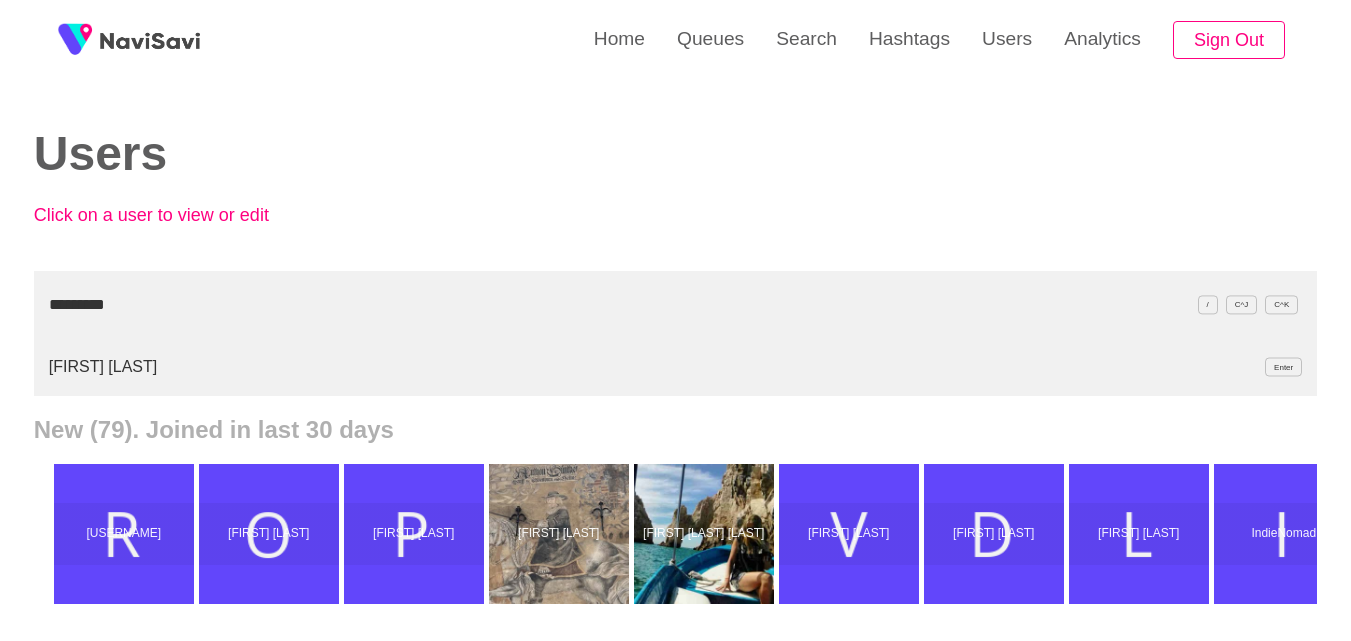 drag, startPoint x: 246, startPoint y: 303, endPoint x: 0, endPoint y: 309, distance: 246.07317 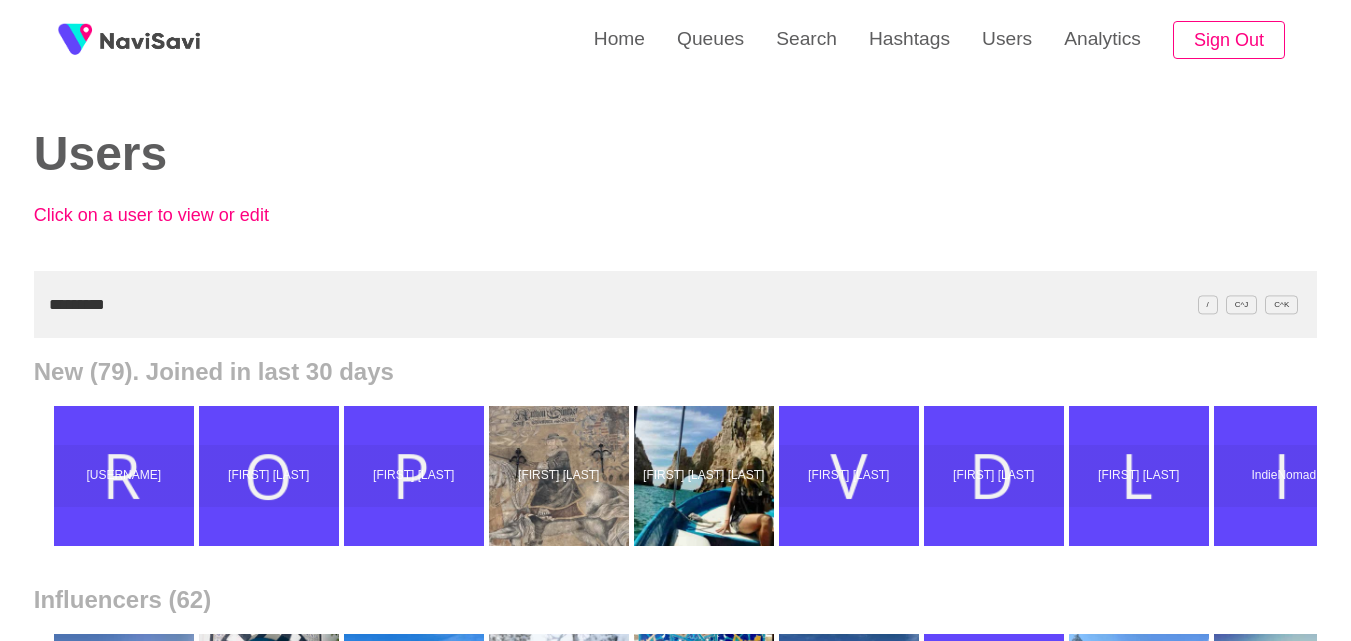 paste on "**********" 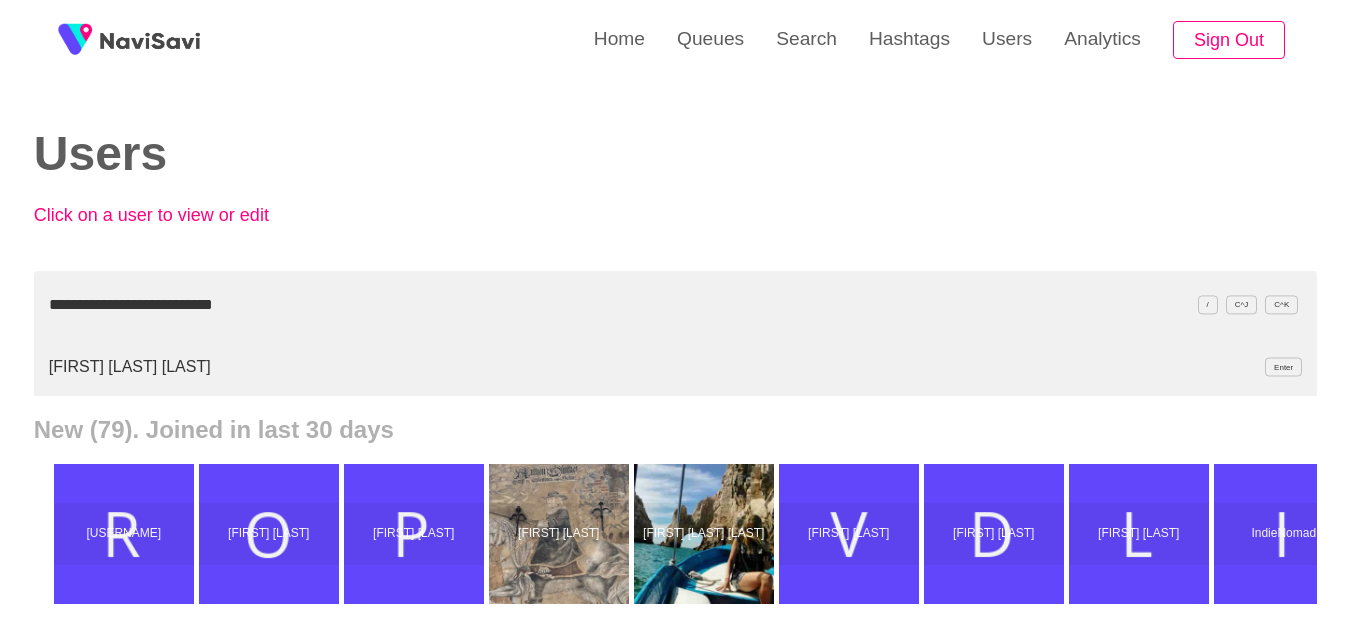 click on "JUAN ADRIÁN RAMÍREZ MORALES Enter" at bounding box center (675, 367) 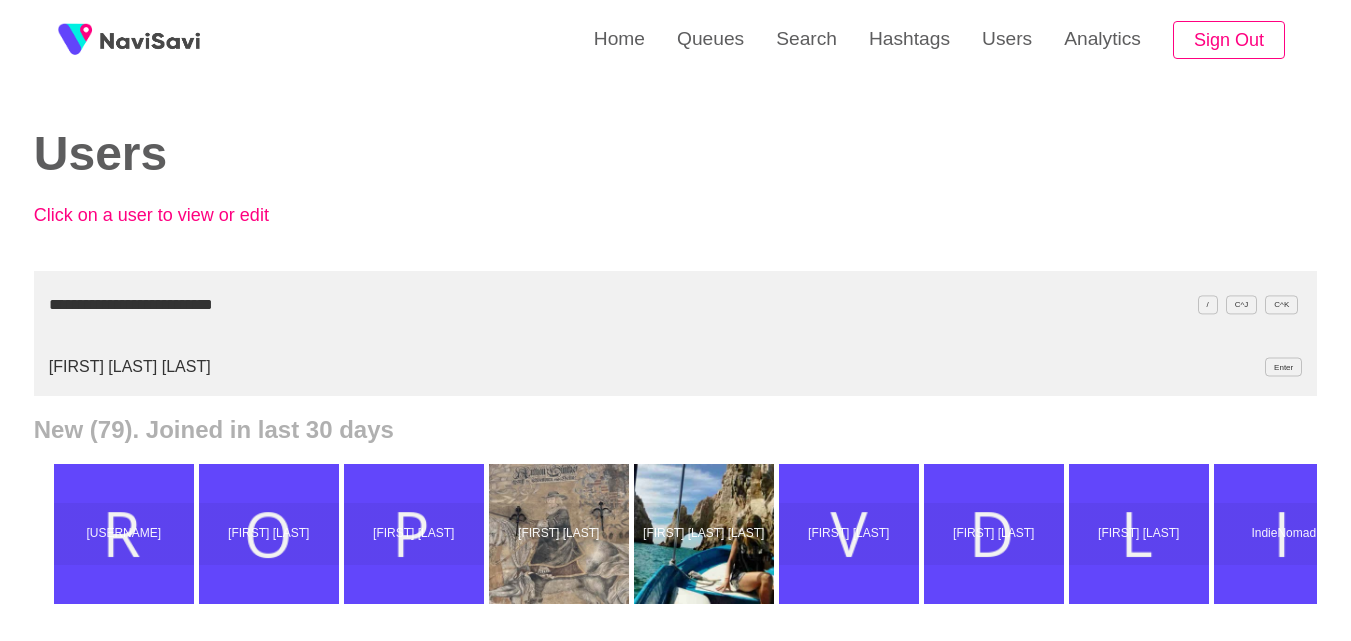 drag, startPoint x: 326, startPoint y: 316, endPoint x: 0, endPoint y: 294, distance: 326.7415 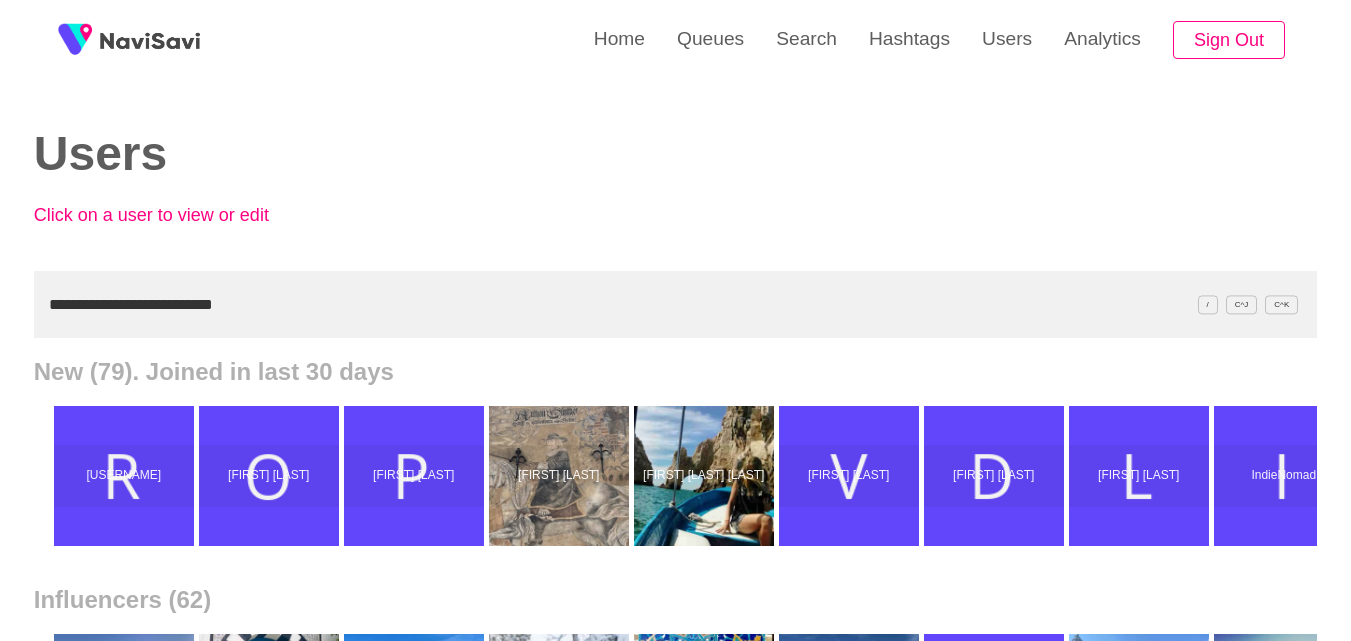 paste 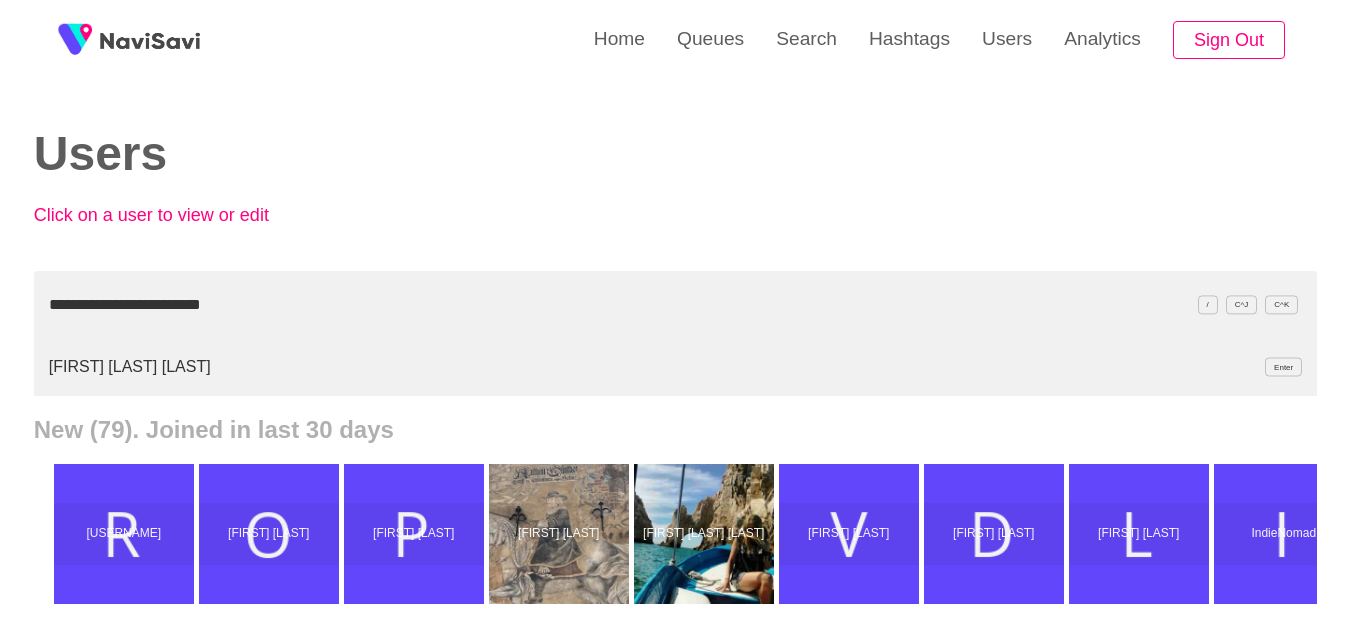 click on "Laura García-Pascual Sanz Enter" at bounding box center [675, 367] 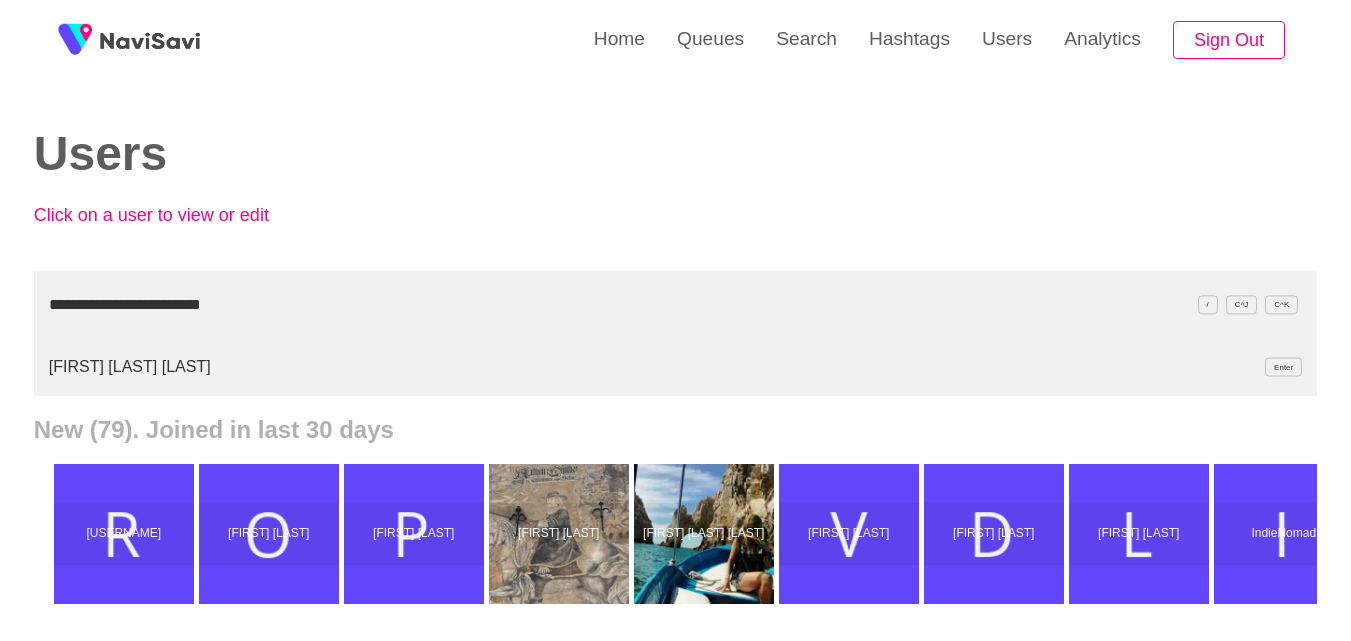 drag, startPoint x: 274, startPoint y: 293, endPoint x: 0, endPoint y: 254, distance: 276.76163 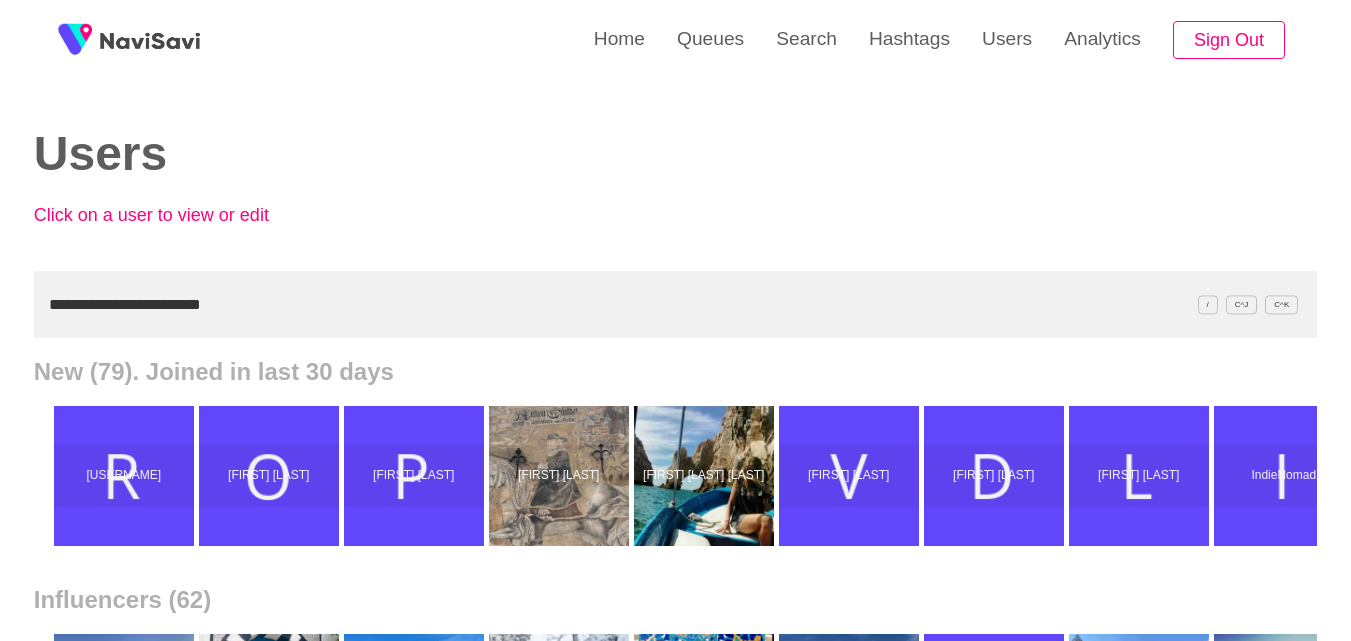 paste 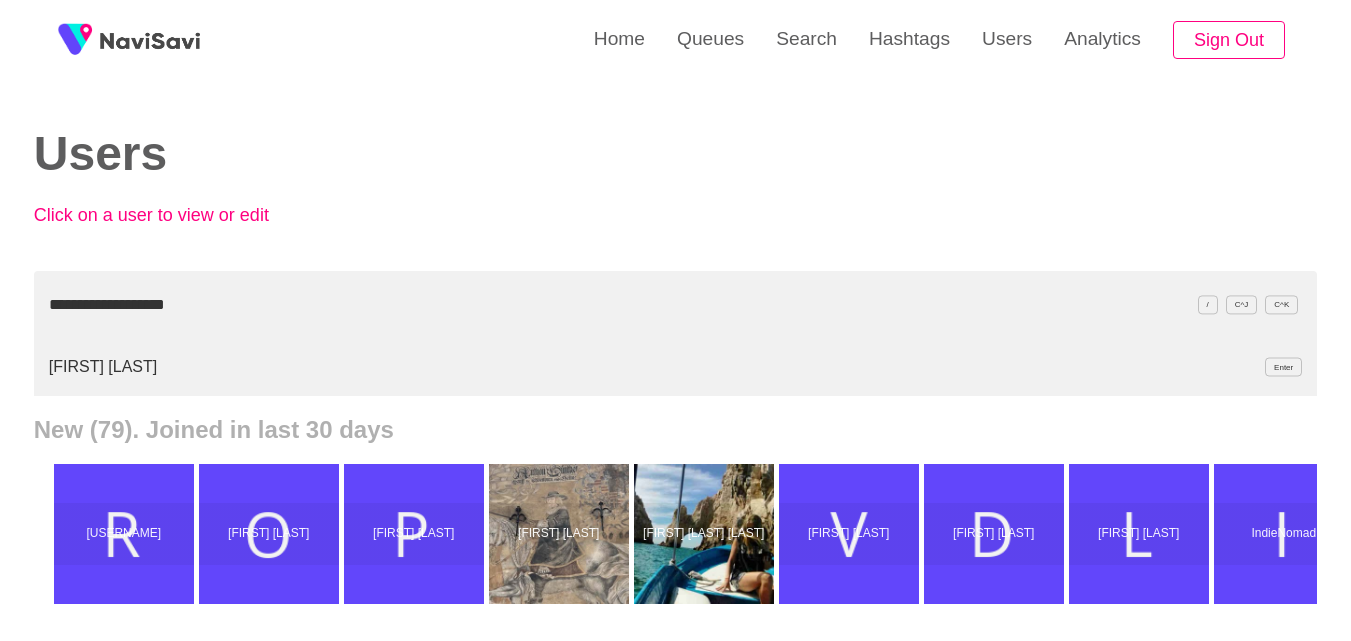 click on "Deanna Troy Travels  Enter" at bounding box center [675, 367] 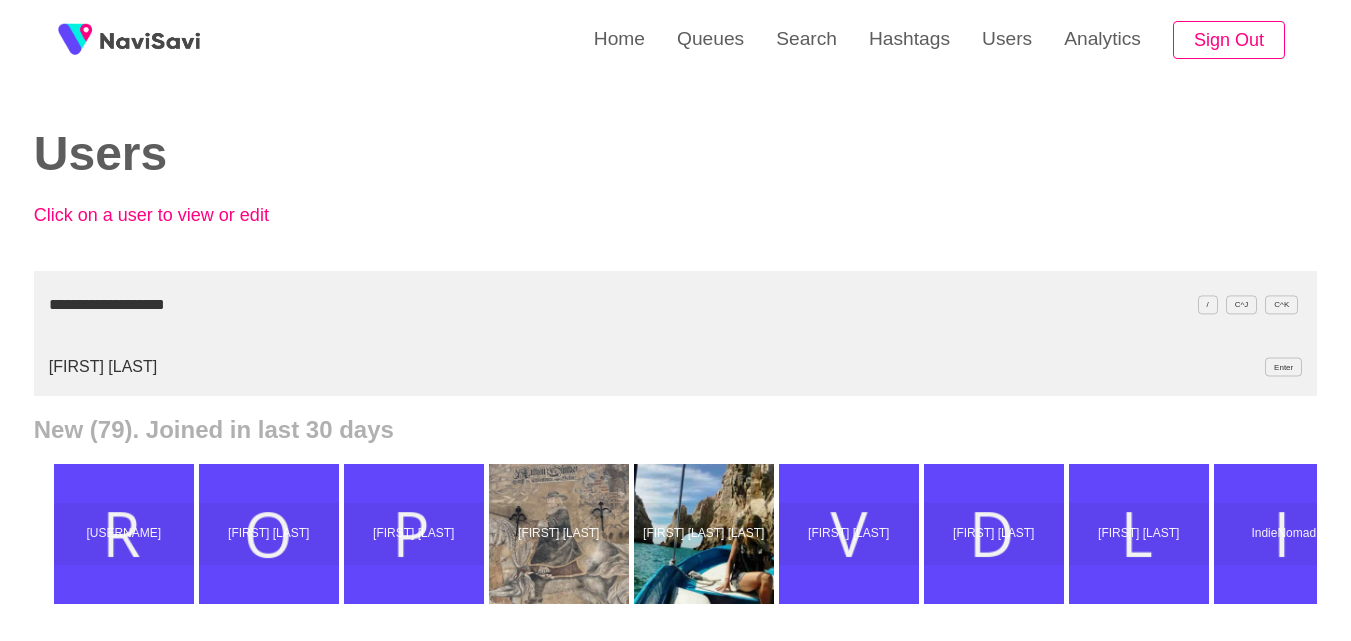 drag, startPoint x: 218, startPoint y: 284, endPoint x: 0, endPoint y: 236, distance: 223.22186 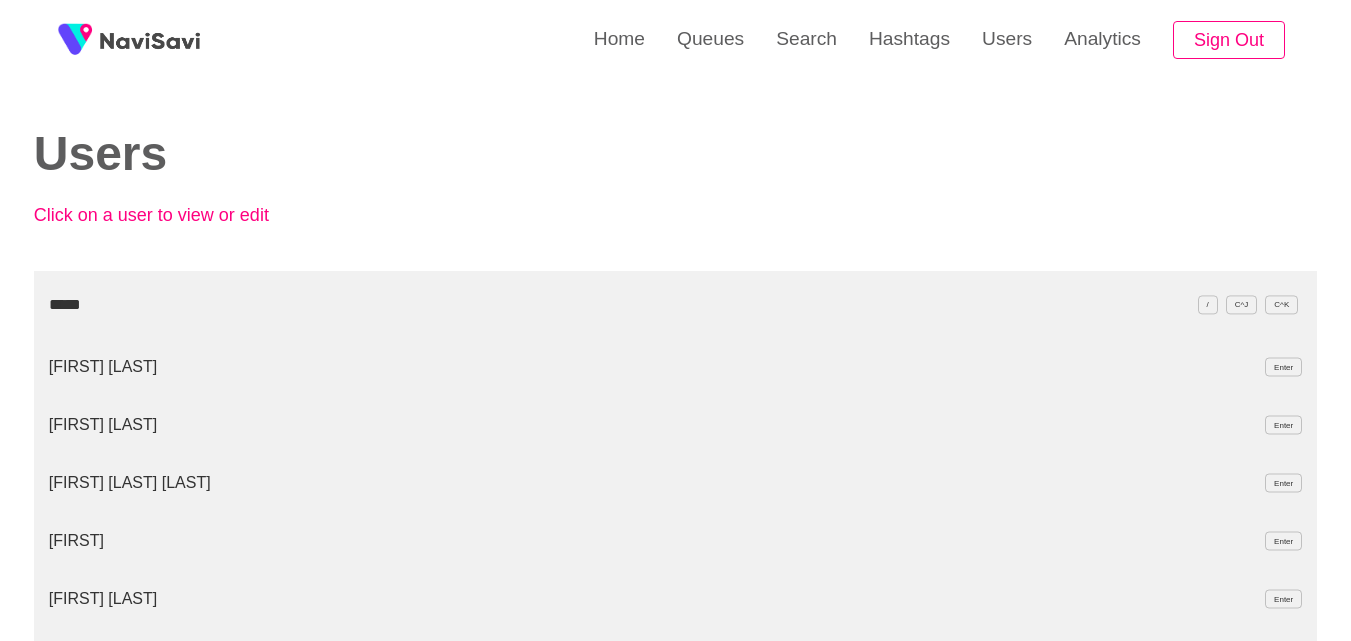 type on "*****" 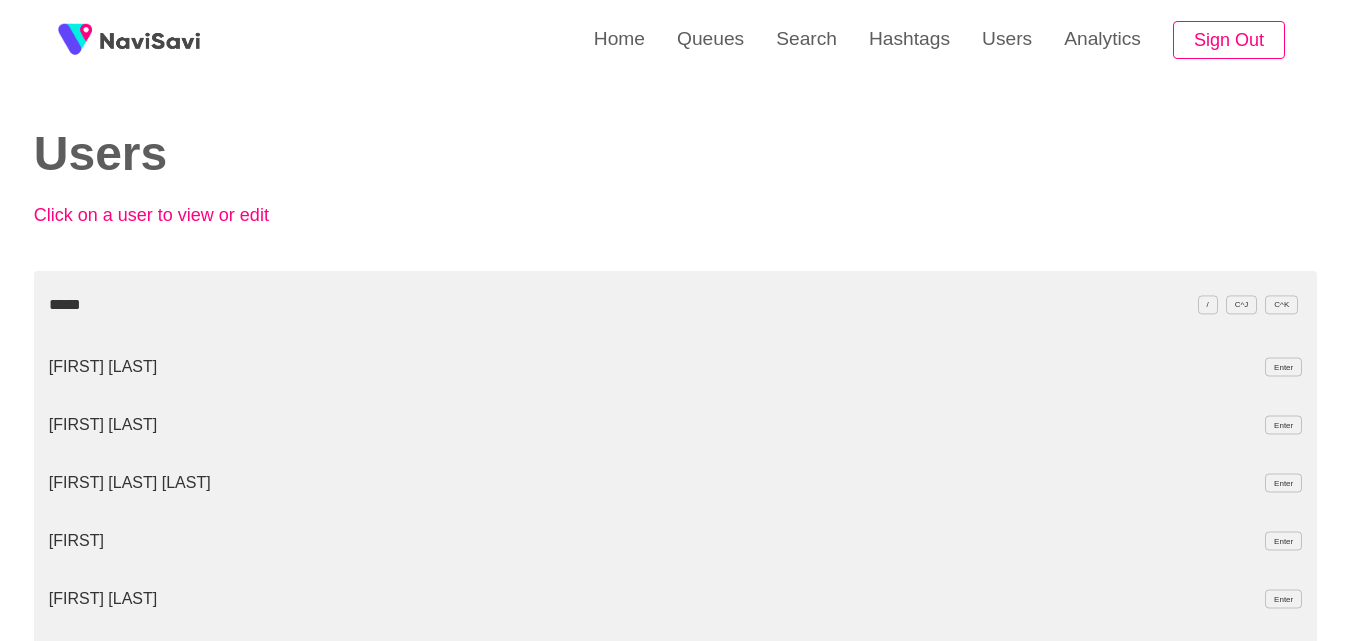 click on "Lucia Enter" at bounding box center (675, 541) 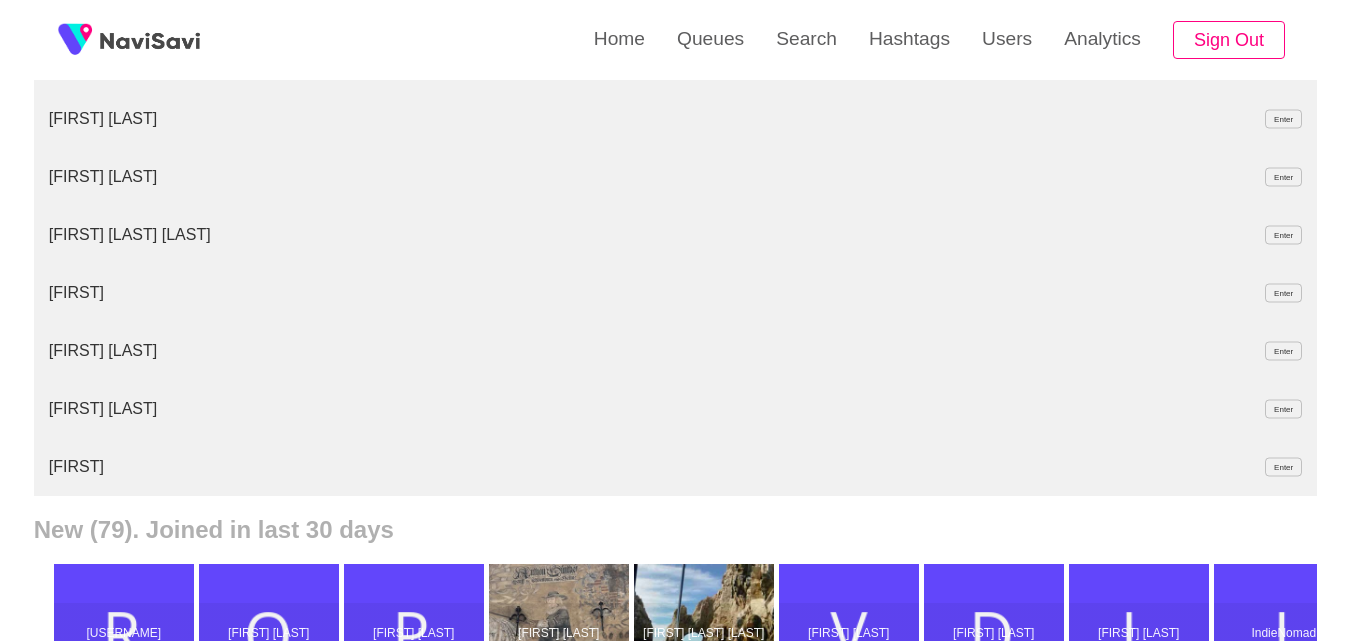 scroll, scrollTop: 249, scrollLeft: 0, axis: vertical 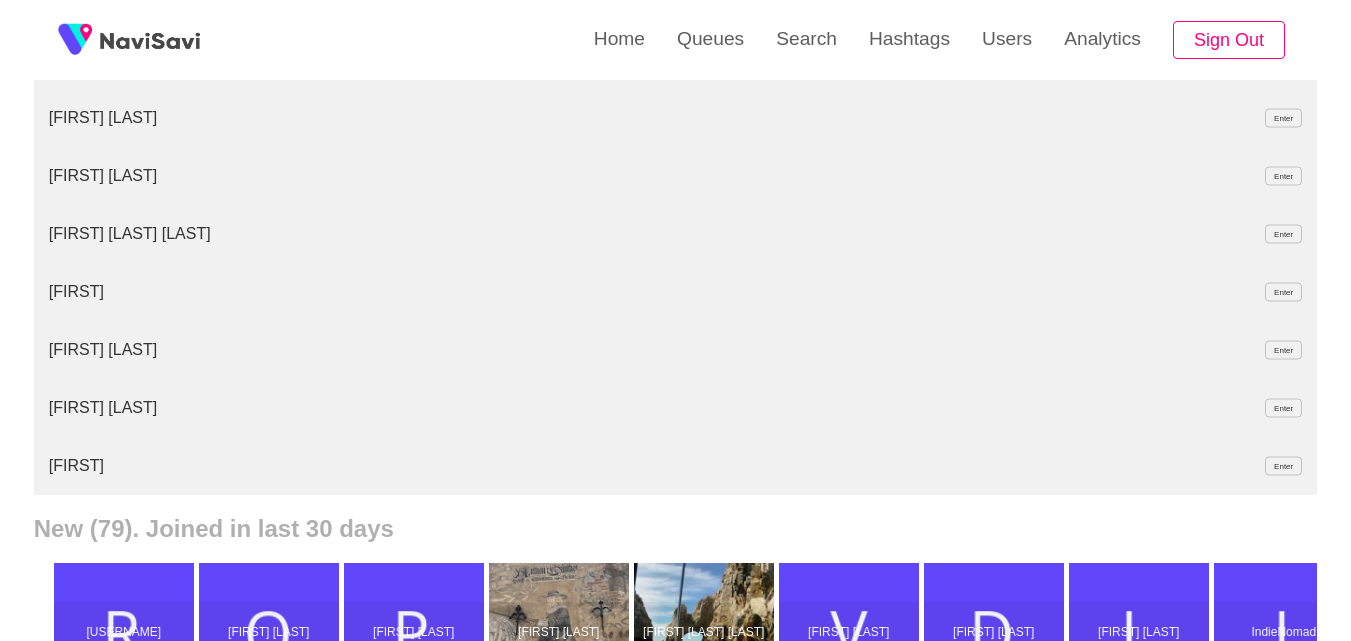 click on "Lucía Hutak Enter" at bounding box center (675, 350) 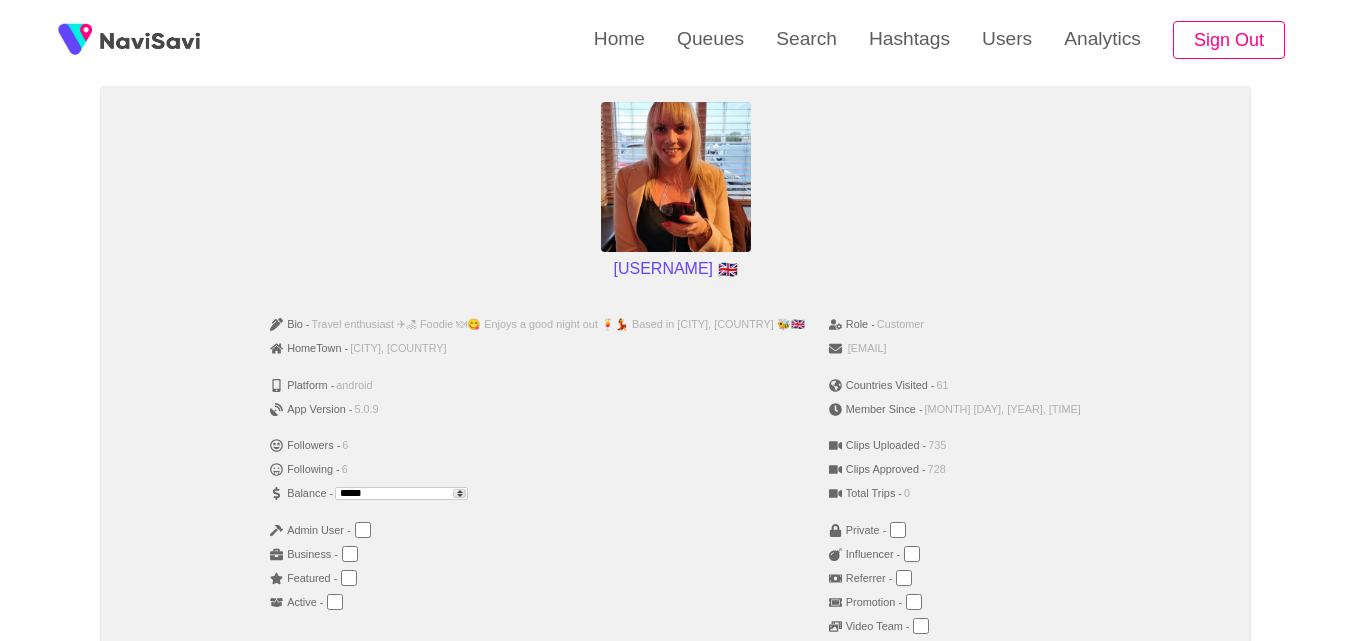 scroll, scrollTop: 164, scrollLeft: 0, axis: vertical 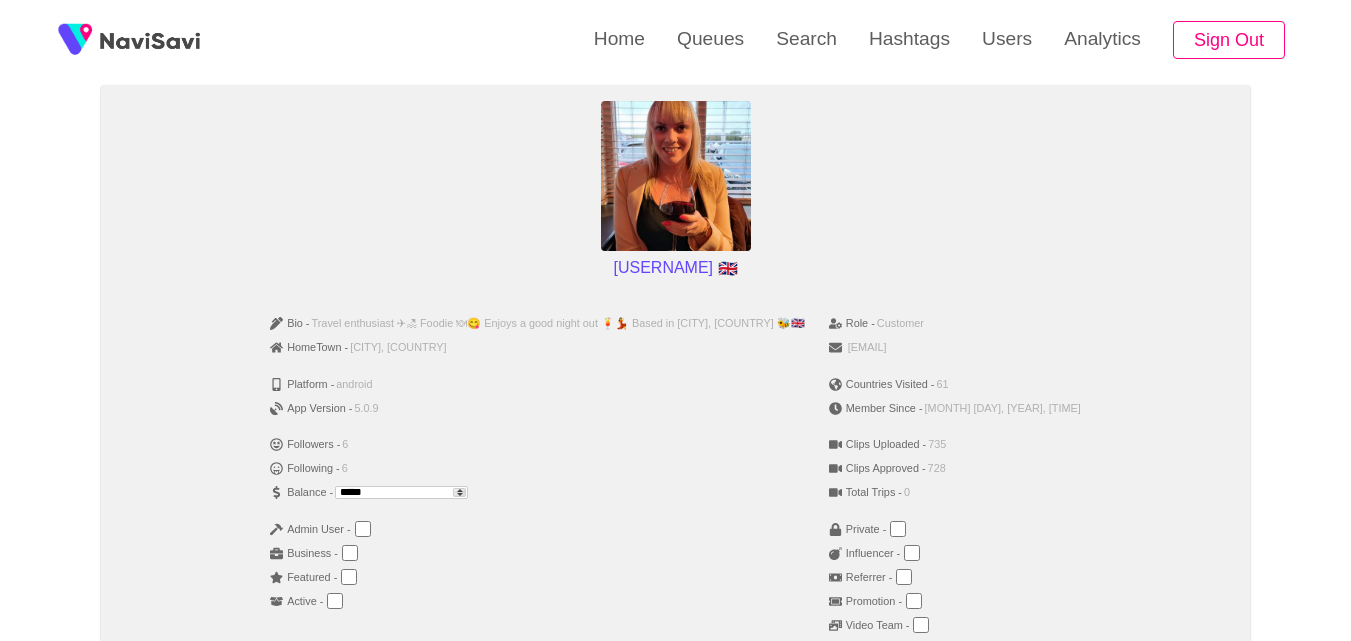 drag, startPoint x: 434, startPoint y: 492, endPoint x: 345, endPoint y: 494, distance: 89.02247 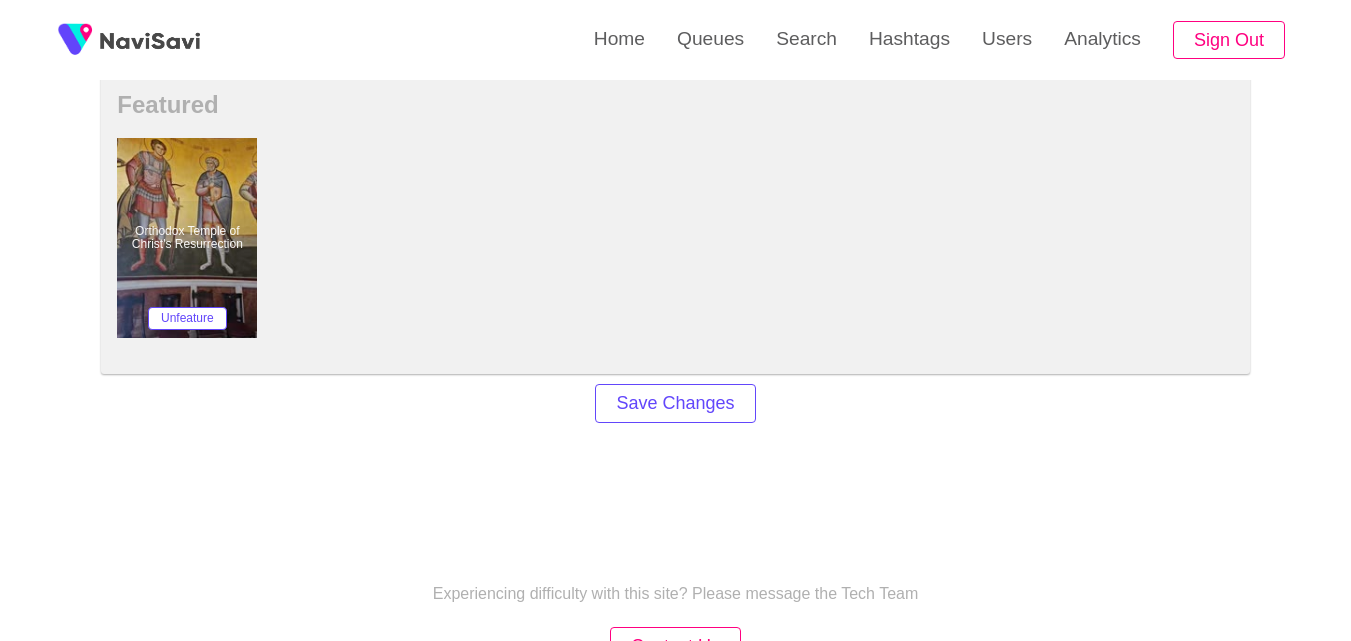 scroll, scrollTop: 1425, scrollLeft: 0, axis: vertical 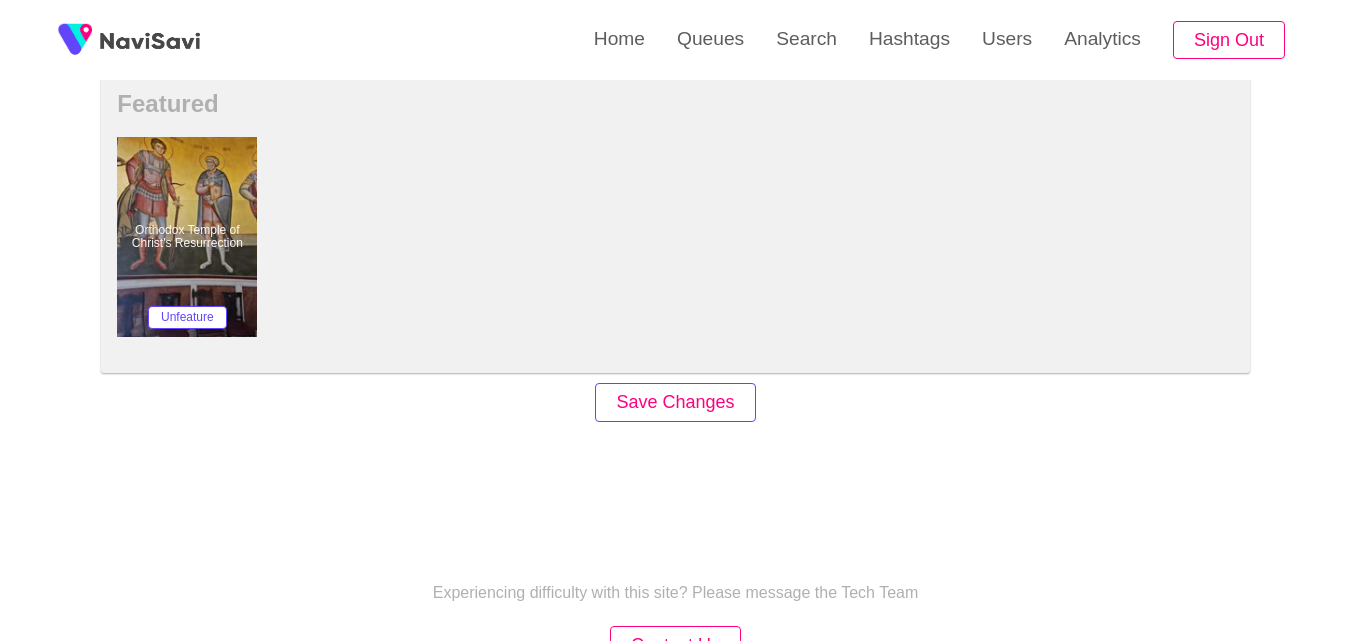 type on "***" 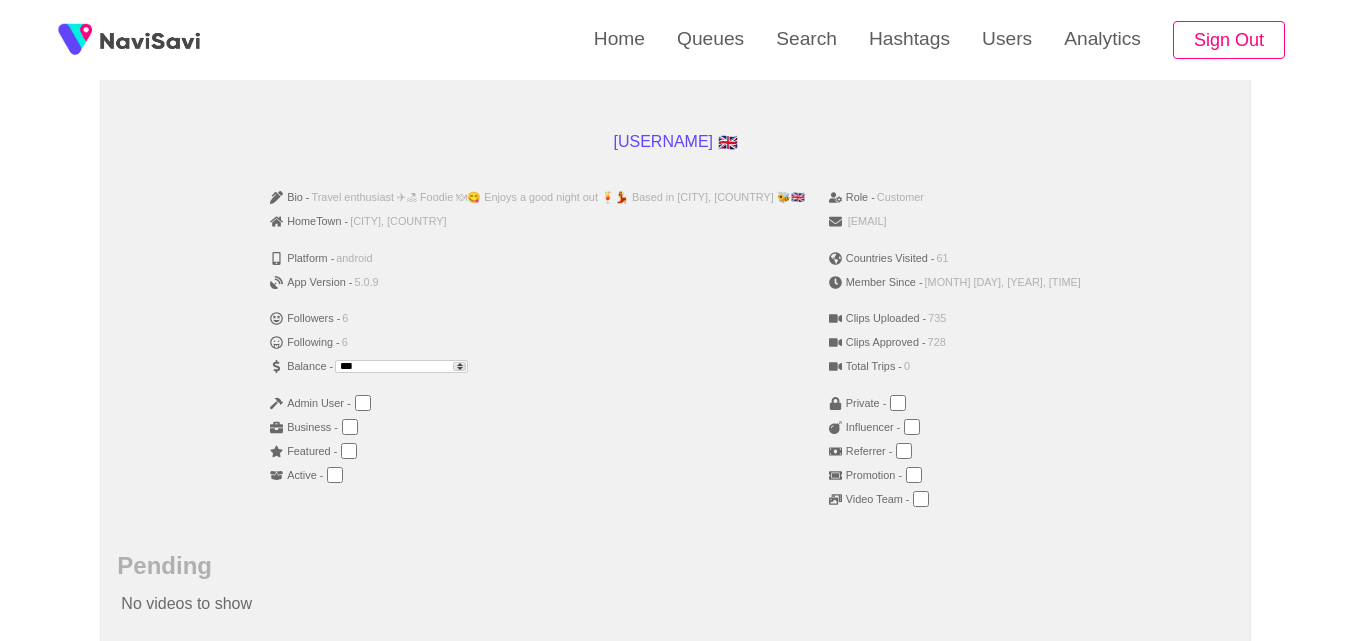 scroll, scrollTop: 295, scrollLeft: 0, axis: vertical 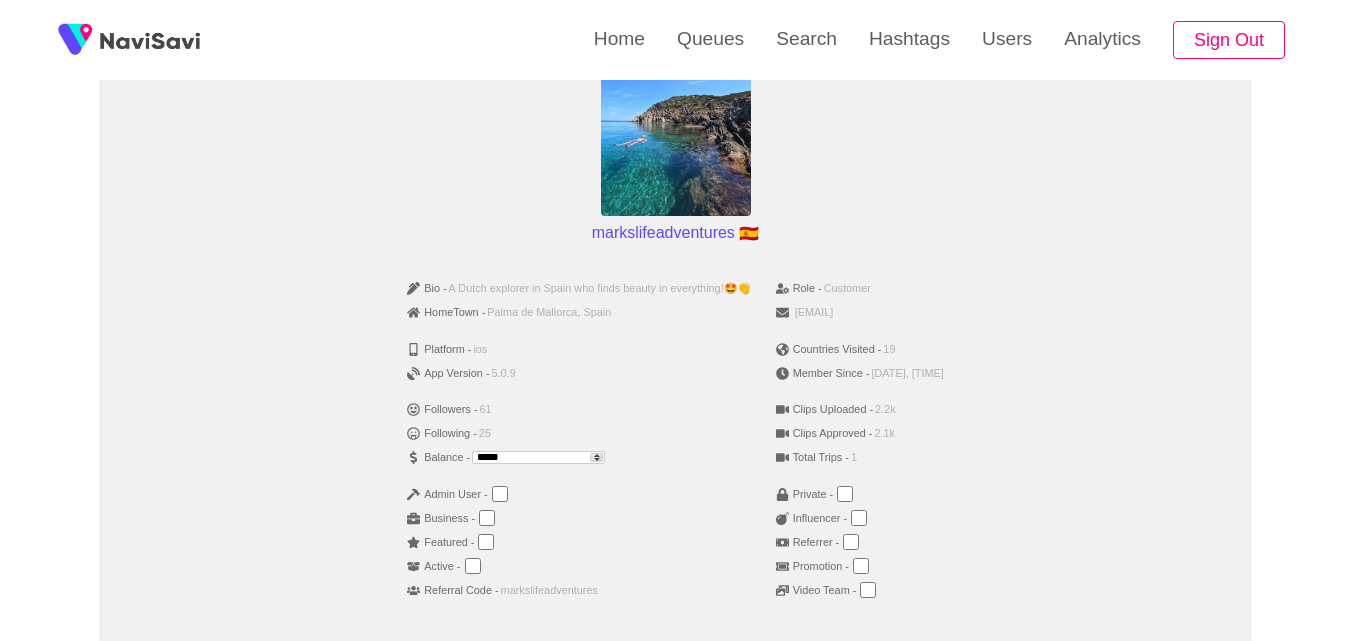 drag, startPoint x: 546, startPoint y: 452, endPoint x: 302, endPoint y: 438, distance: 244.4013 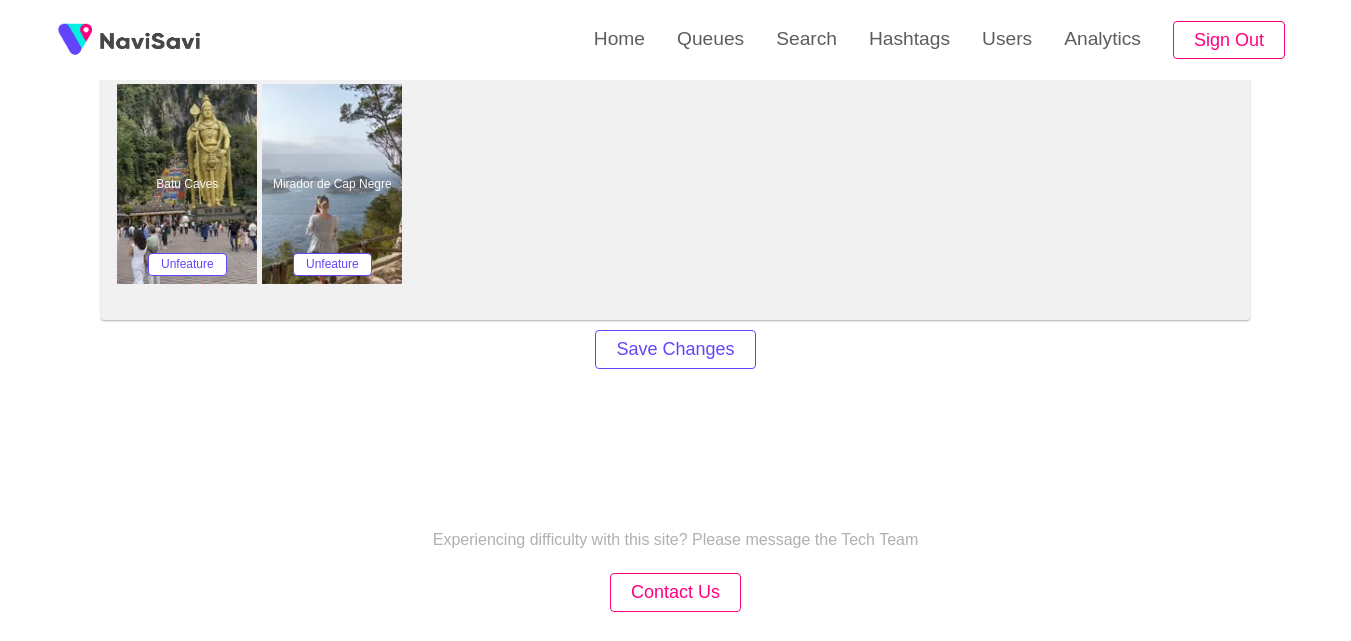 scroll, scrollTop: 1479, scrollLeft: 0, axis: vertical 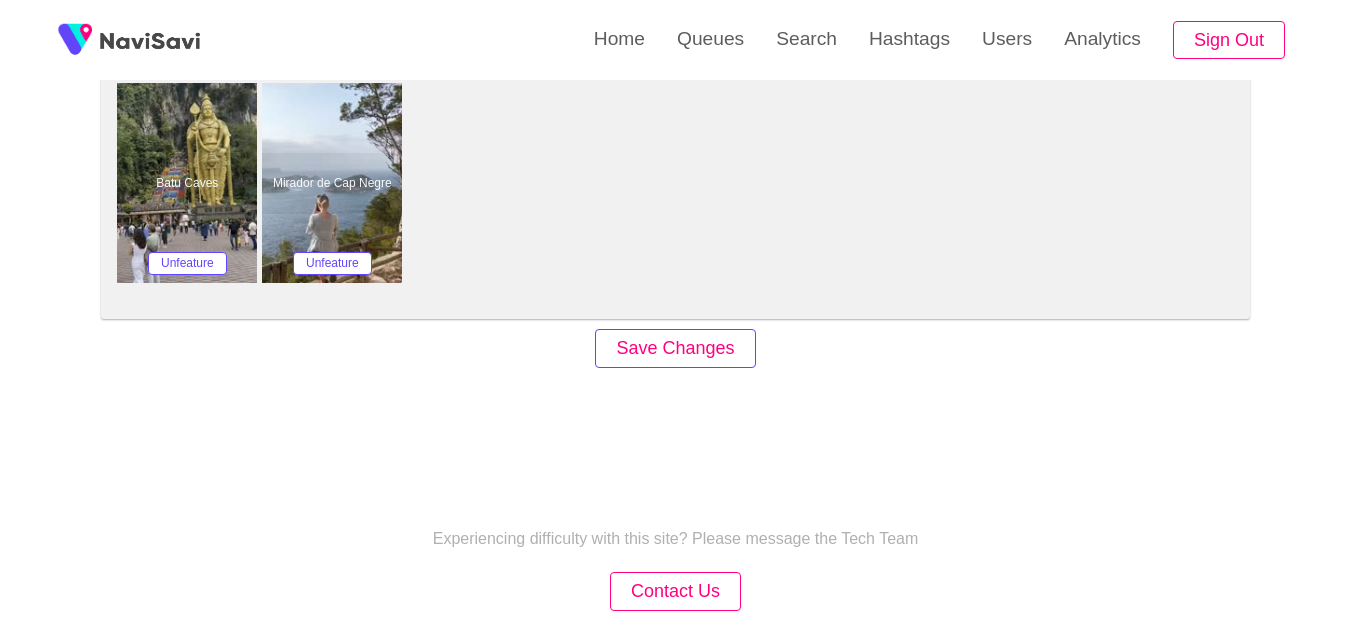 type on "***" 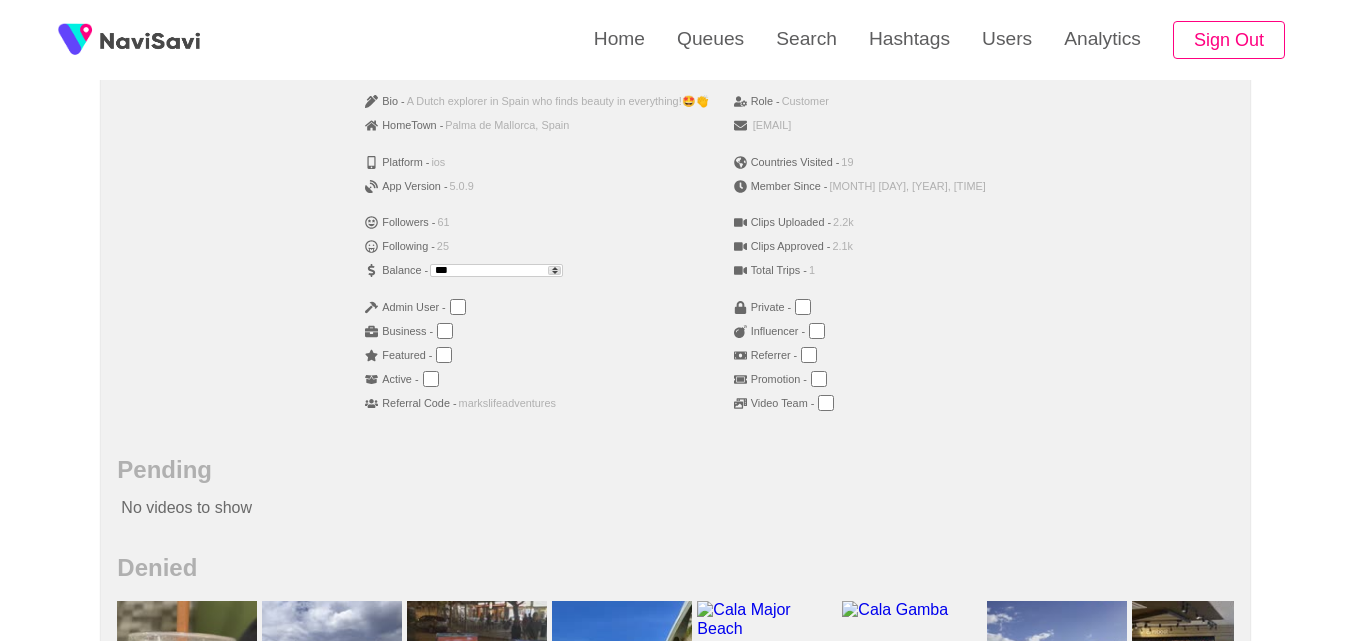 scroll, scrollTop: 387, scrollLeft: 0, axis: vertical 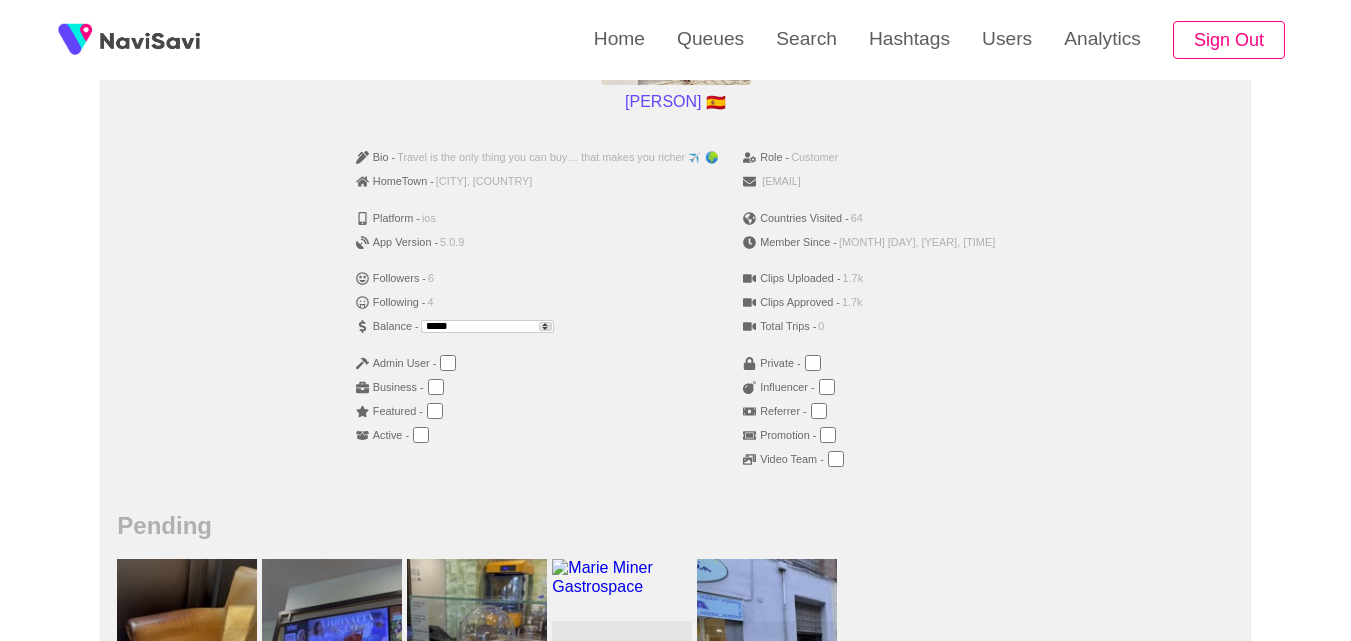 click on "Balance -   *****" at bounding box center [537, 327] 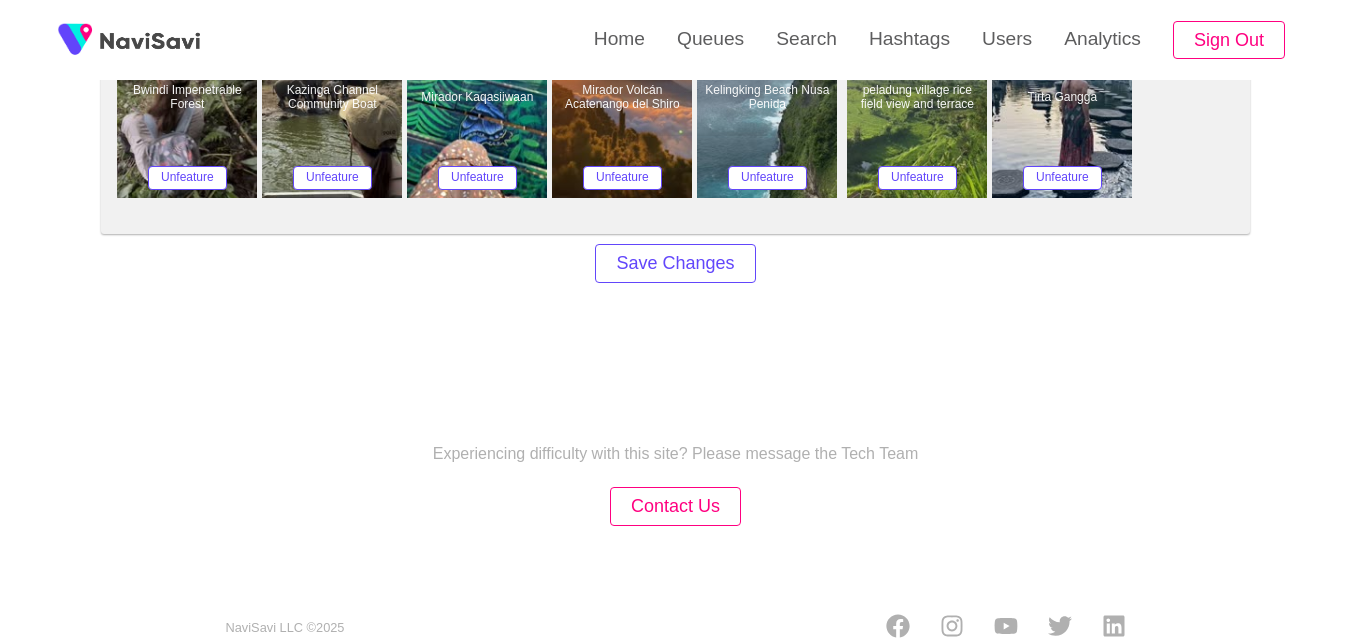 scroll, scrollTop: 1788, scrollLeft: 0, axis: vertical 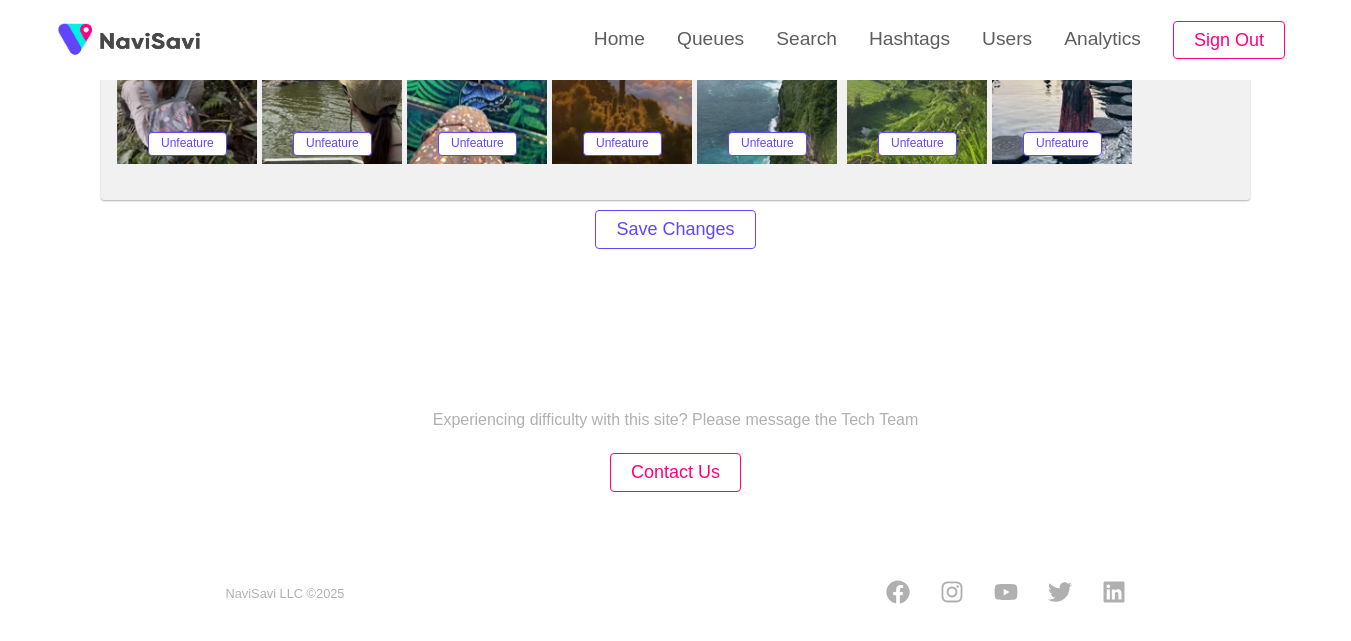 type on "***" 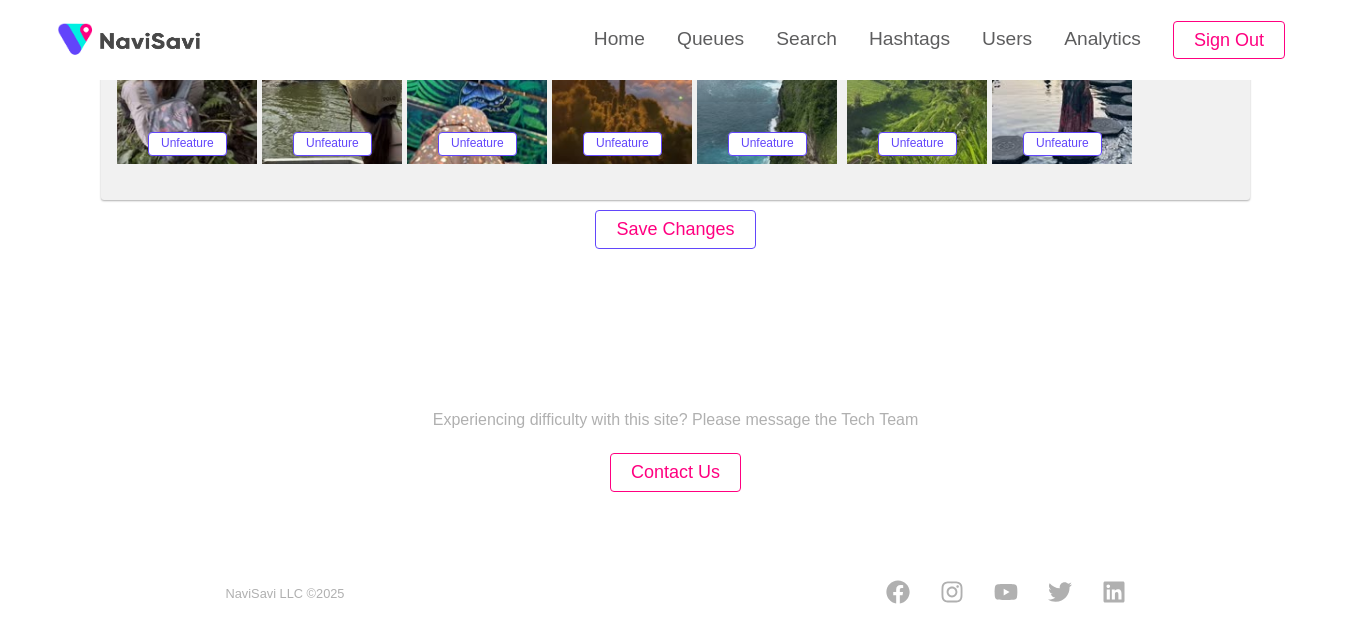 click on "Save Changes" at bounding box center (675, 229) 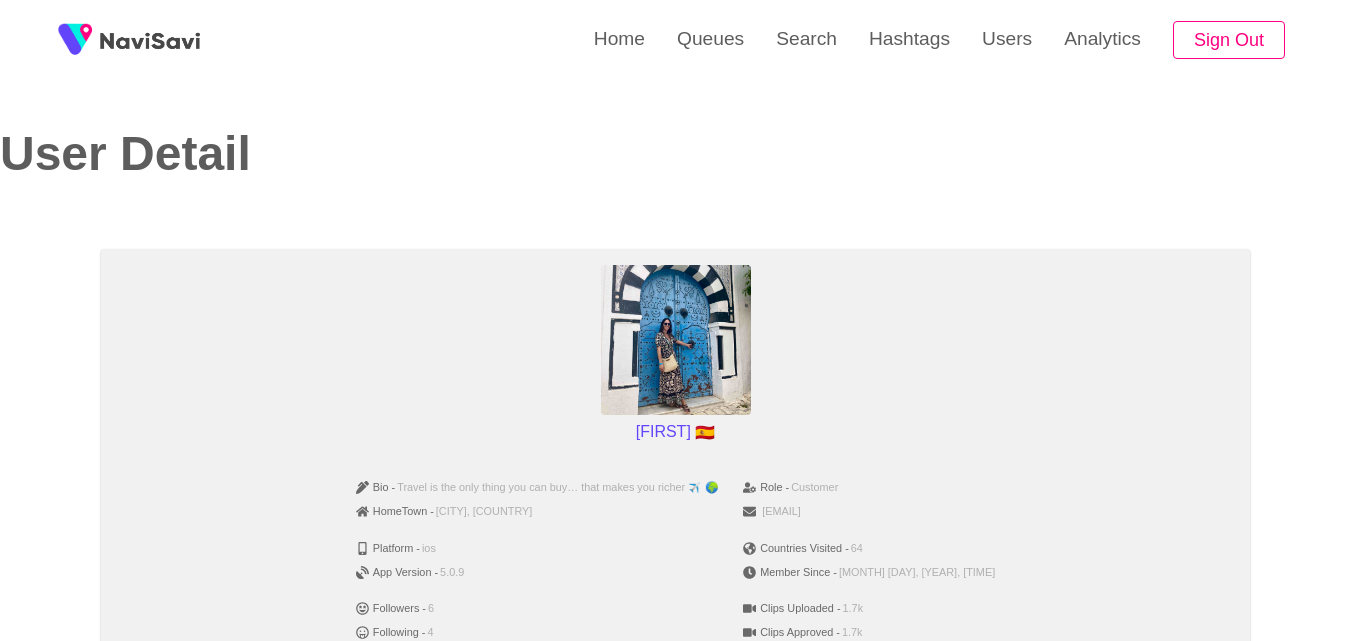 scroll, scrollTop: 293, scrollLeft: 0, axis: vertical 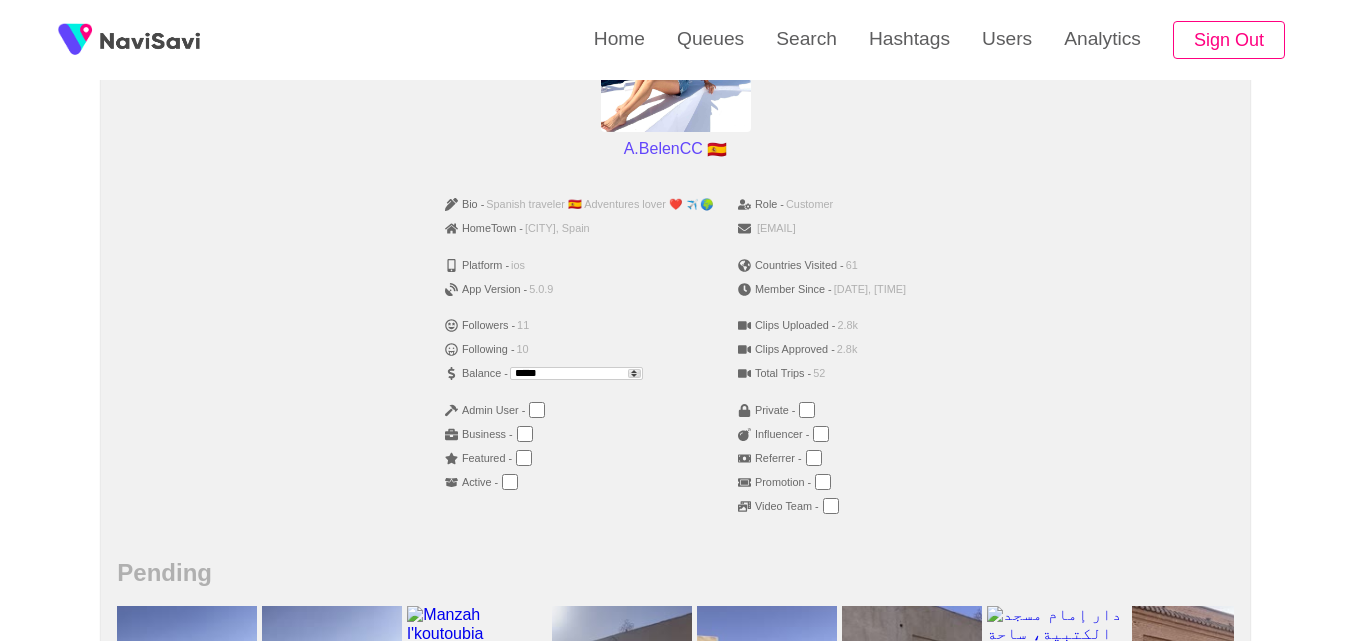 drag, startPoint x: 559, startPoint y: 369, endPoint x: 365, endPoint y: 376, distance: 194.12625 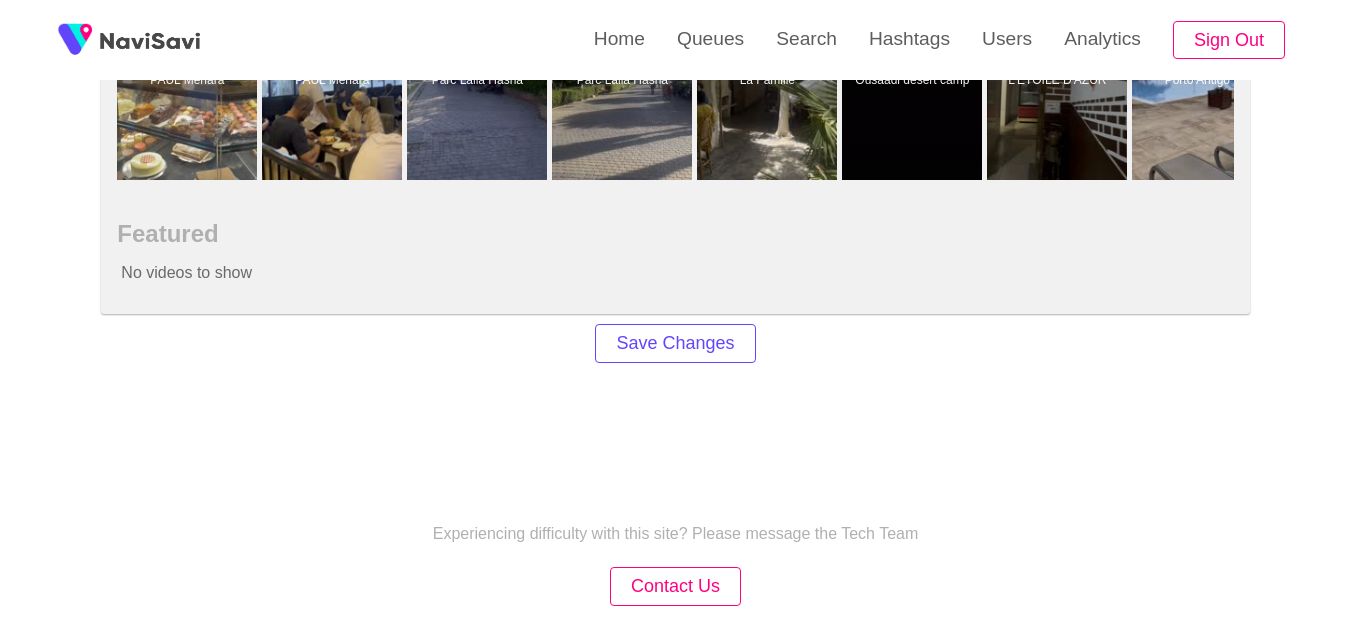 scroll, scrollTop: 1492, scrollLeft: 0, axis: vertical 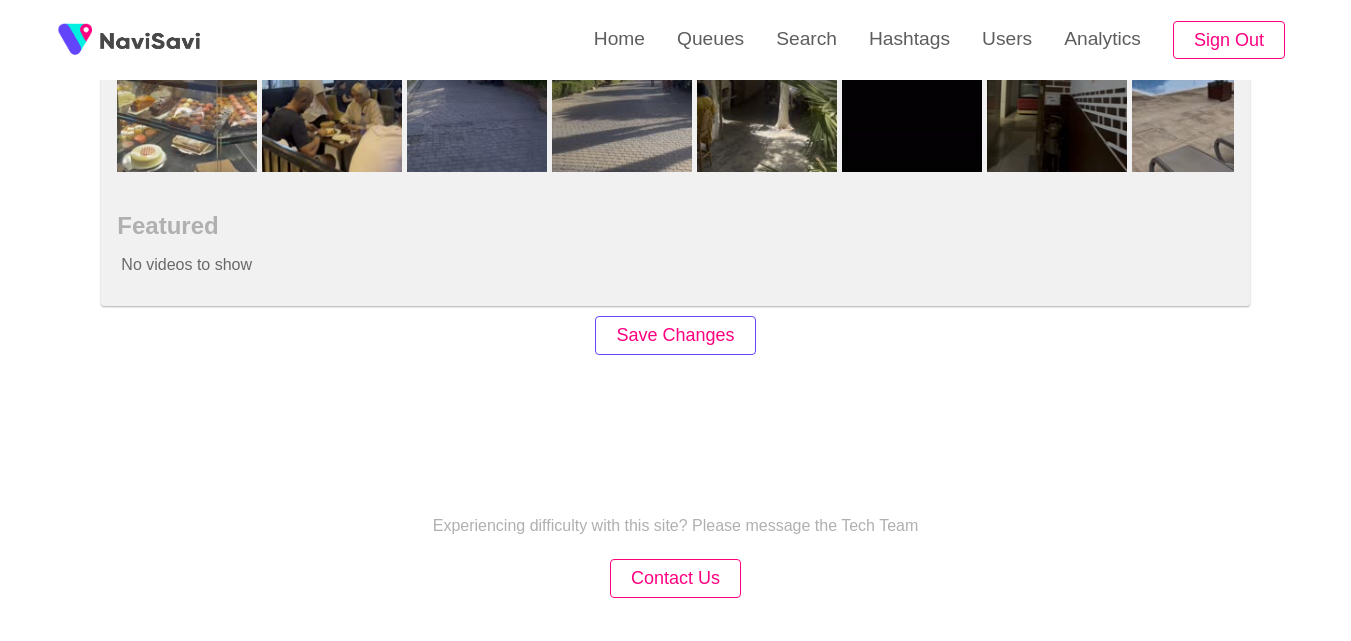type on "***" 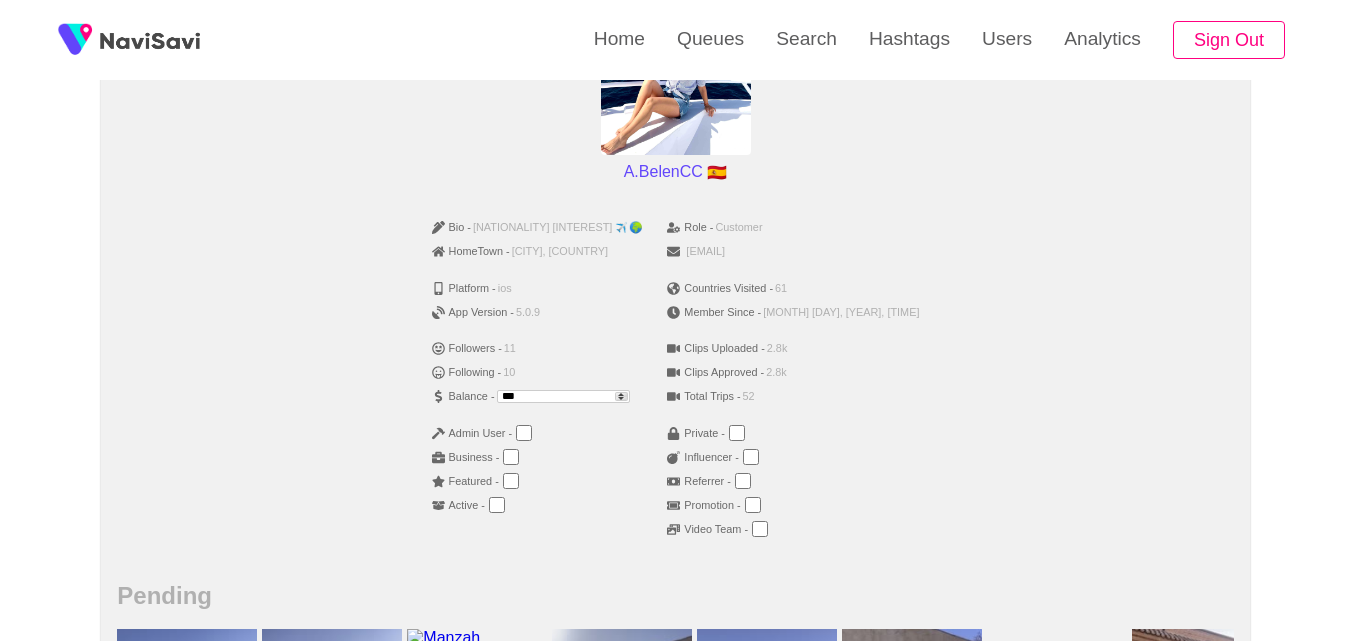 scroll, scrollTop: 261, scrollLeft: 0, axis: vertical 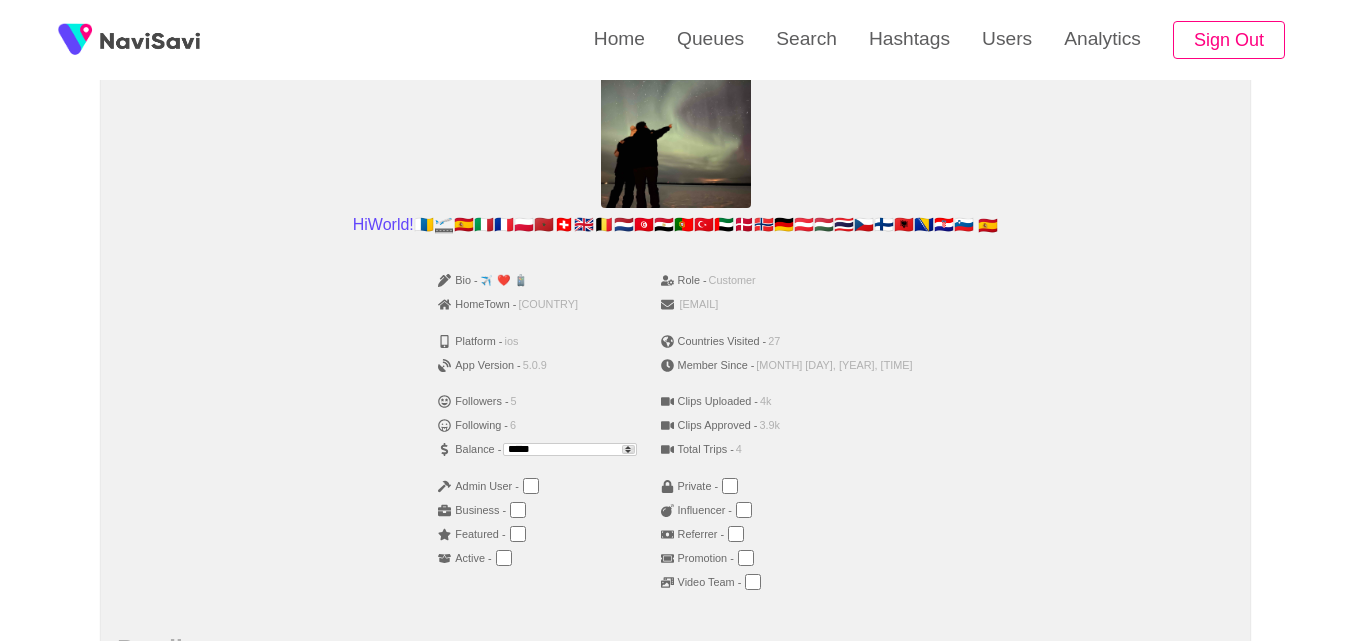 click on "Balance -   *****" at bounding box center [537, 450] 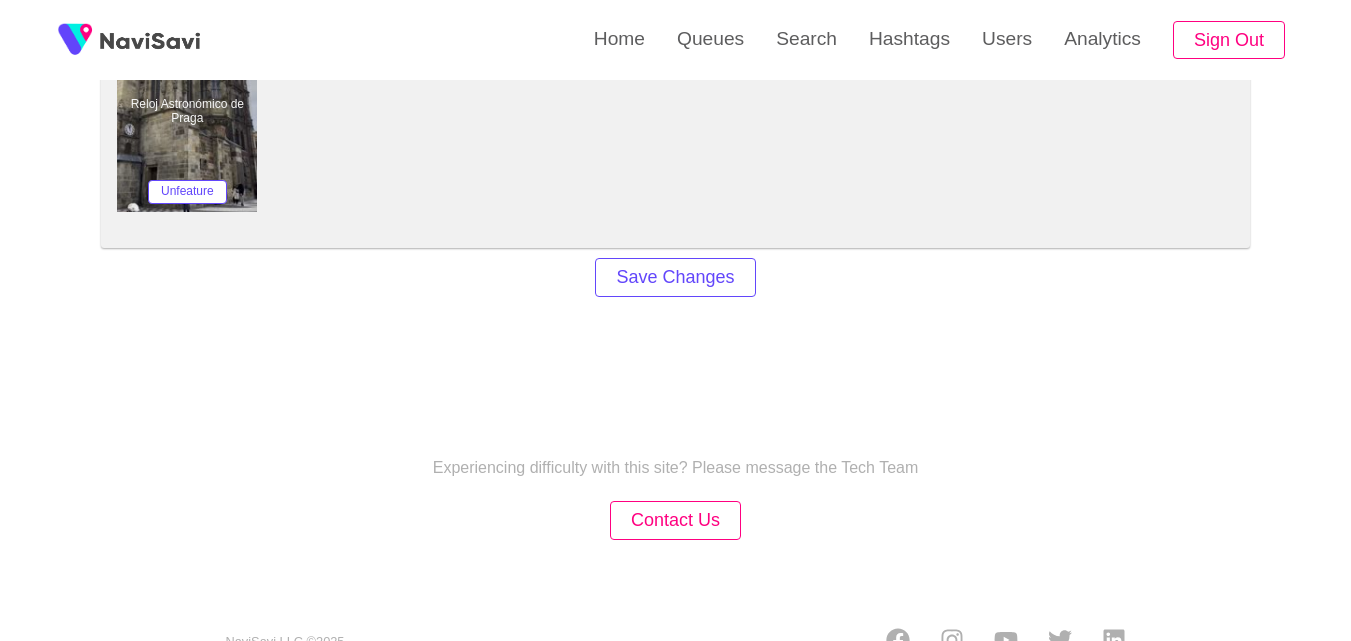 scroll, scrollTop: 1741, scrollLeft: 0, axis: vertical 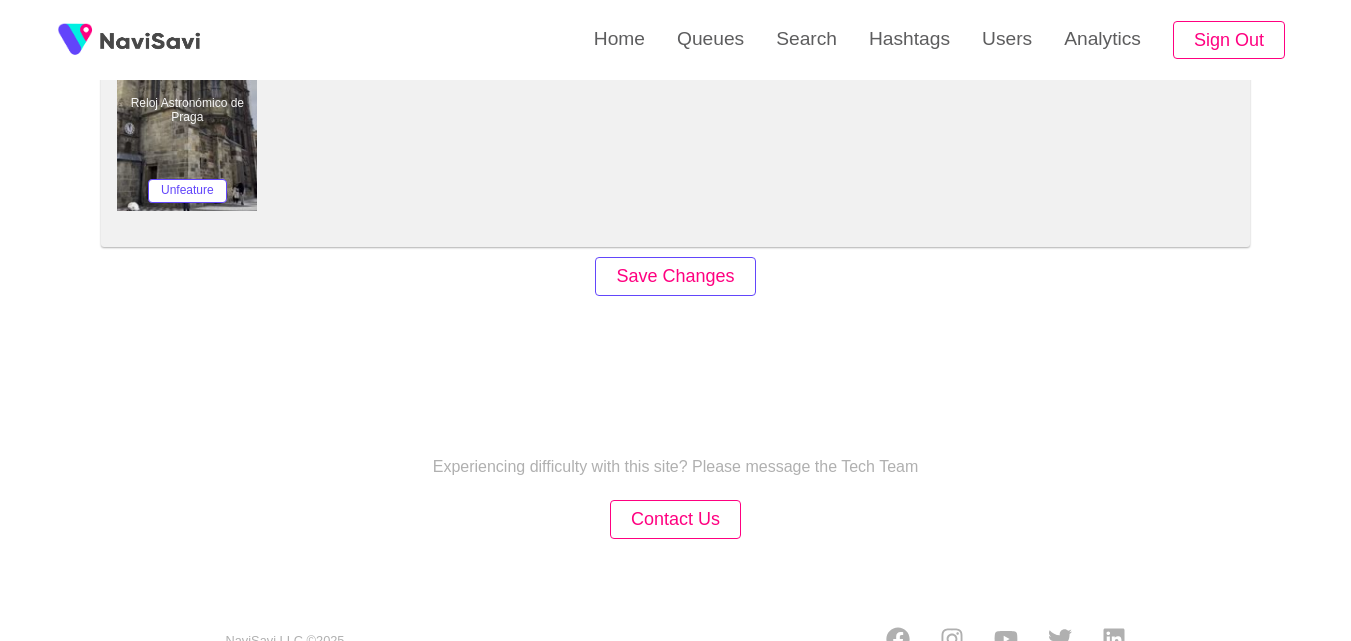 type on "***" 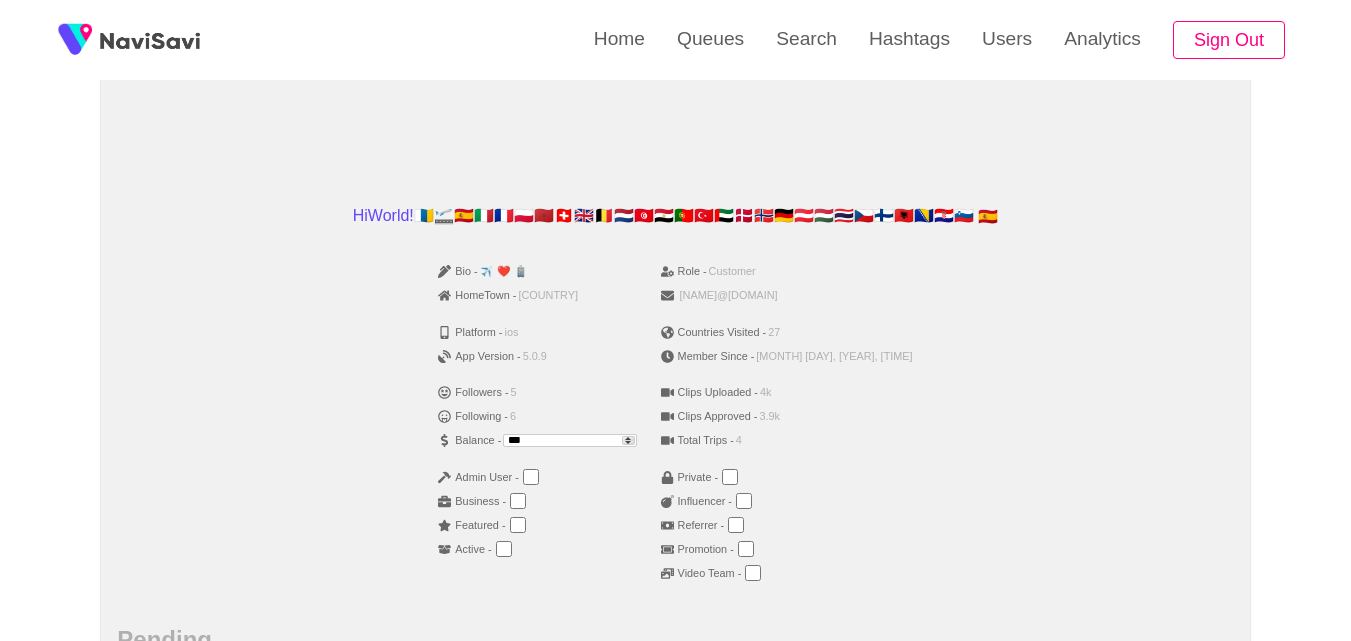 scroll, scrollTop: 214, scrollLeft: 0, axis: vertical 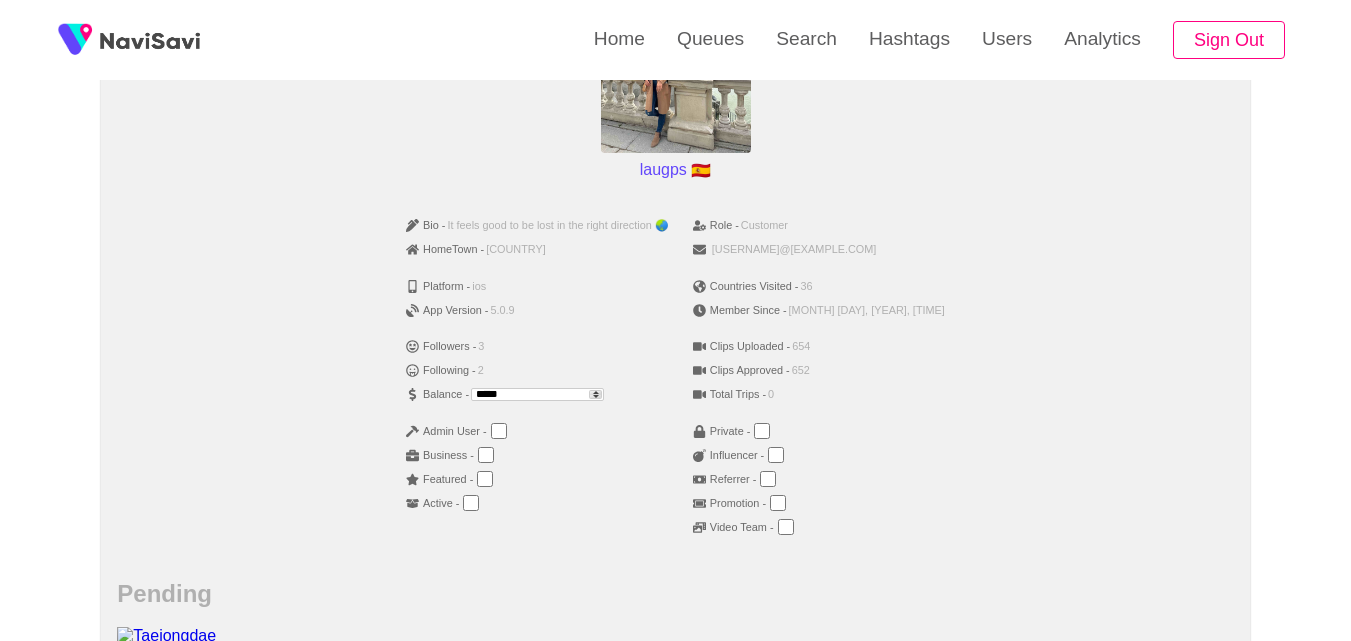 drag, startPoint x: 537, startPoint y: 397, endPoint x: 454, endPoint y: 398, distance: 83.00603 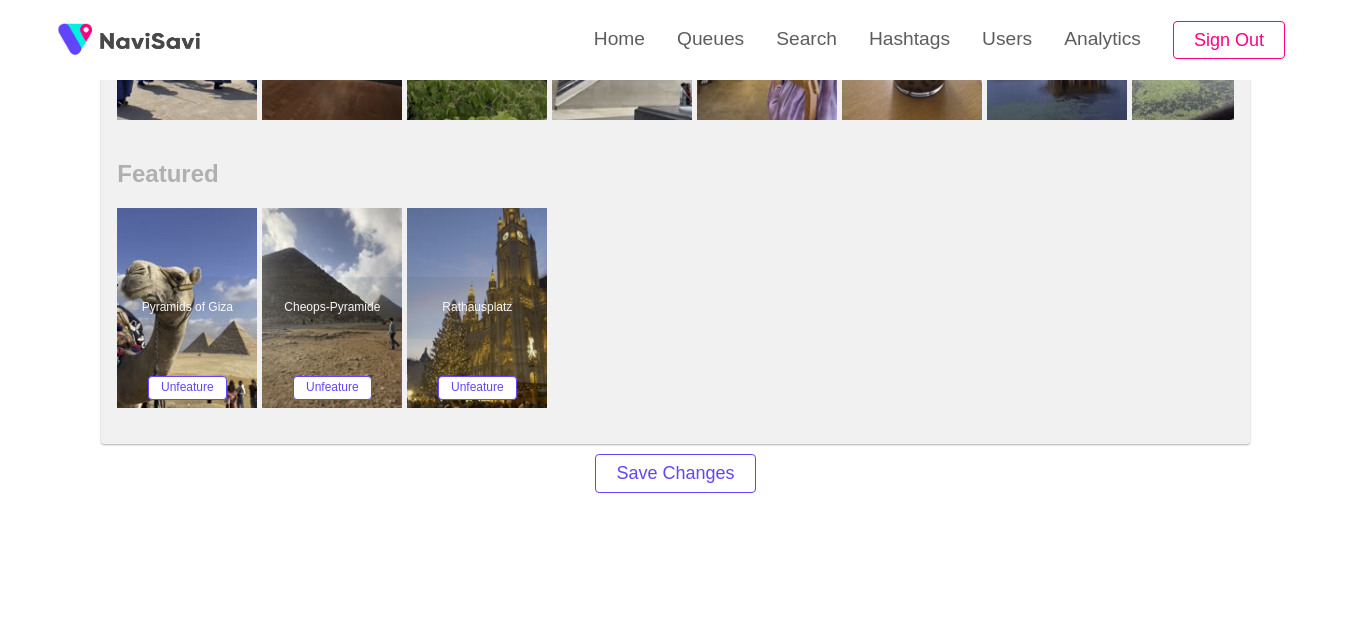 scroll, scrollTop: 1788, scrollLeft: 0, axis: vertical 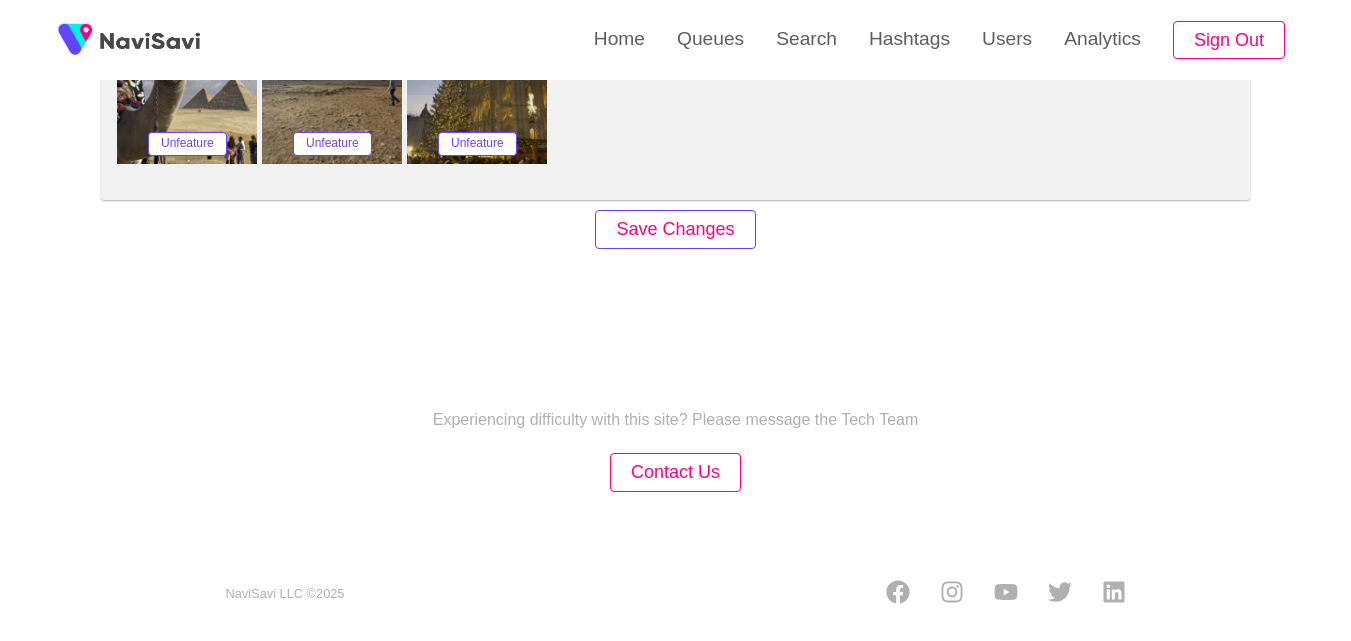 type on "***" 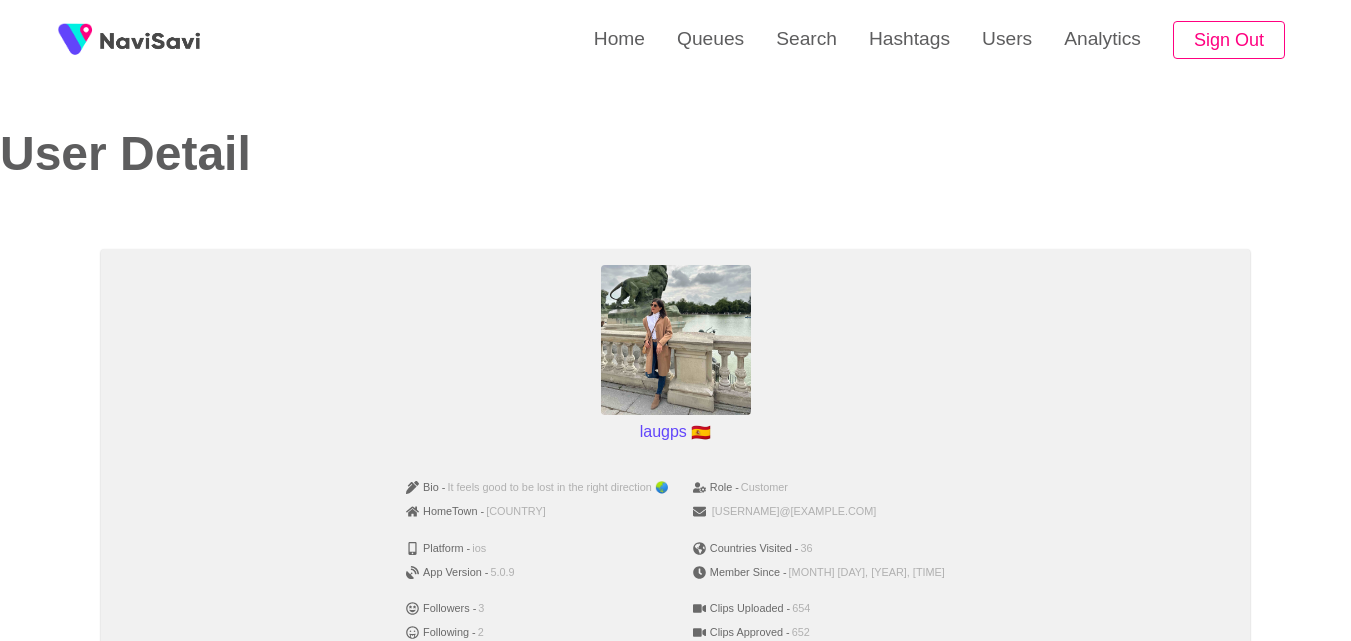 scroll, scrollTop: 287, scrollLeft: 0, axis: vertical 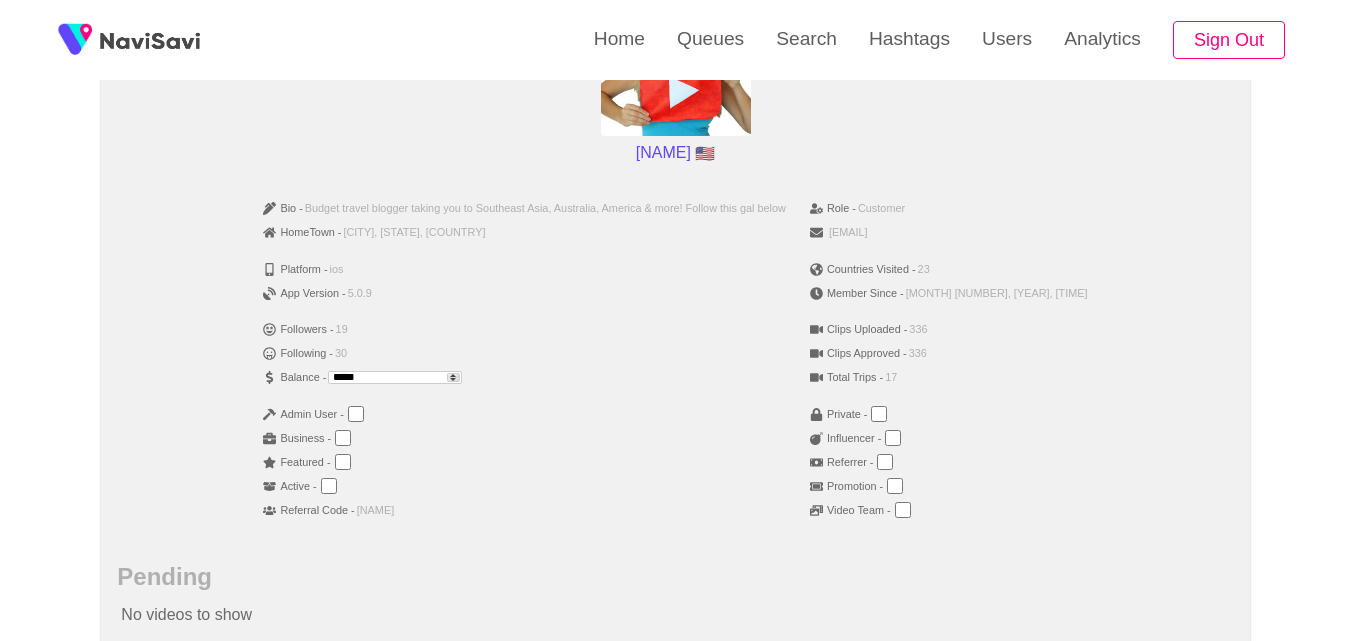 drag, startPoint x: 417, startPoint y: 371, endPoint x: 289, endPoint y: 381, distance: 128.39003 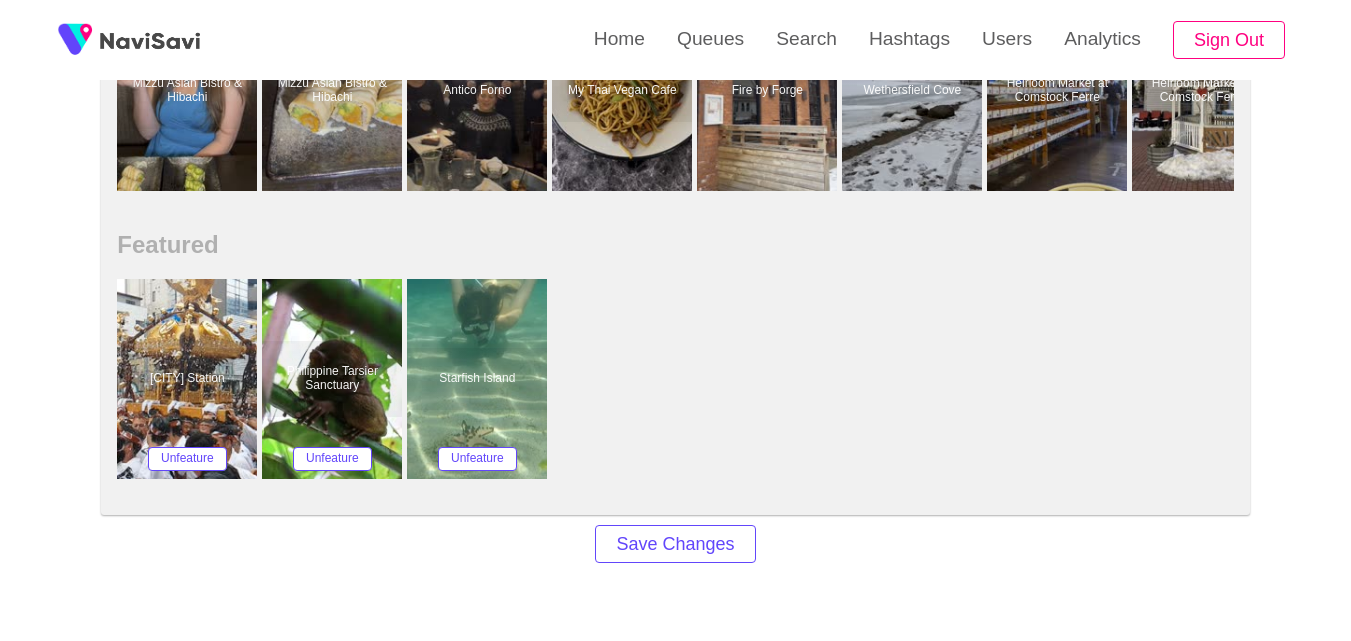 scroll, scrollTop: 1409, scrollLeft: 0, axis: vertical 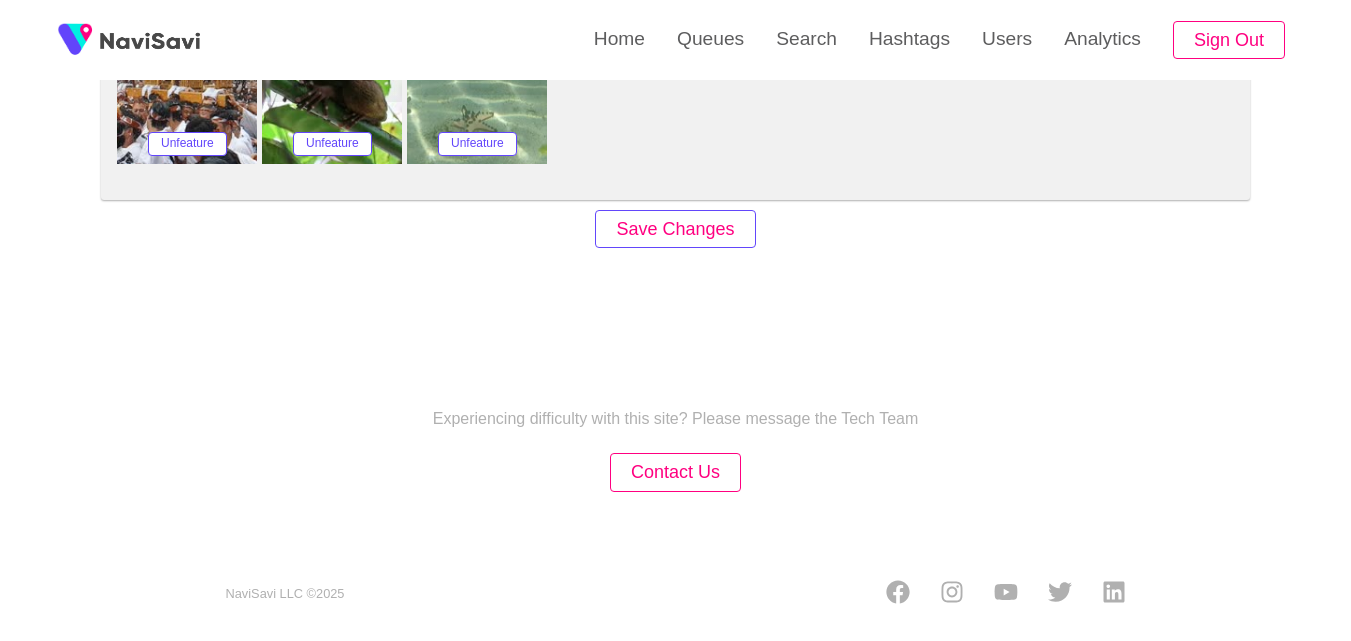 type on "***" 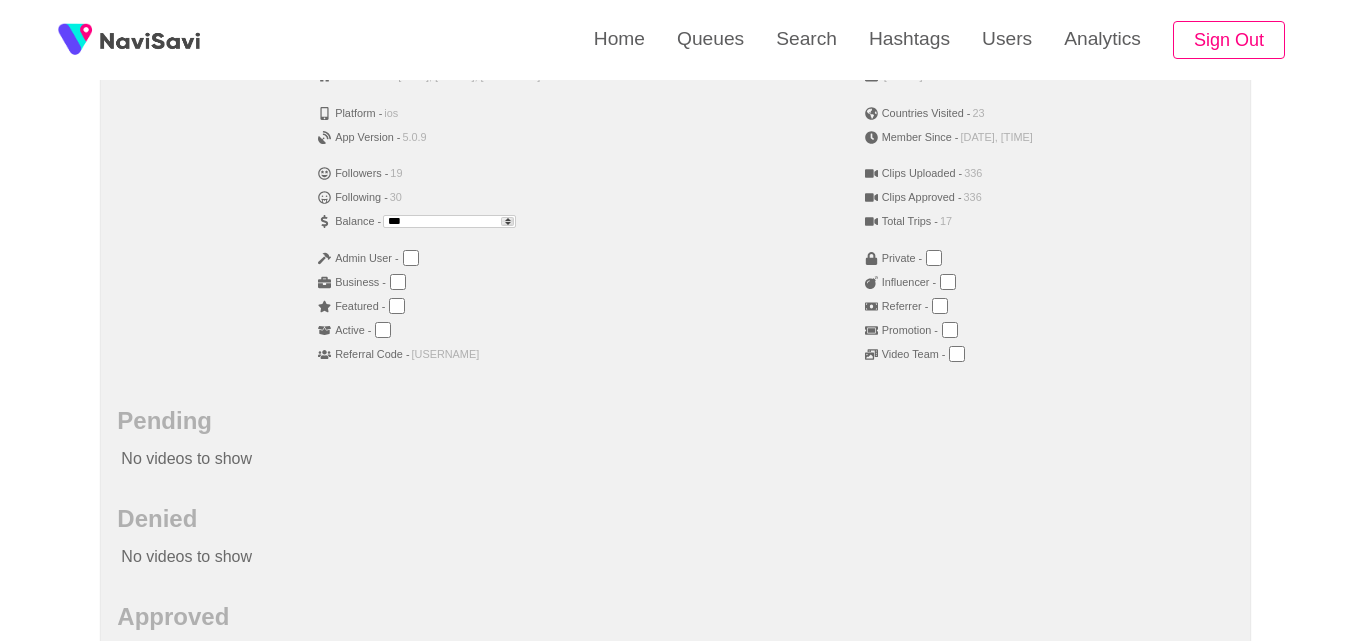 scroll, scrollTop: 436, scrollLeft: 0, axis: vertical 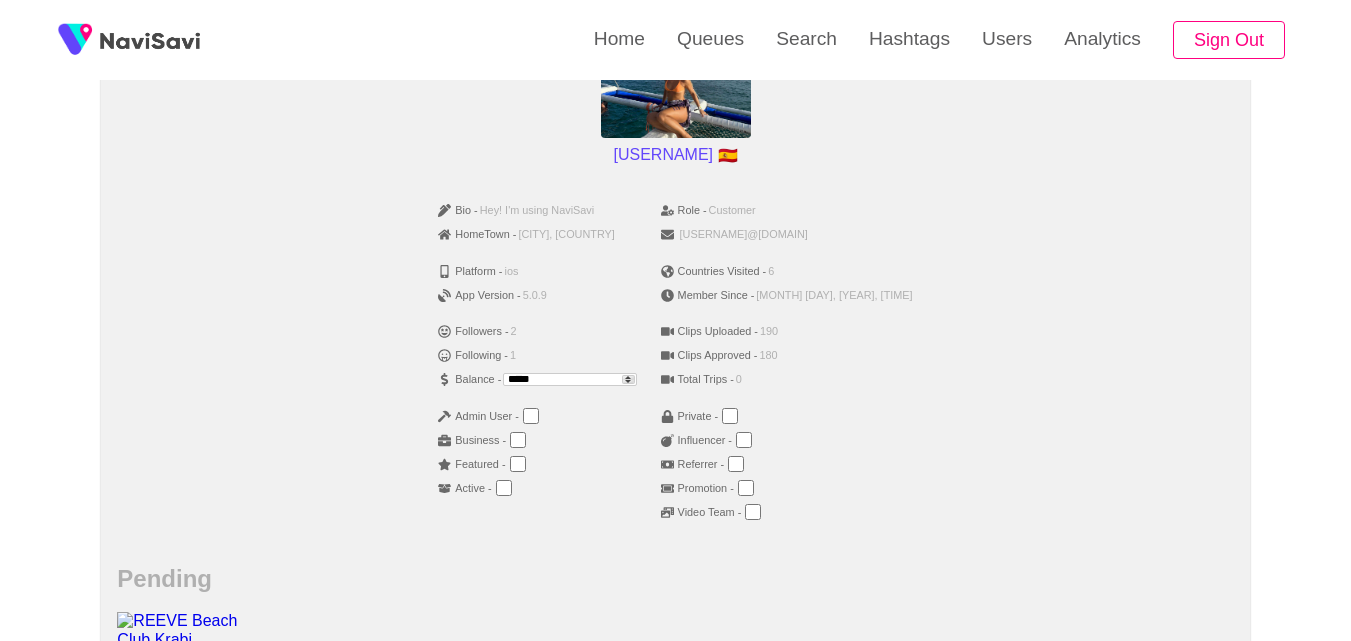 drag, startPoint x: 562, startPoint y: 378, endPoint x: 468, endPoint y: 380, distance: 94.02127 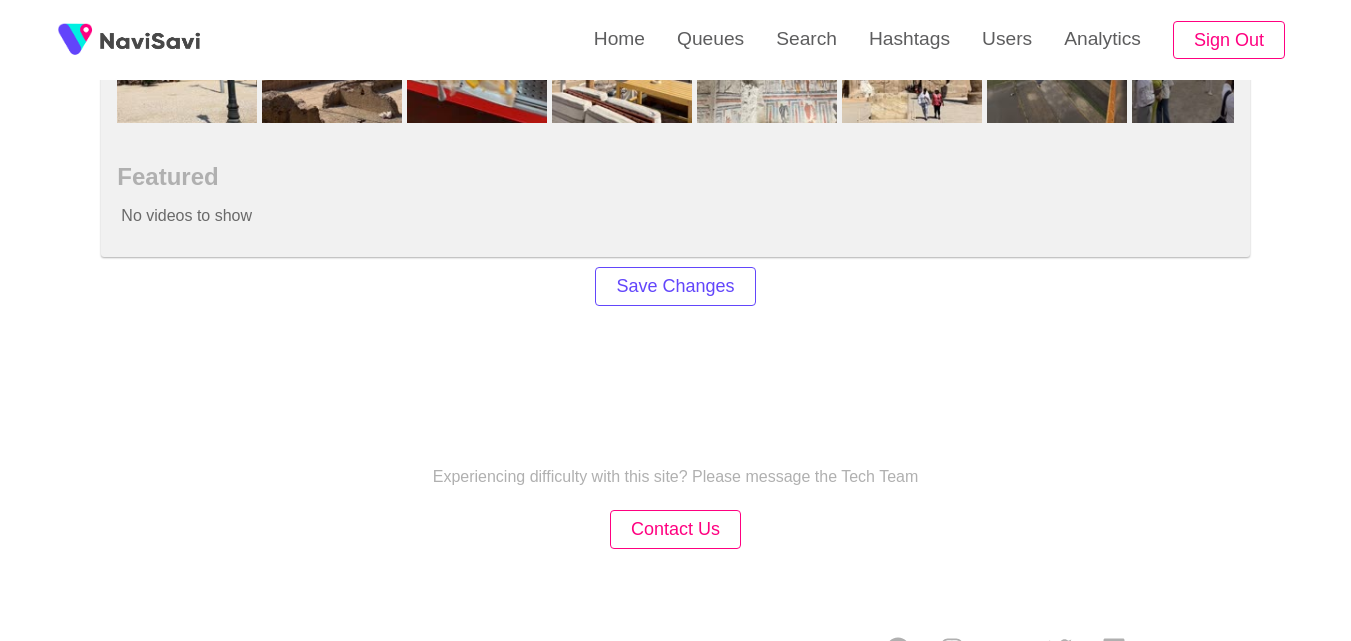 scroll, scrollTop: 1599, scrollLeft: 0, axis: vertical 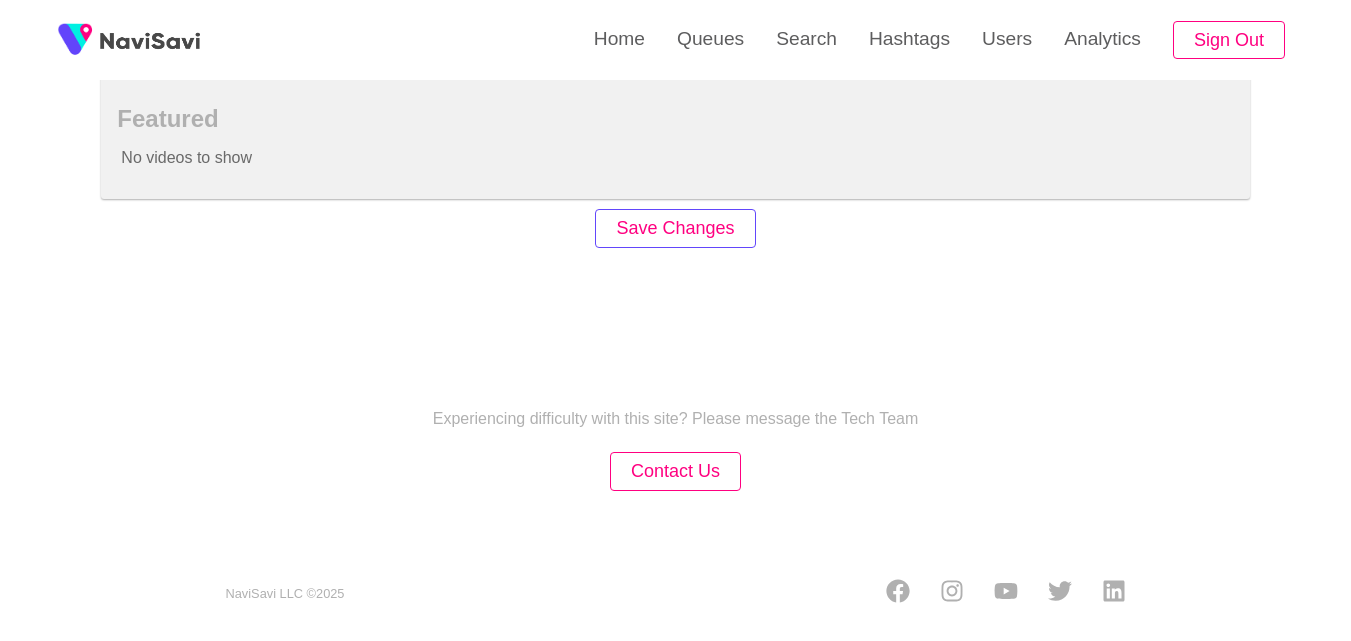 type on "***" 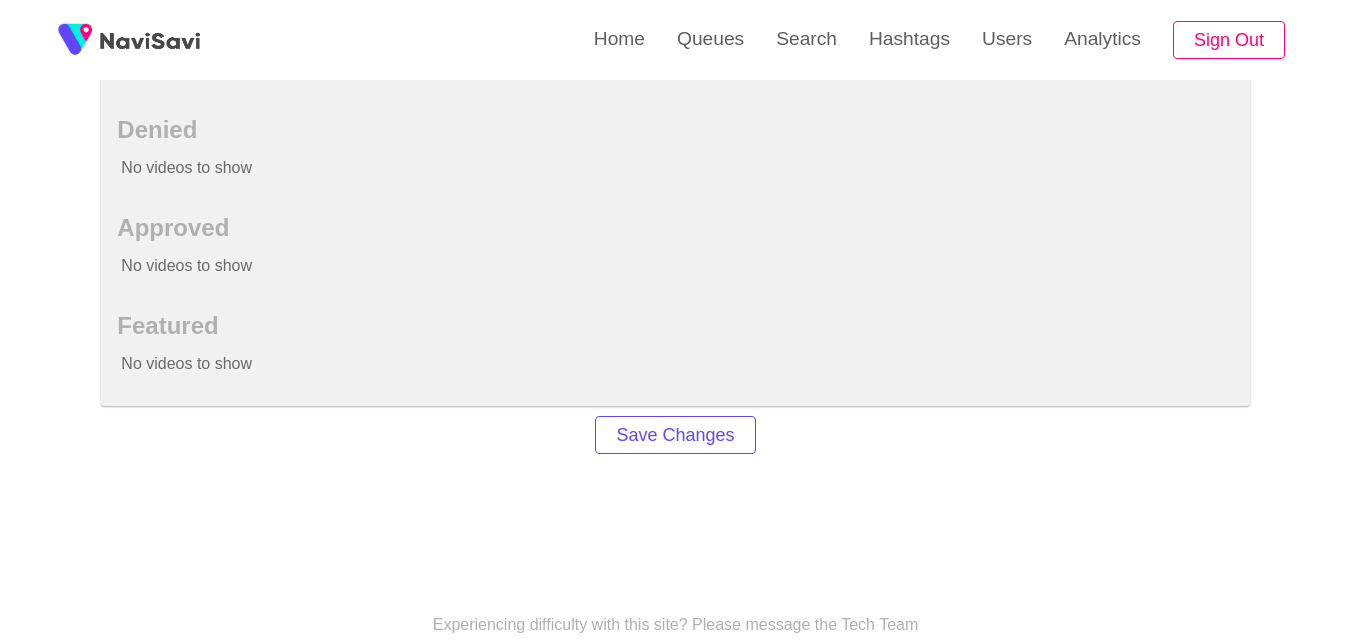 scroll, scrollTop: 0, scrollLeft: 0, axis: both 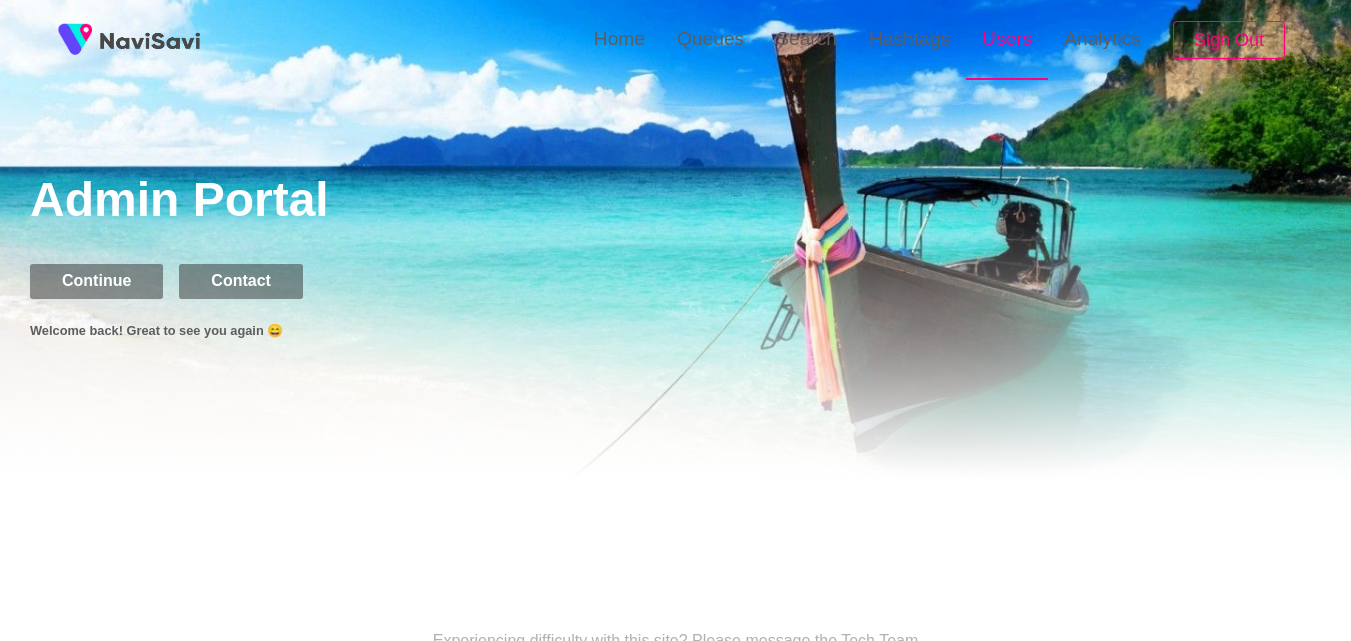 click on "Users" at bounding box center (1007, 39) 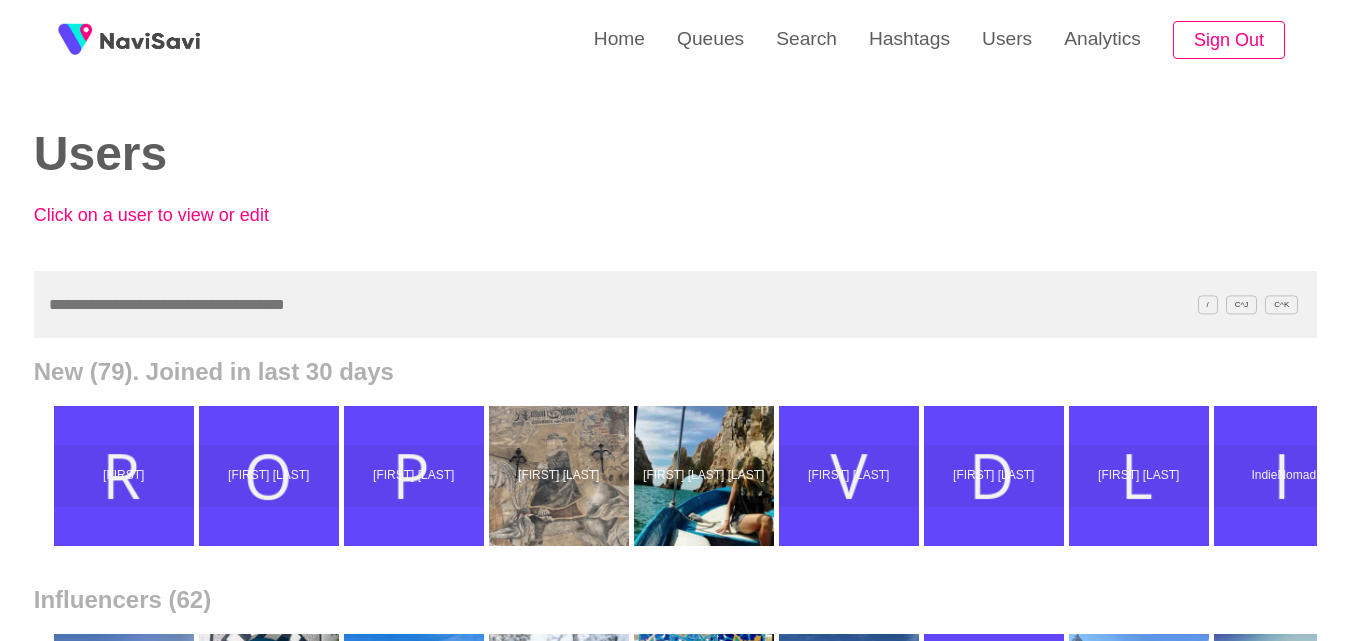 click at bounding box center (675, 304) 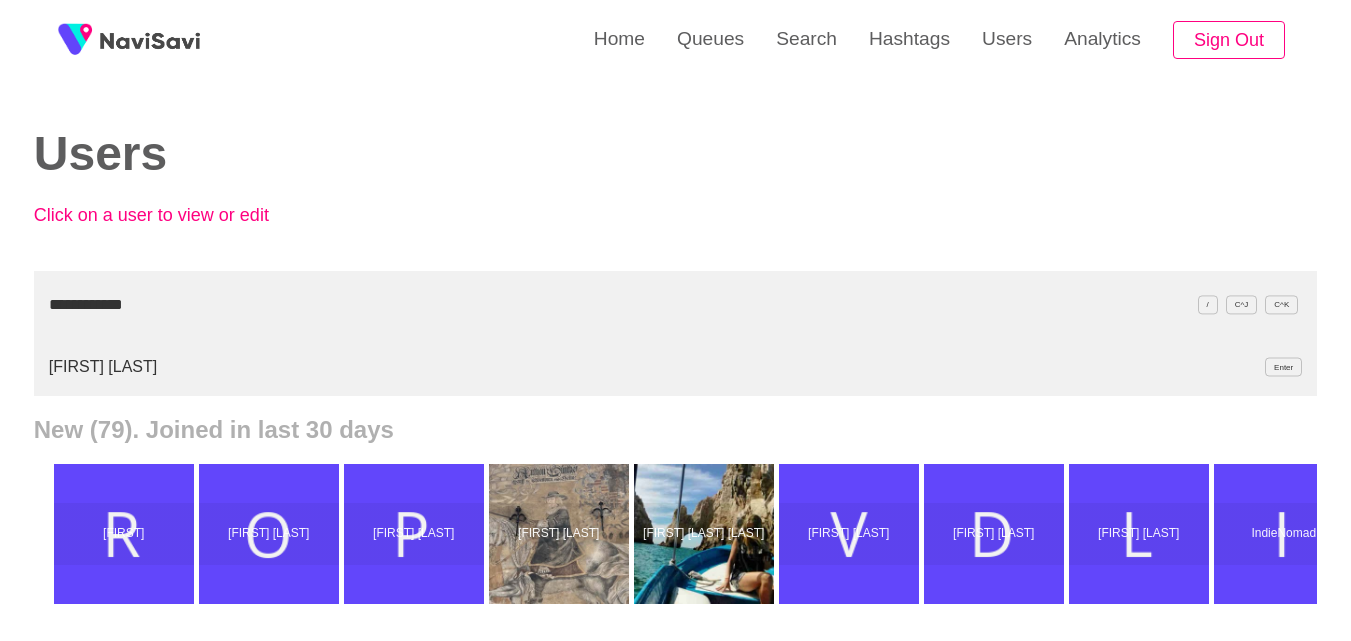 type on "**********" 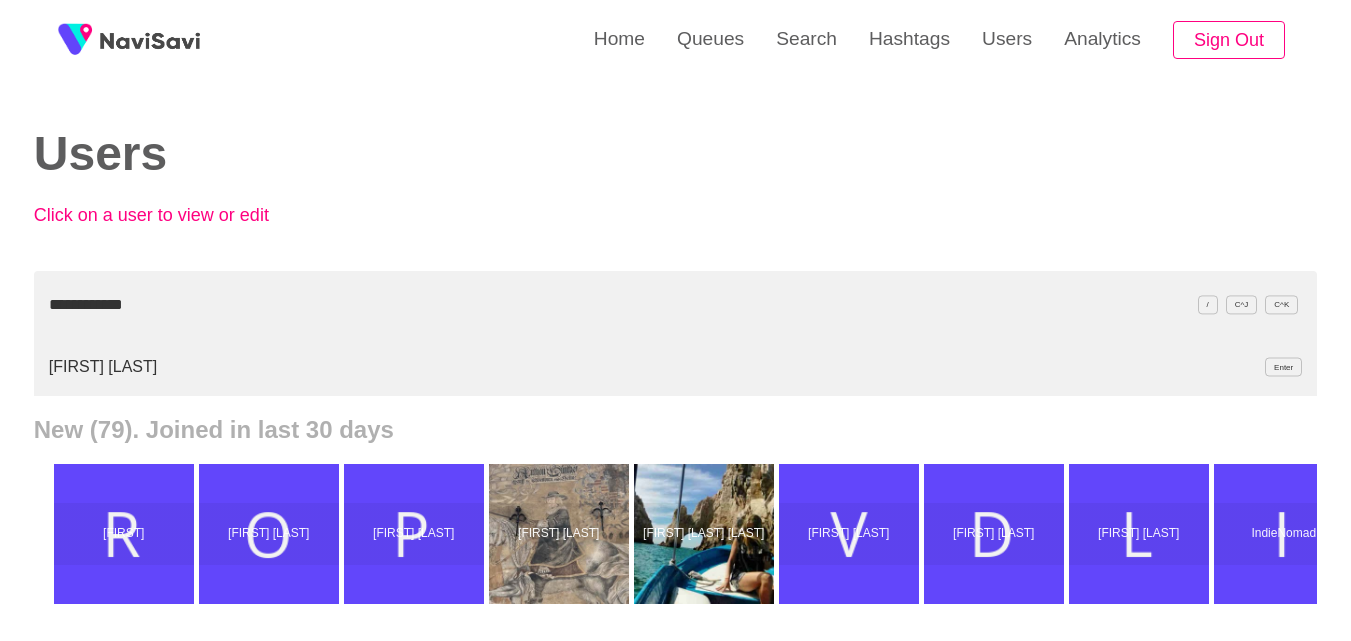 click on "[FIRST] [LAST] [LAST]" at bounding box center [675, 367] 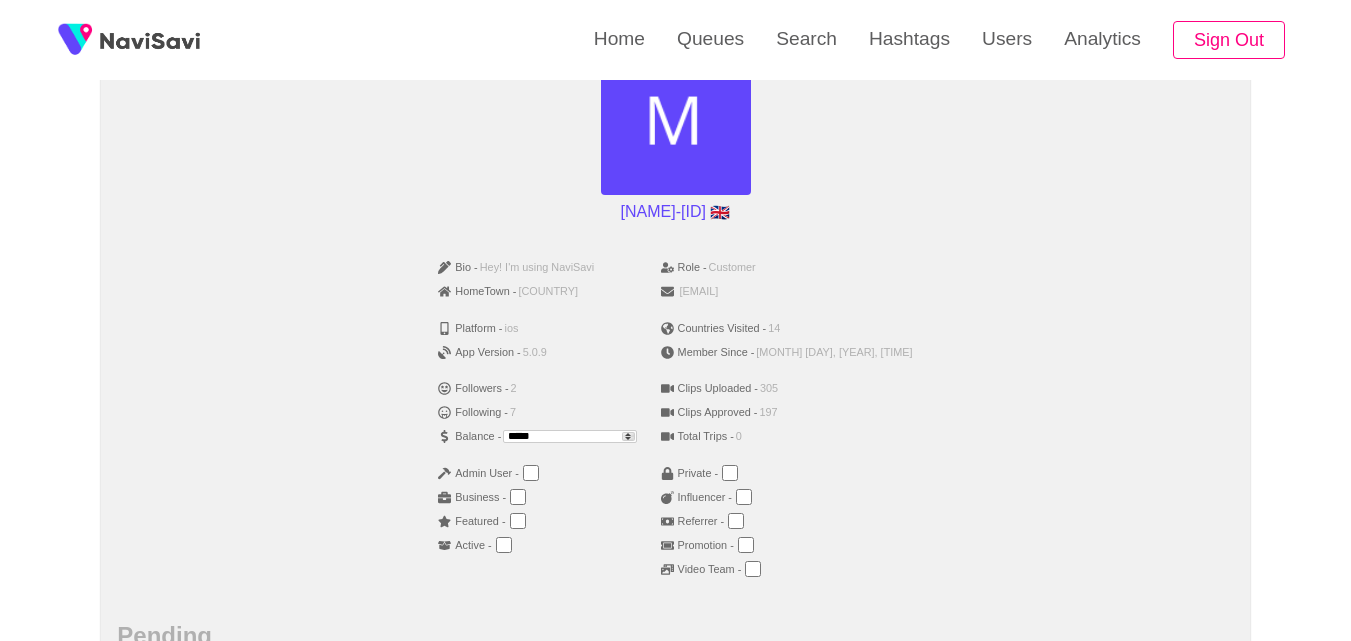 scroll, scrollTop: 239, scrollLeft: 0, axis: vertical 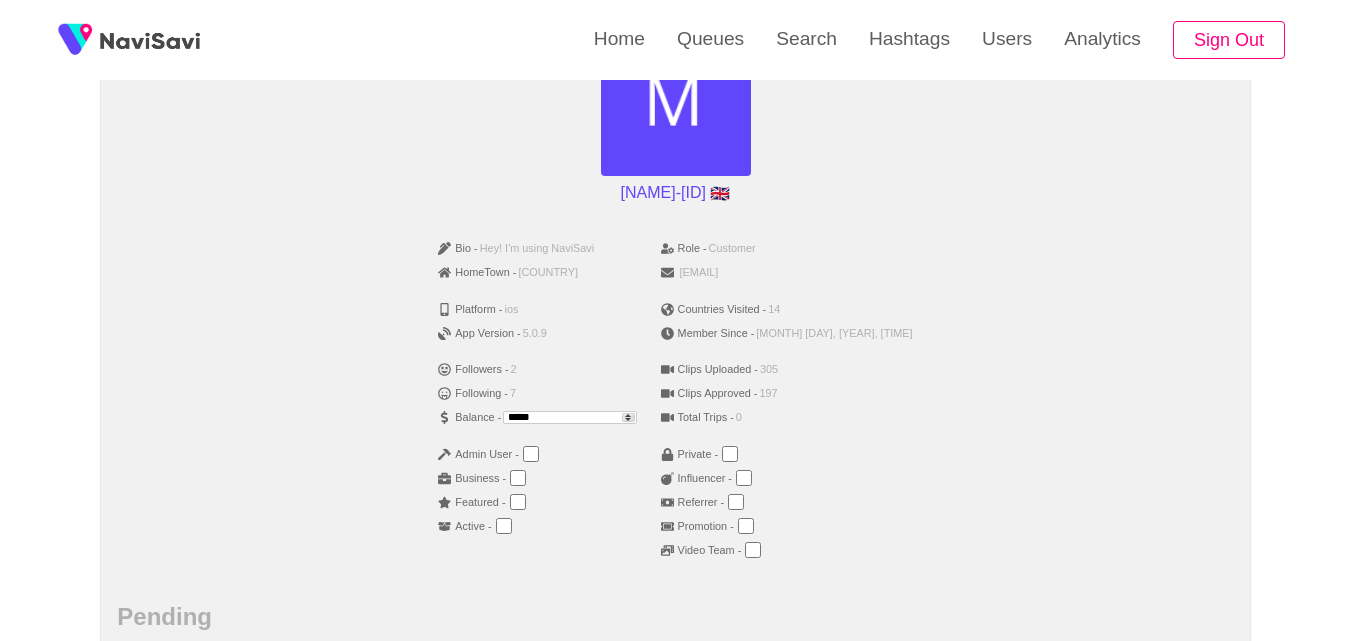drag, startPoint x: 592, startPoint y: 414, endPoint x: 381, endPoint y: 416, distance: 211.00948 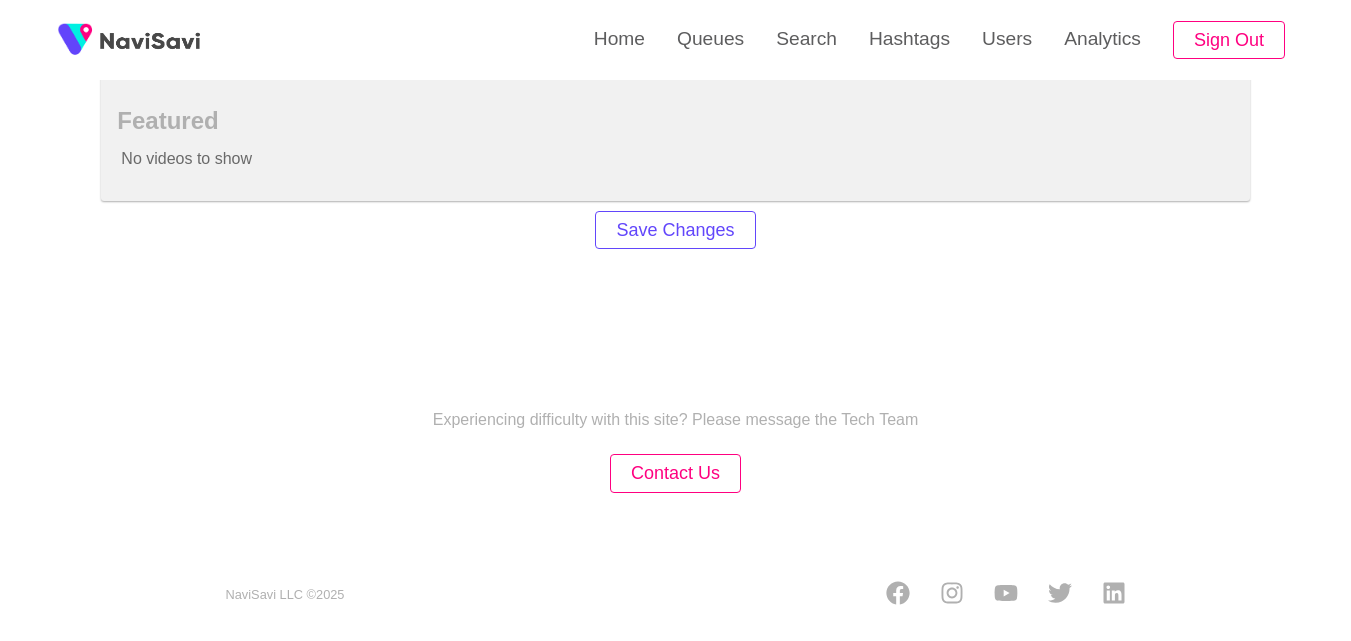 scroll, scrollTop: 1409, scrollLeft: 0, axis: vertical 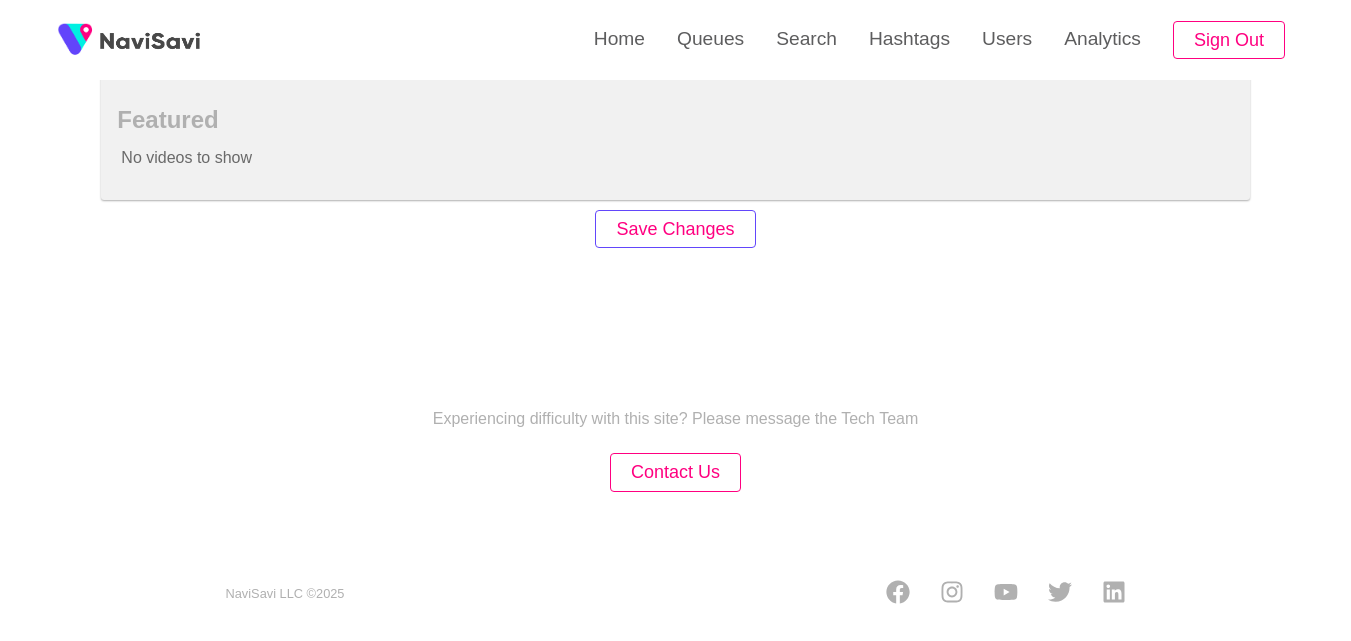 type on "***" 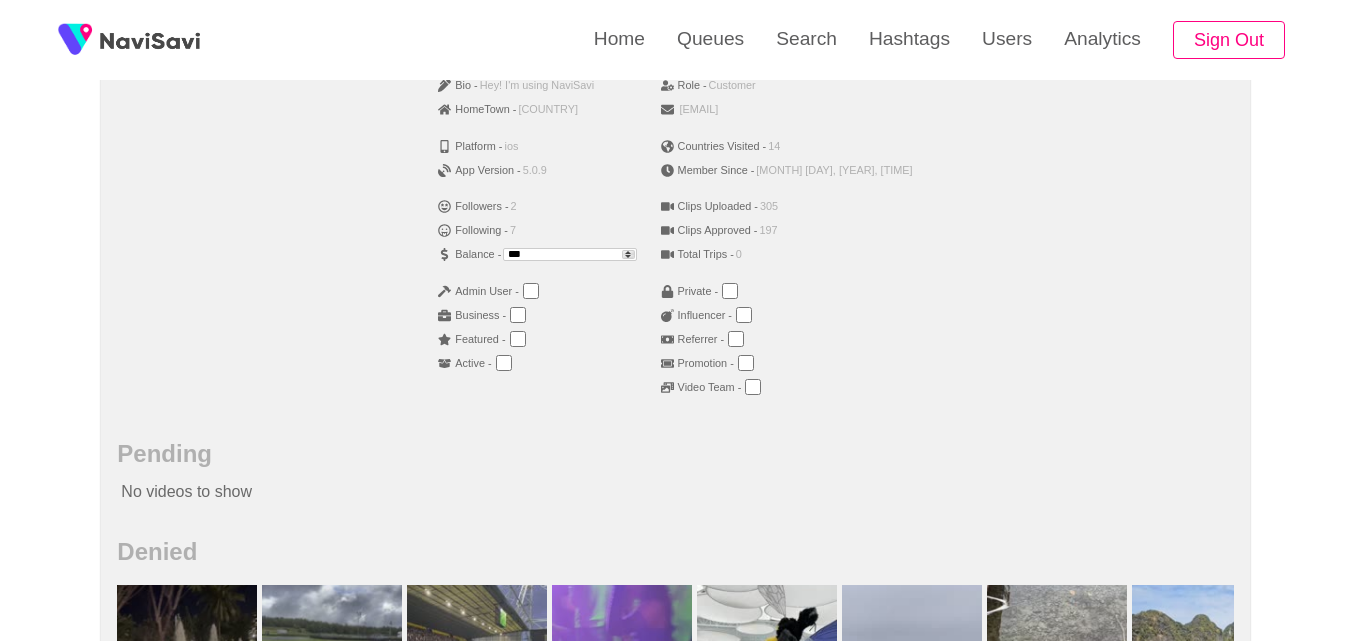 scroll, scrollTop: 383, scrollLeft: 0, axis: vertical 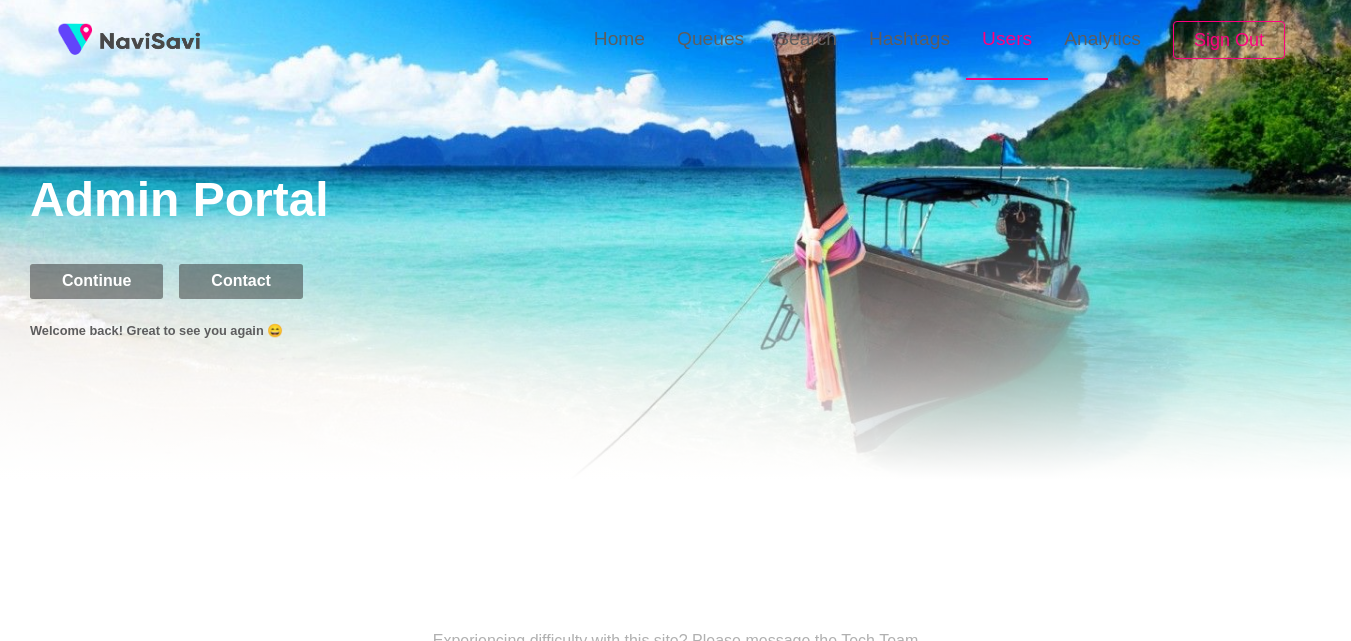 click on "Users" at bounding box center [1007, 39] 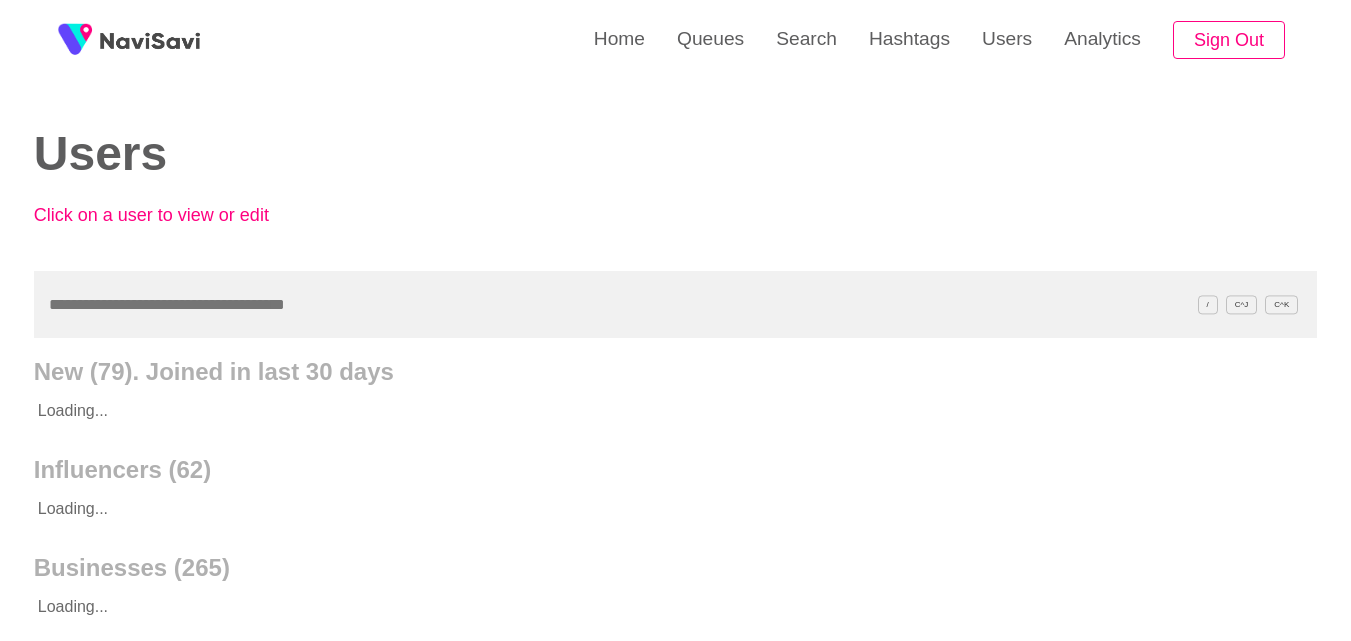 click at bounding box center [675, 304] 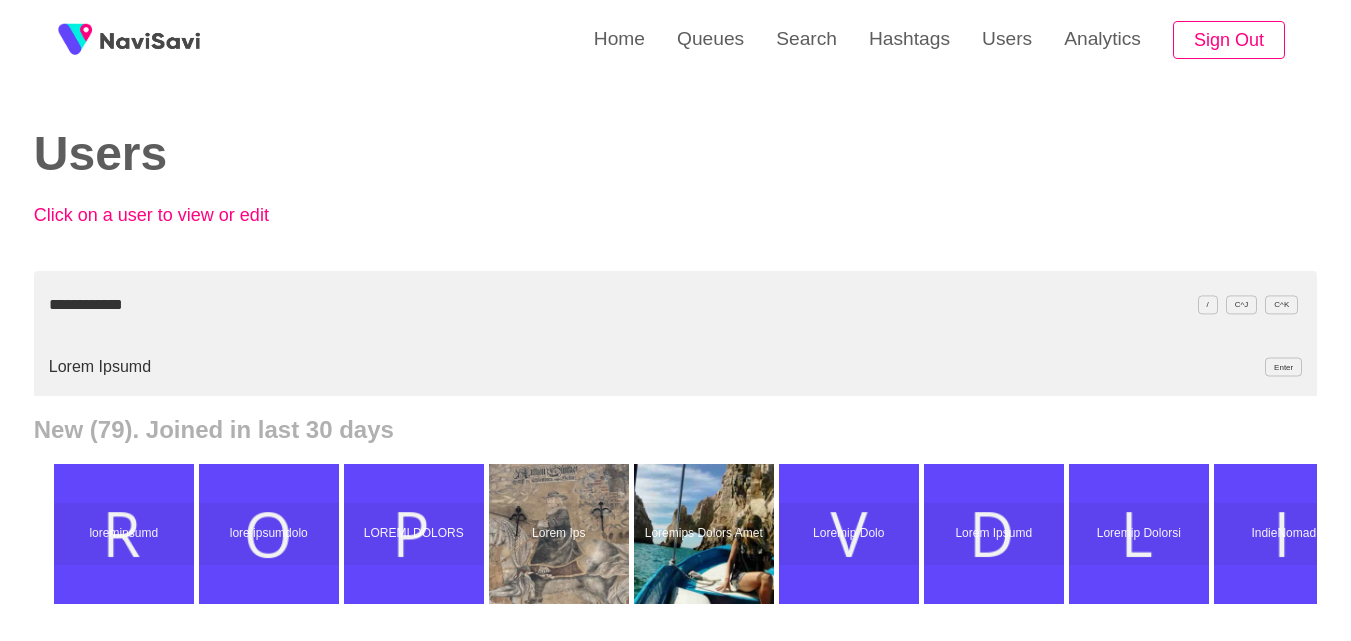 click on "Lorem Ipsumd Sitam" at bounding box center (675, 367) 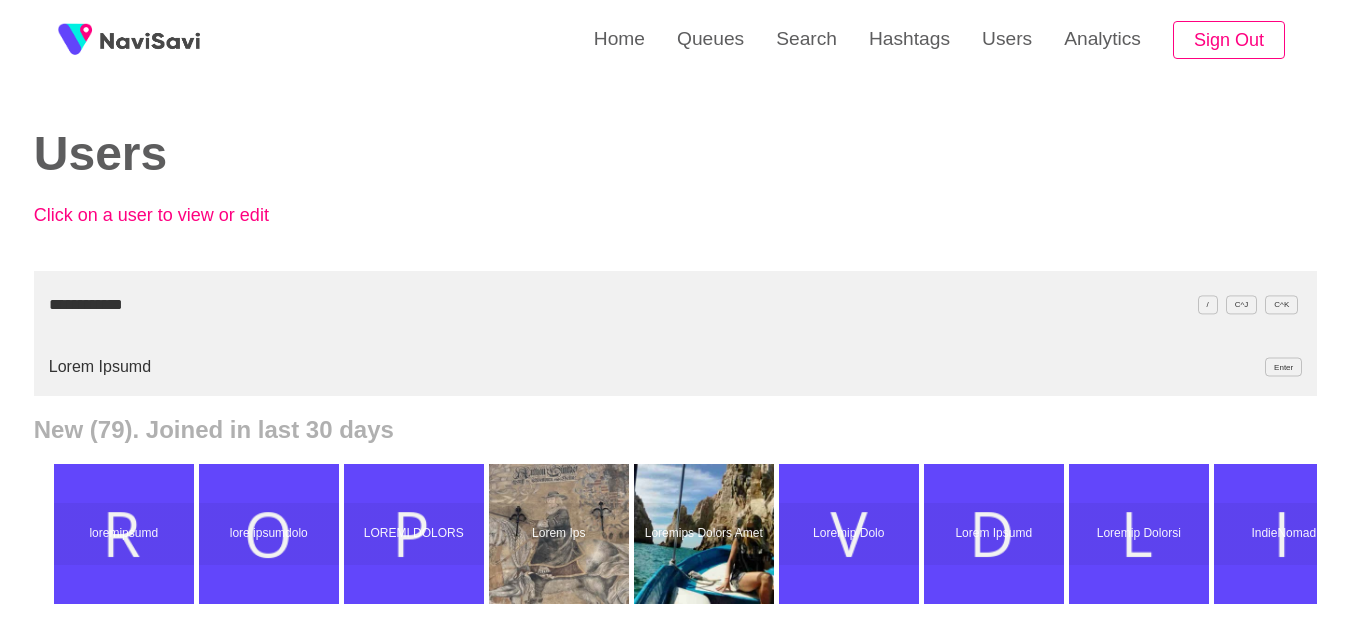 drag, startPoint x: 196, startPoint y: 292, endPoint x: 0, endPoint y: 289, distance: 196.02296 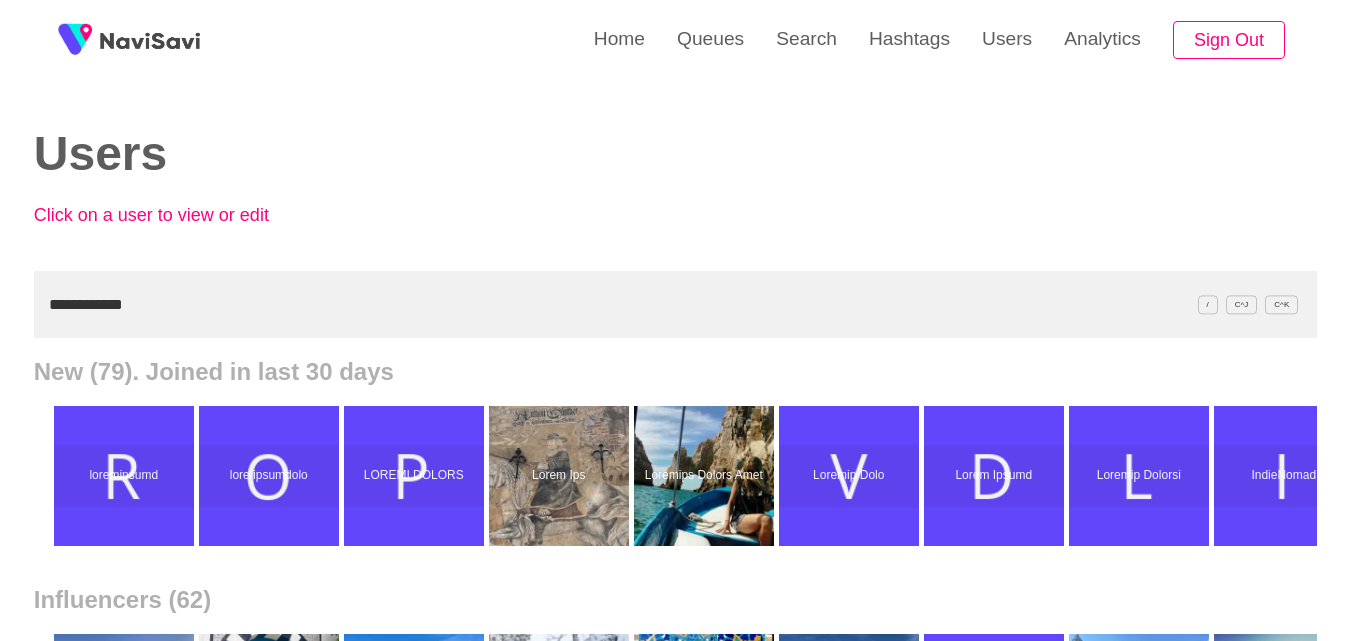 paste on "**" 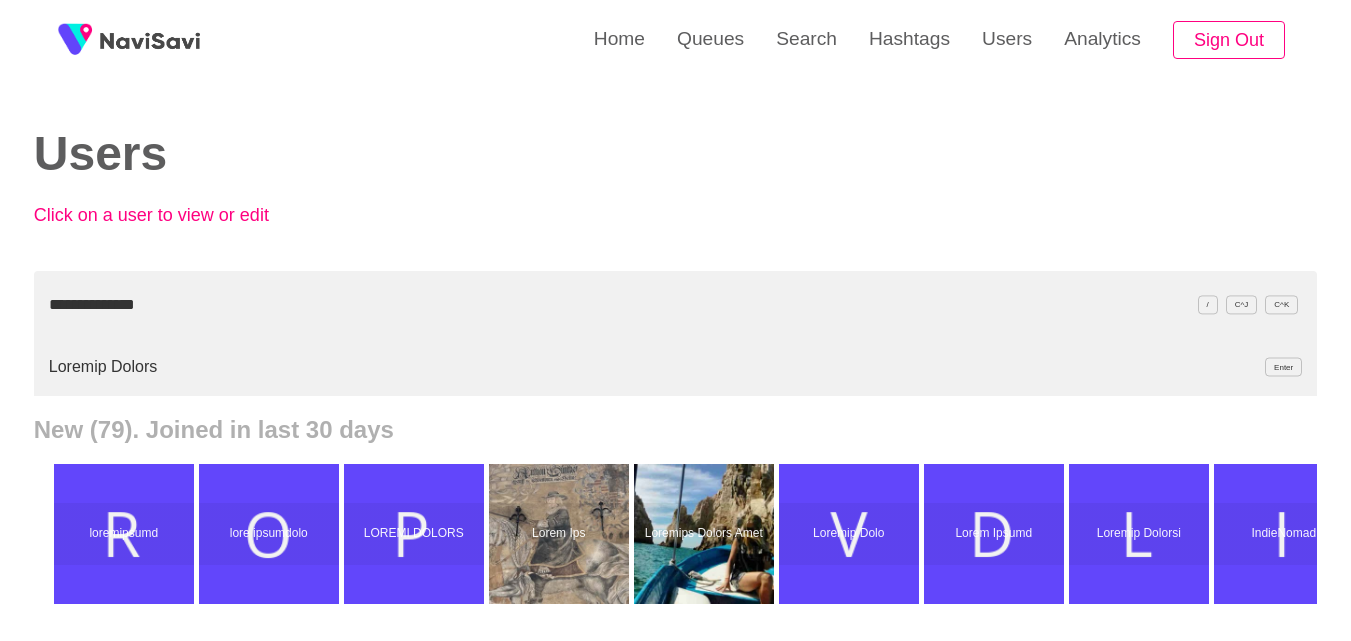 click on "Loremip Dolors  Ametc" at bounding box center (675, 367) 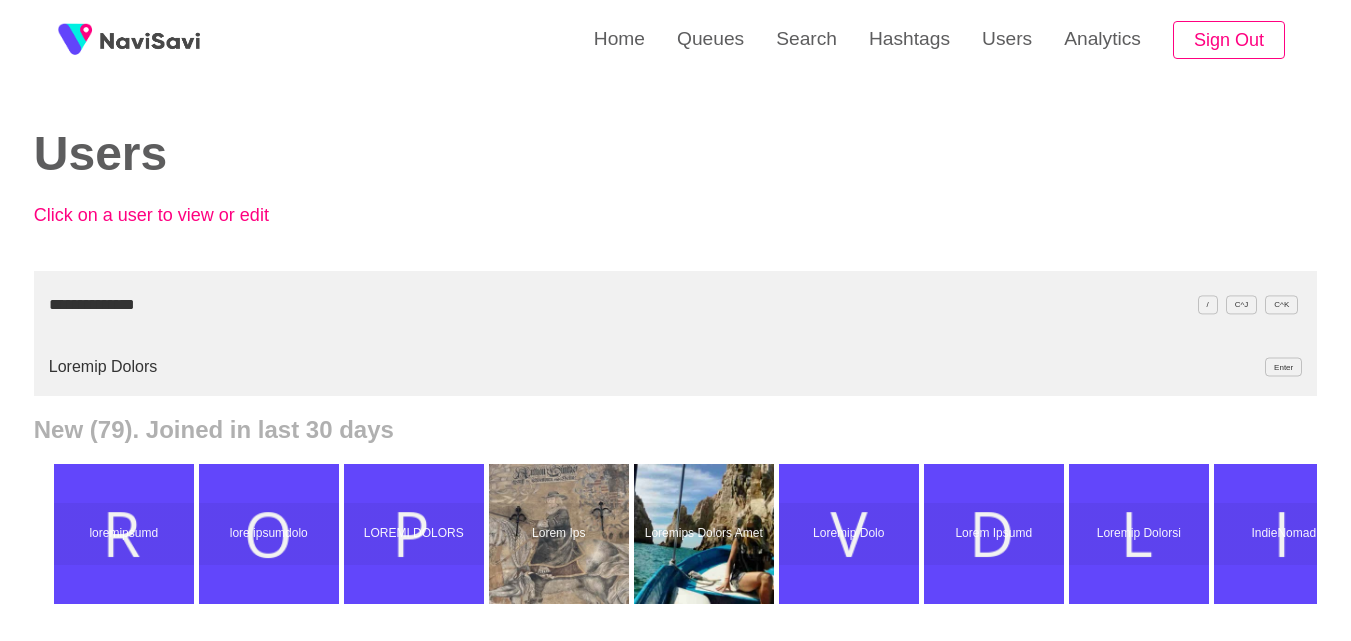drag, startPoint x: 230, startPoint y: 291, endPoint x: 0, endPoint y: 284, distance: 230.10649 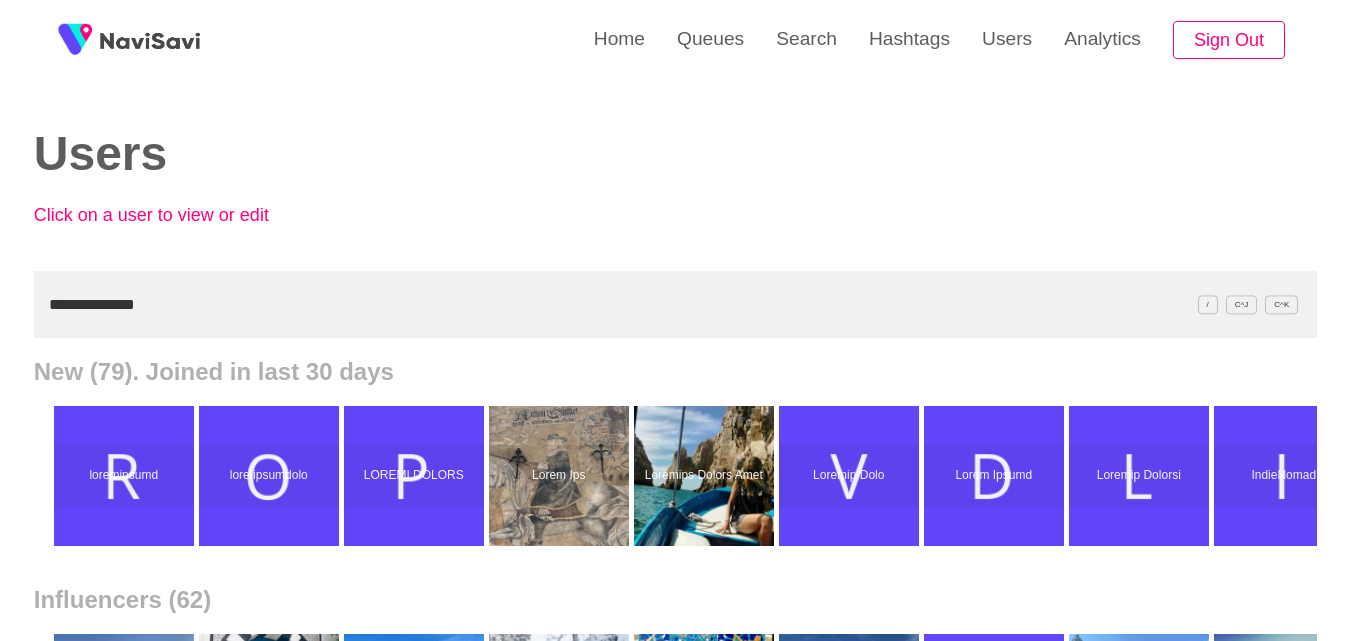 paste 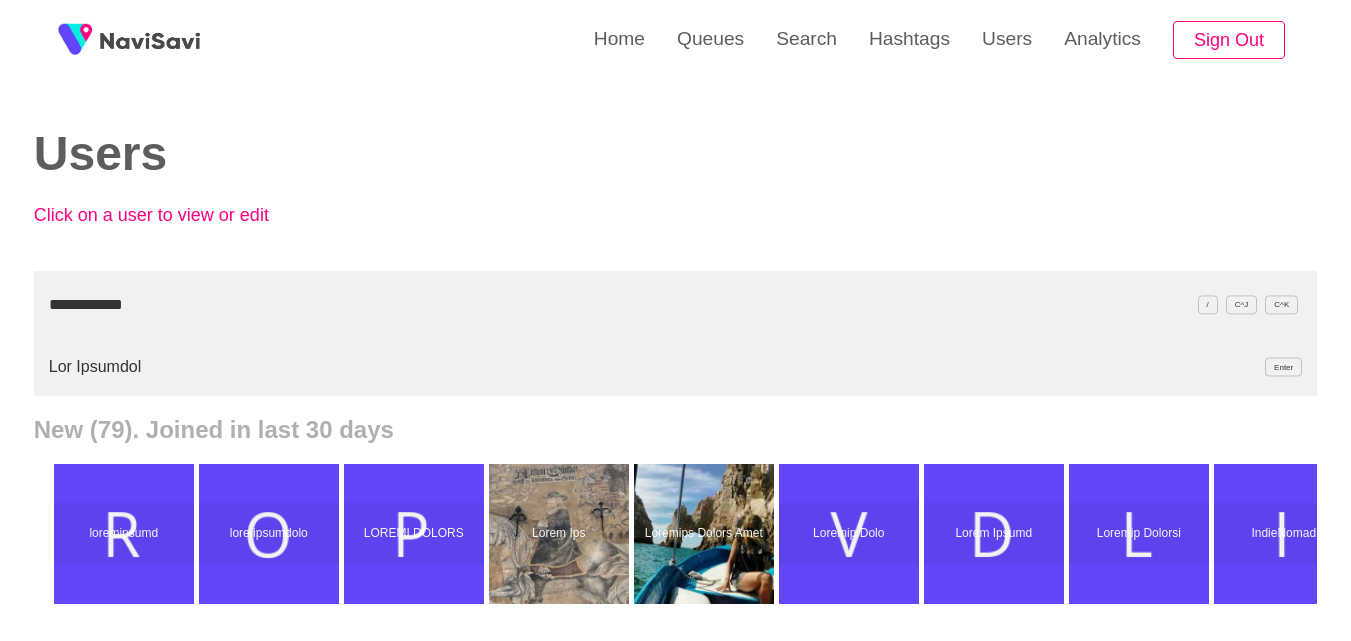 type on "**********" 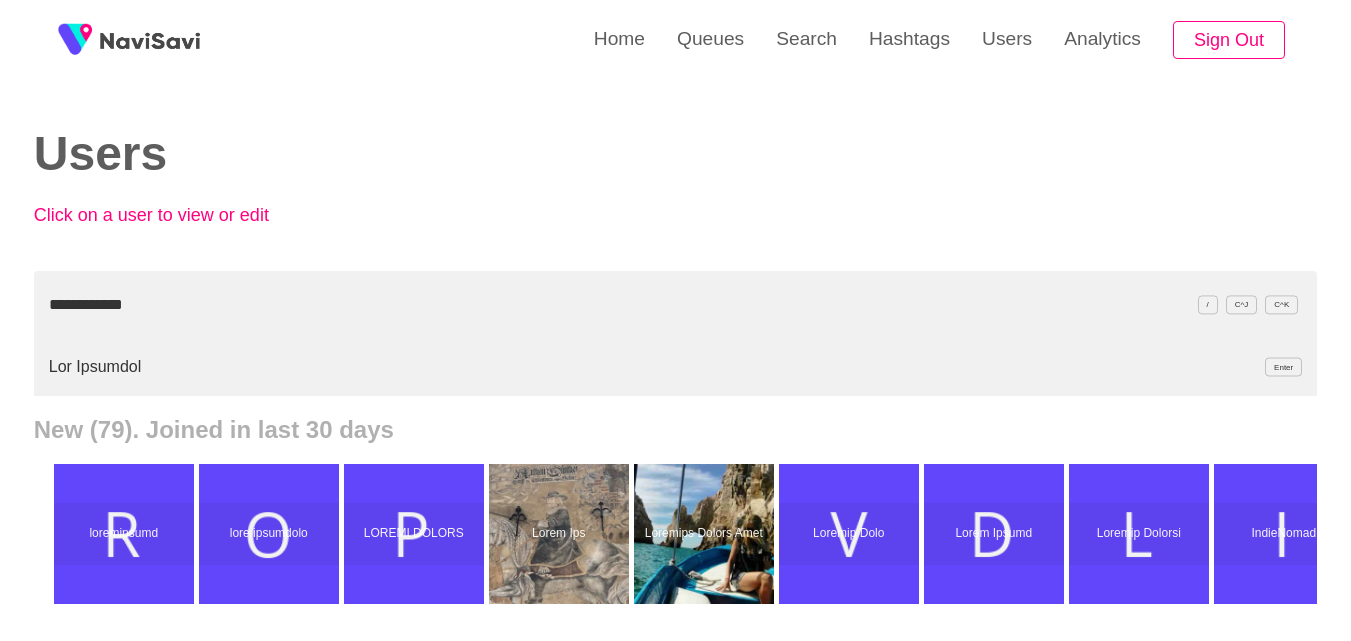 click on "Lor Ipsumdol Sitam" at bounding box center [675, 367] 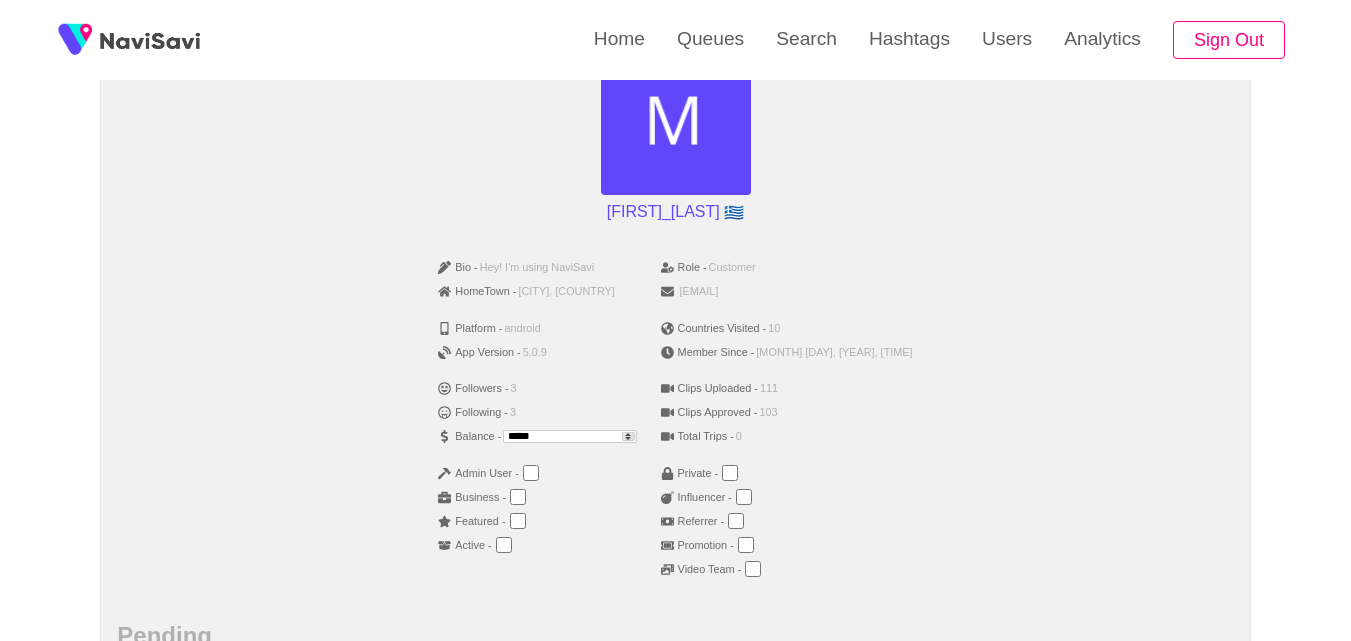 scroll, scrollTop: 219, scrollLeft: 0, axis: vertical 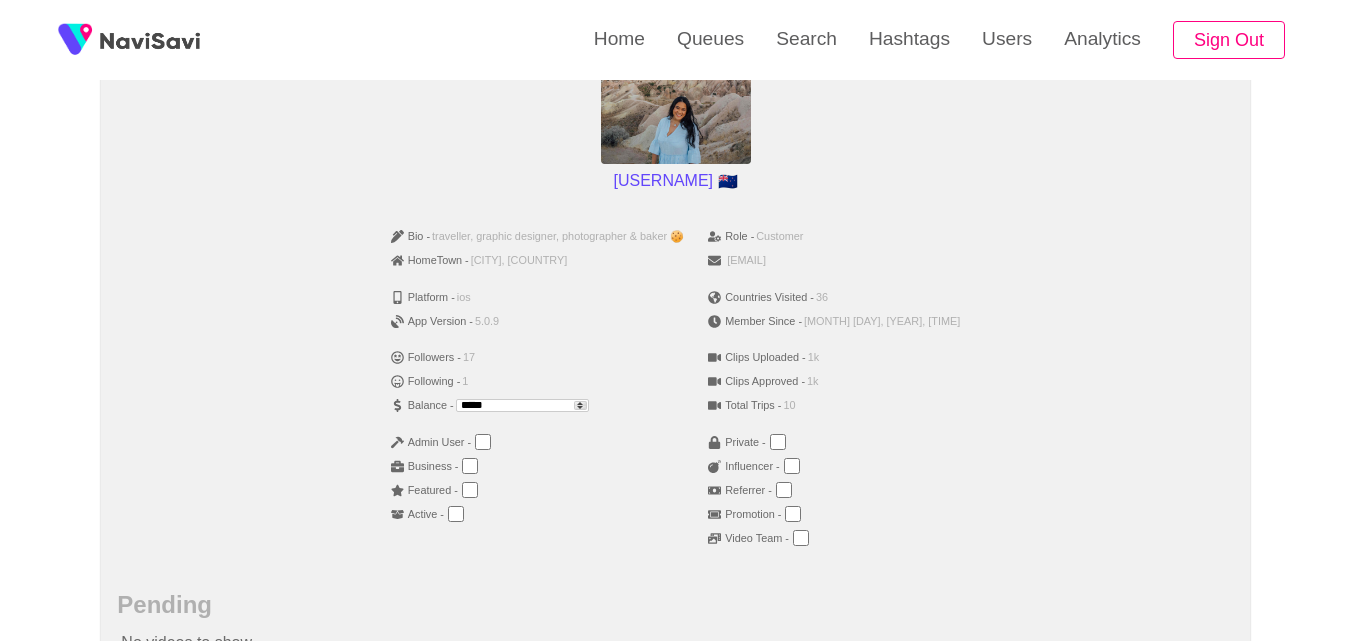 drag, startPoint x: 531, startPoint y: 398, endPoint x: 366, endPoint y: 379, distance: 166.09033 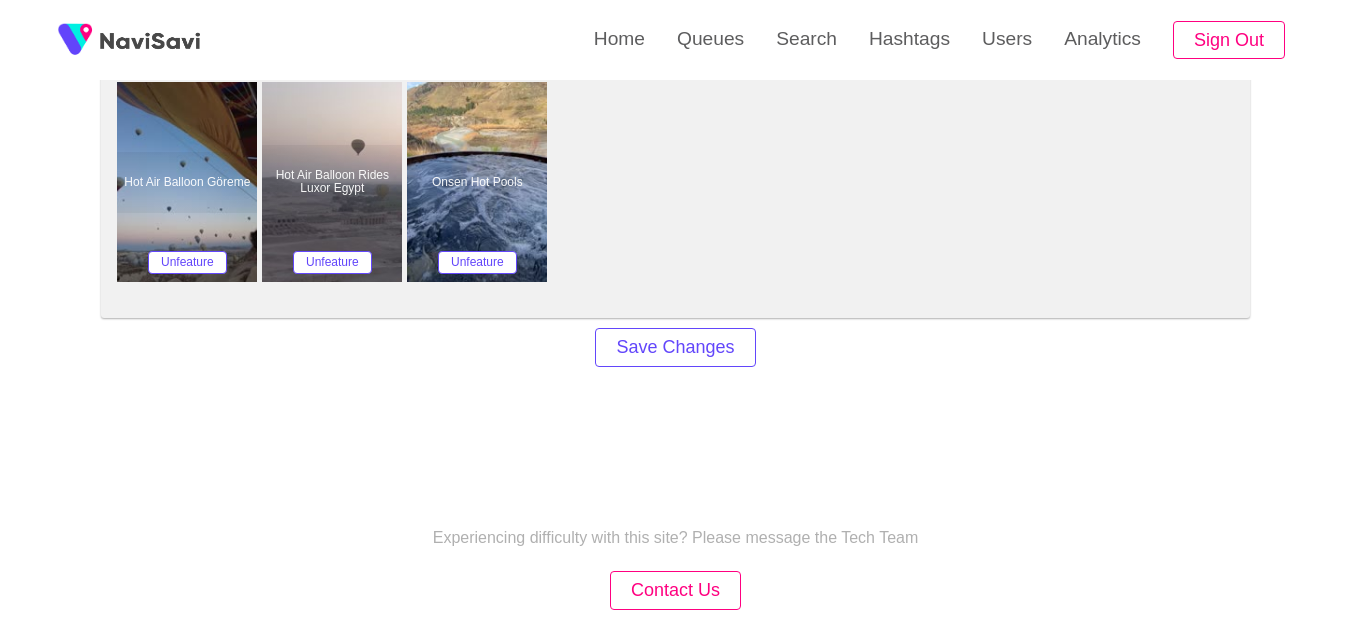 scroll, scrollTop: 1487, scrollLeft: 0, axis: vertical 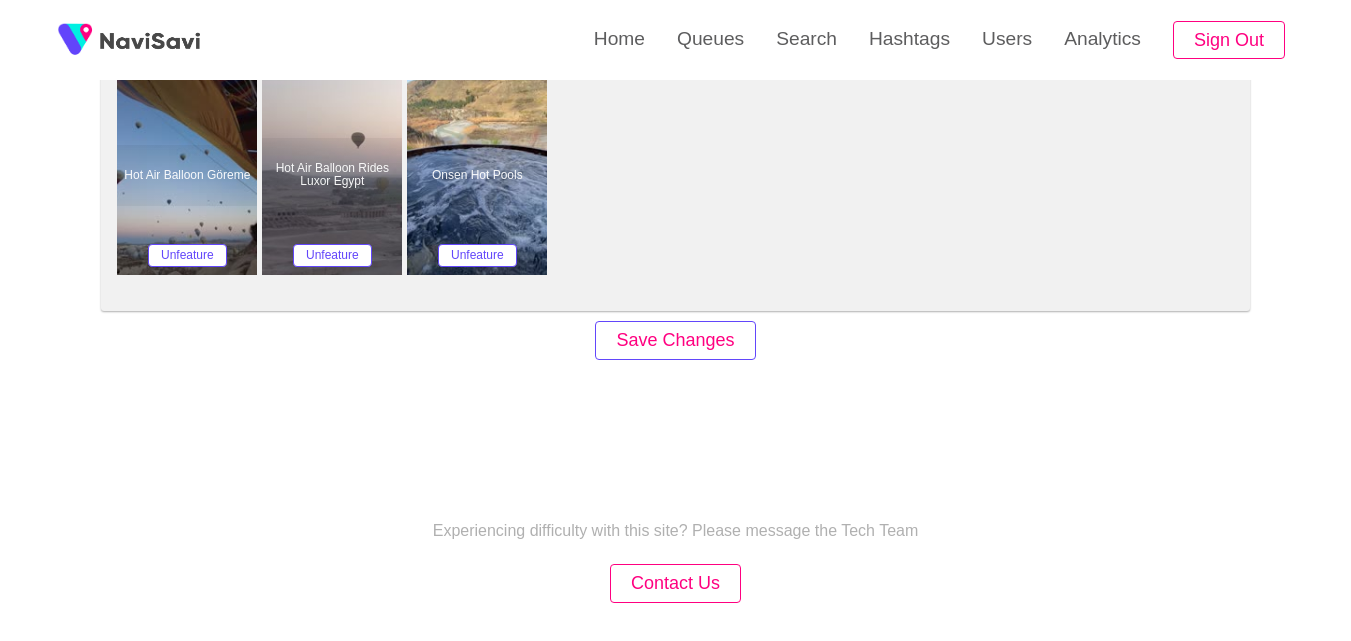 type on "***" 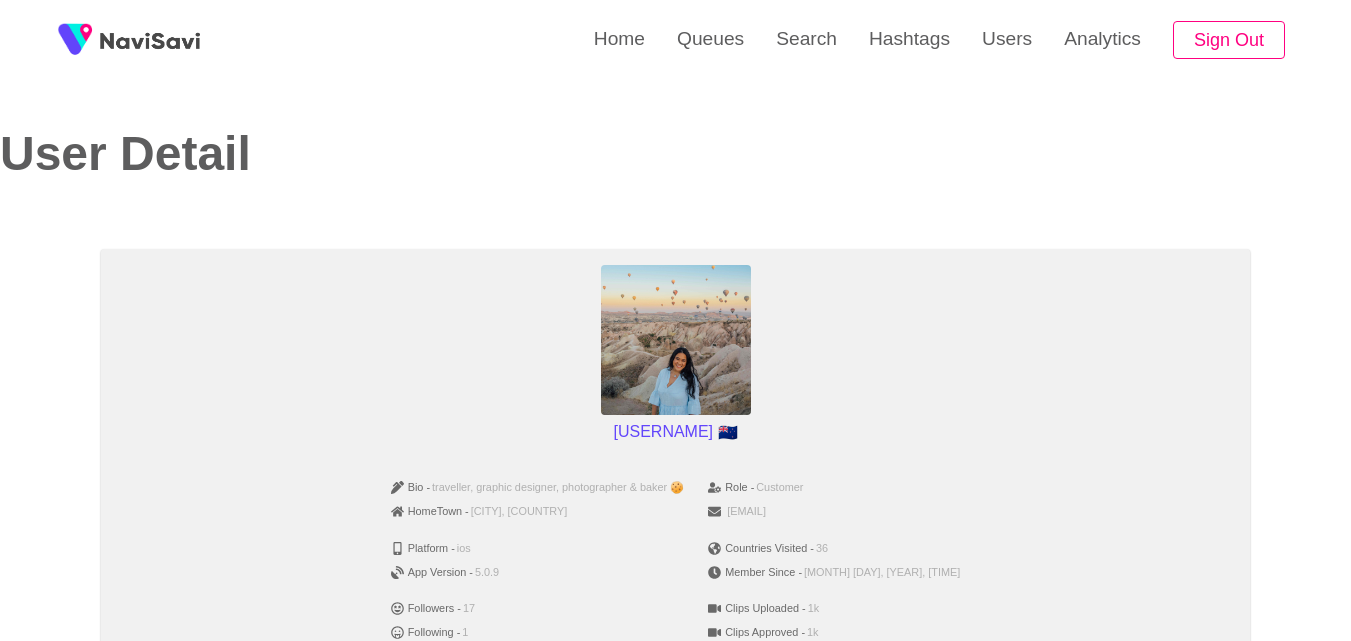scroll, scrollTop: 325, scrollLeft: 0, axis: vertical 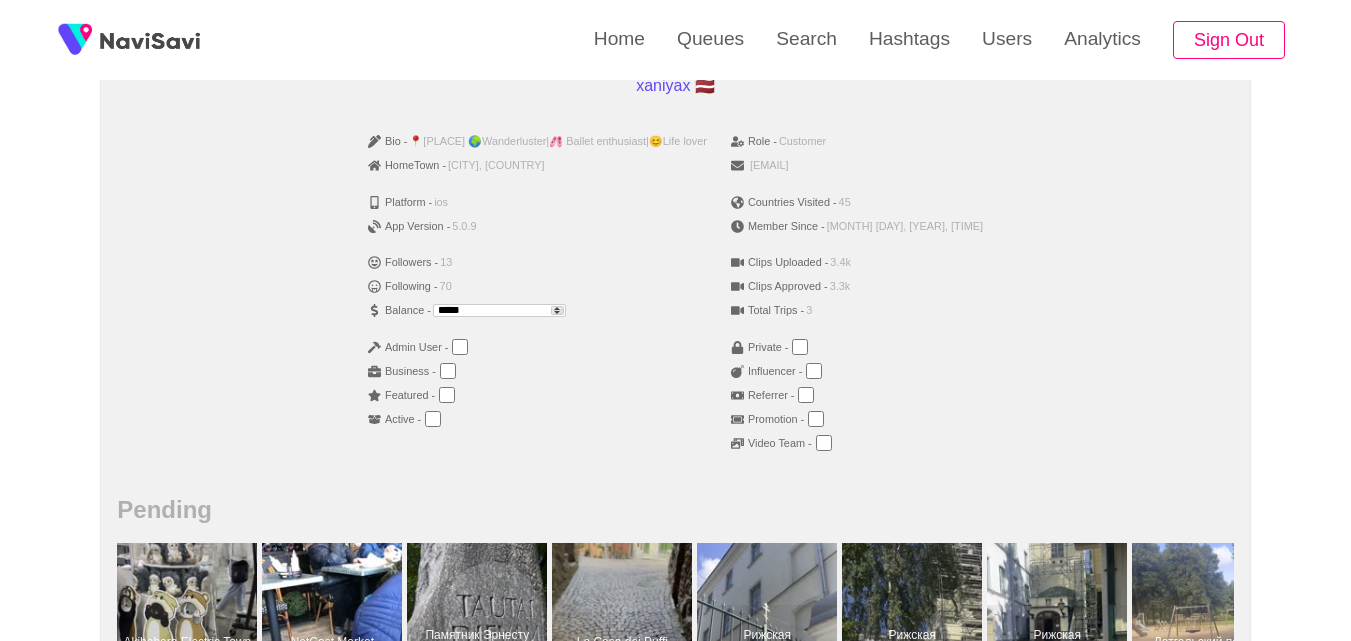 drag, startPoint x: 449, startPoint y: 311, endPoint x: 361, endPoint y: 299, distance: 88.814415 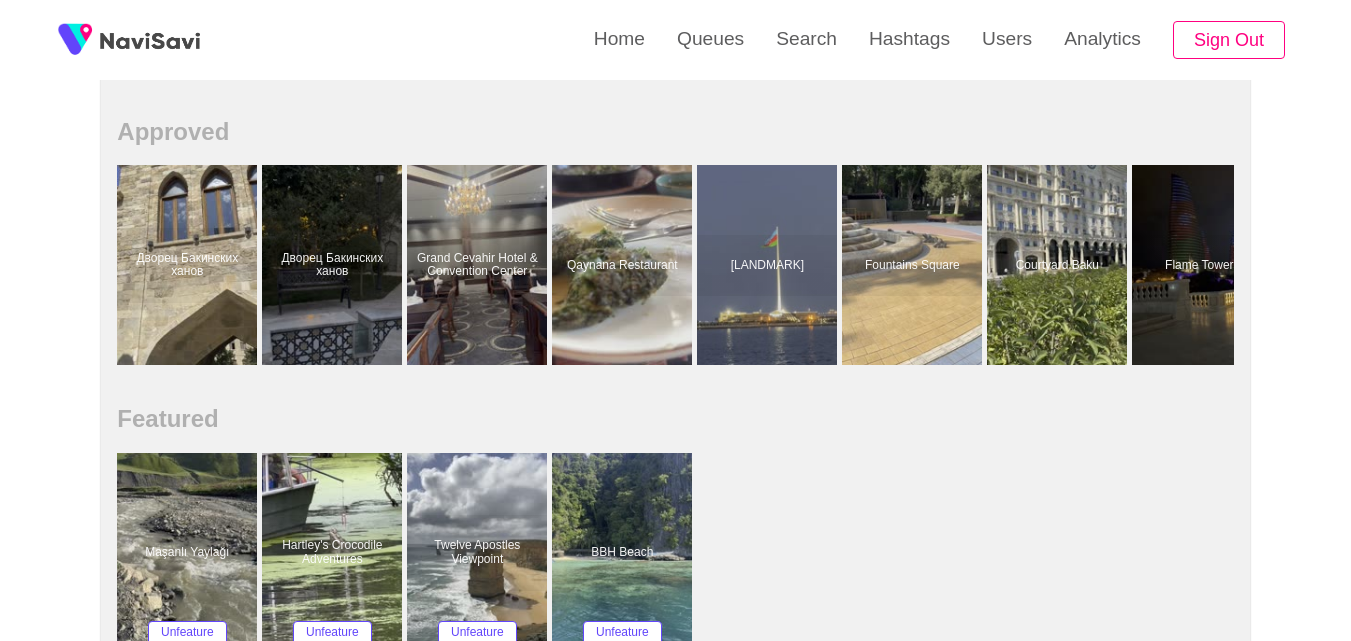 scroll, scrollTop: 1788, scrollLeft: 0, axis: vertical 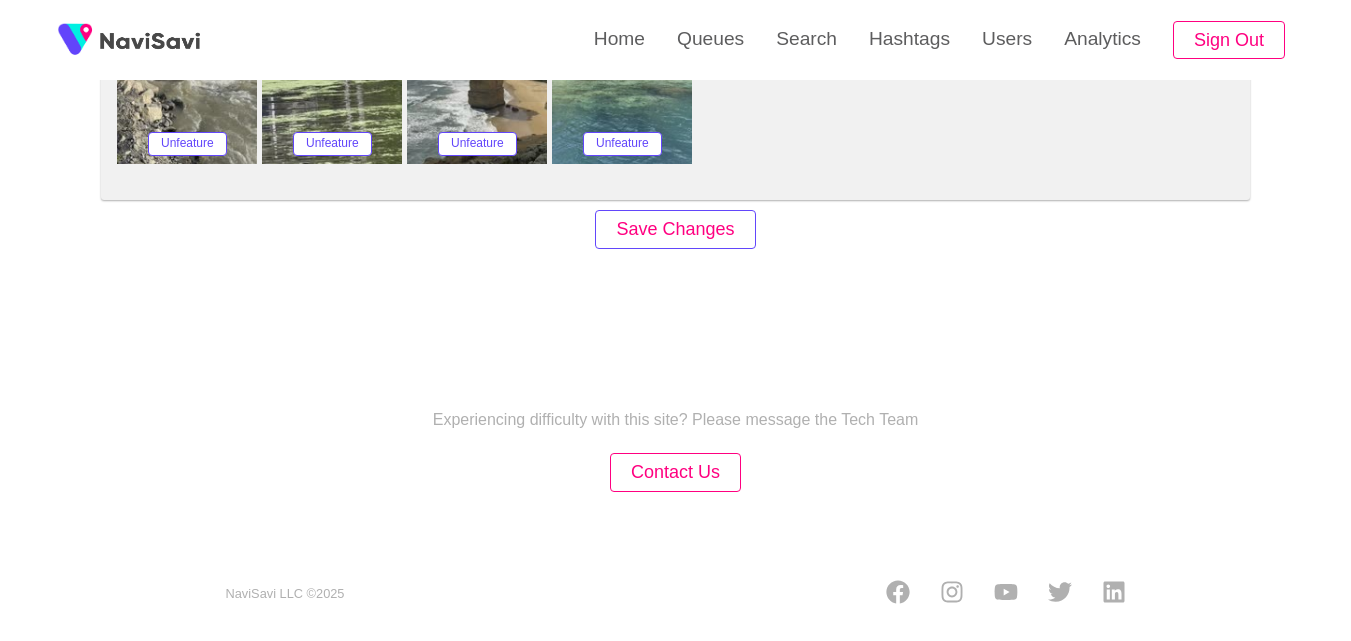 type on "***" 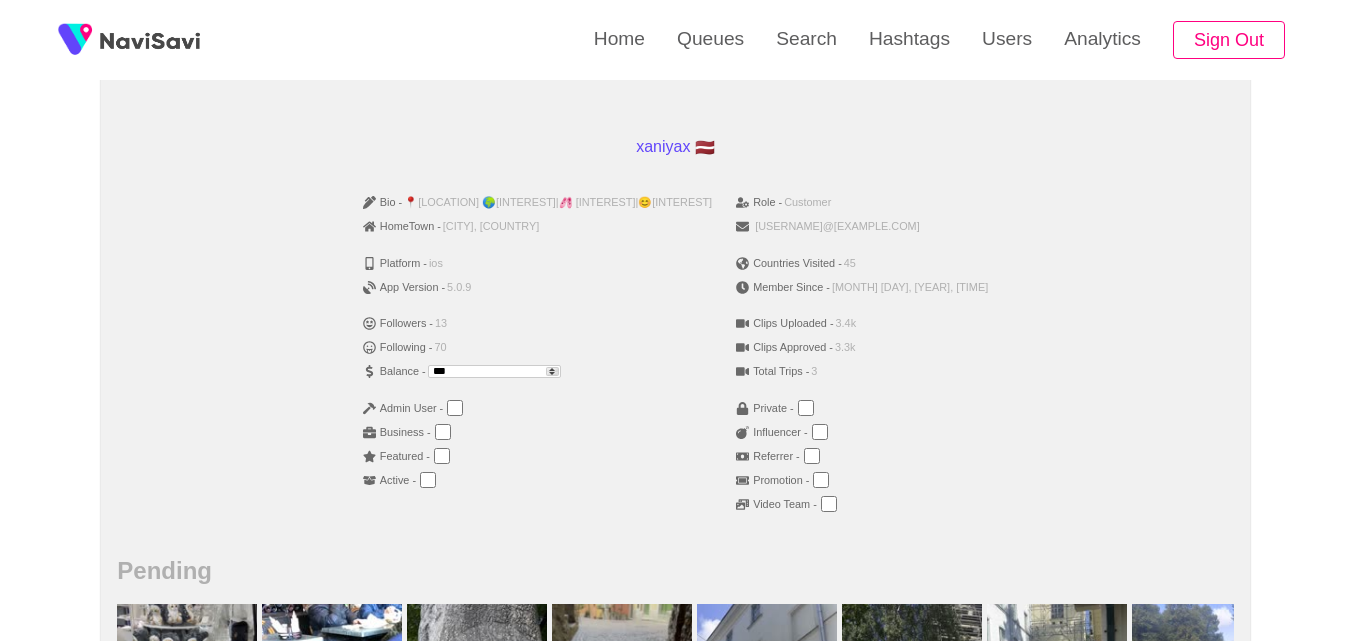 scroll, scrollTop: 286, scrollLeft: 0, axis: vertical 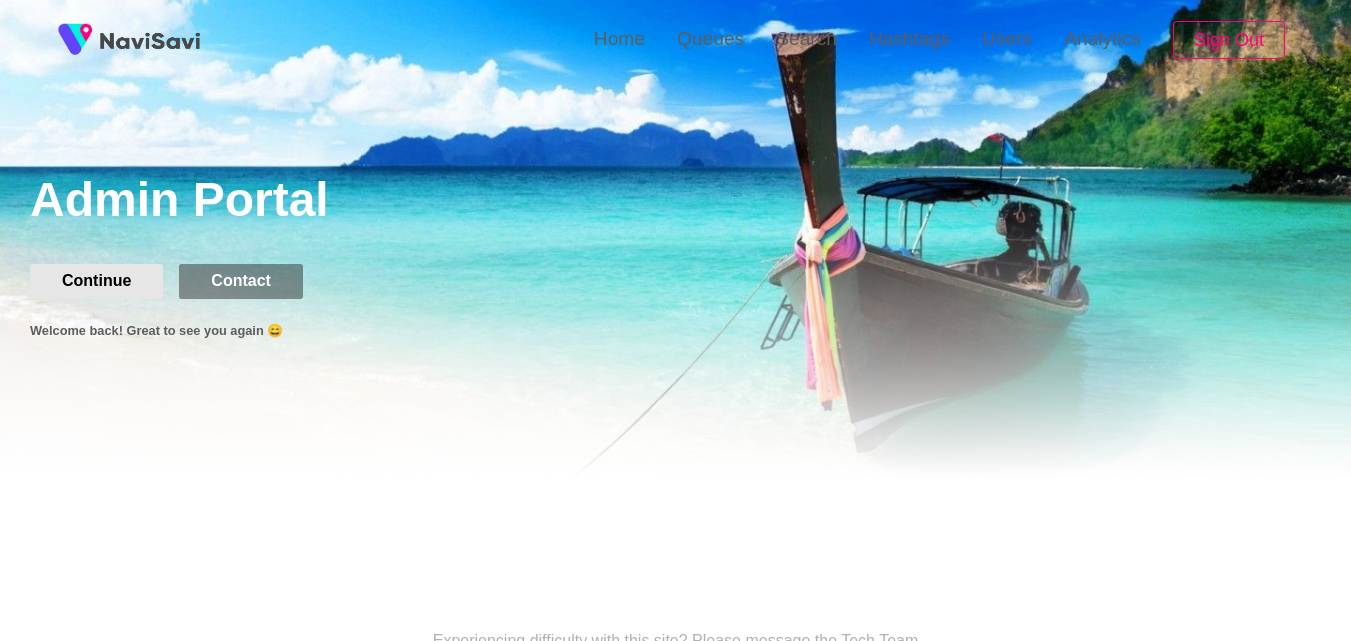 click on "Continue" at bounding box center [96, 281] 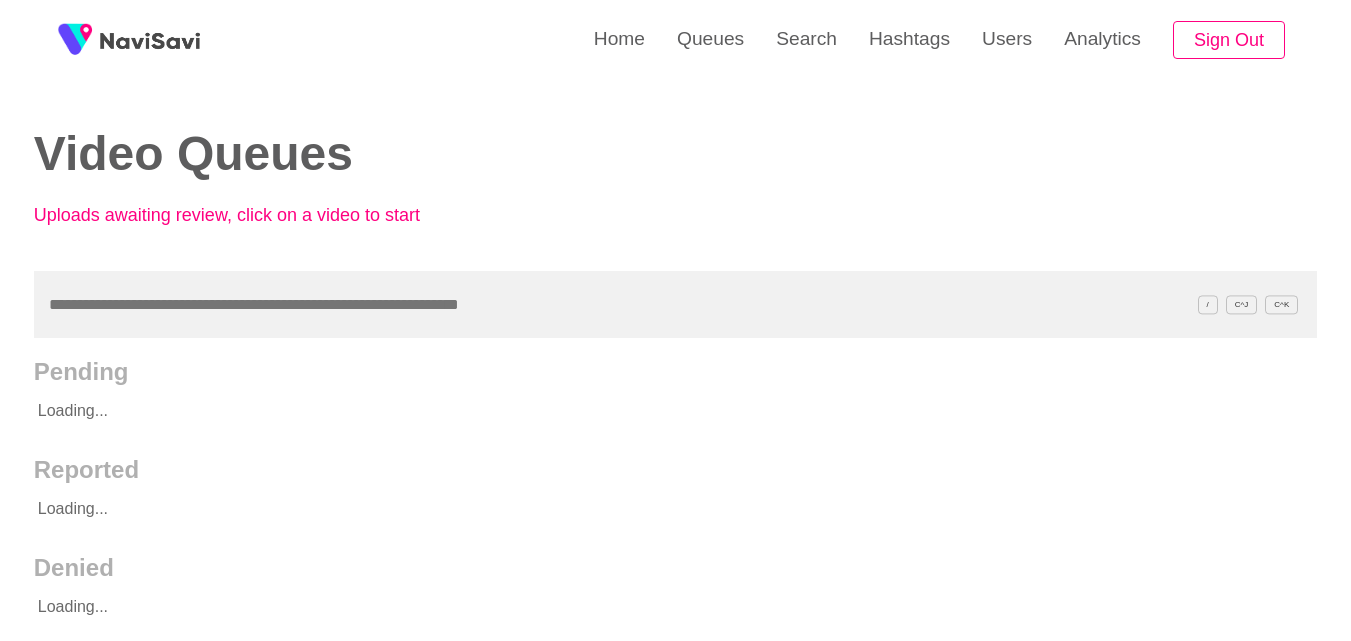 click at bounding box center (675, 304) 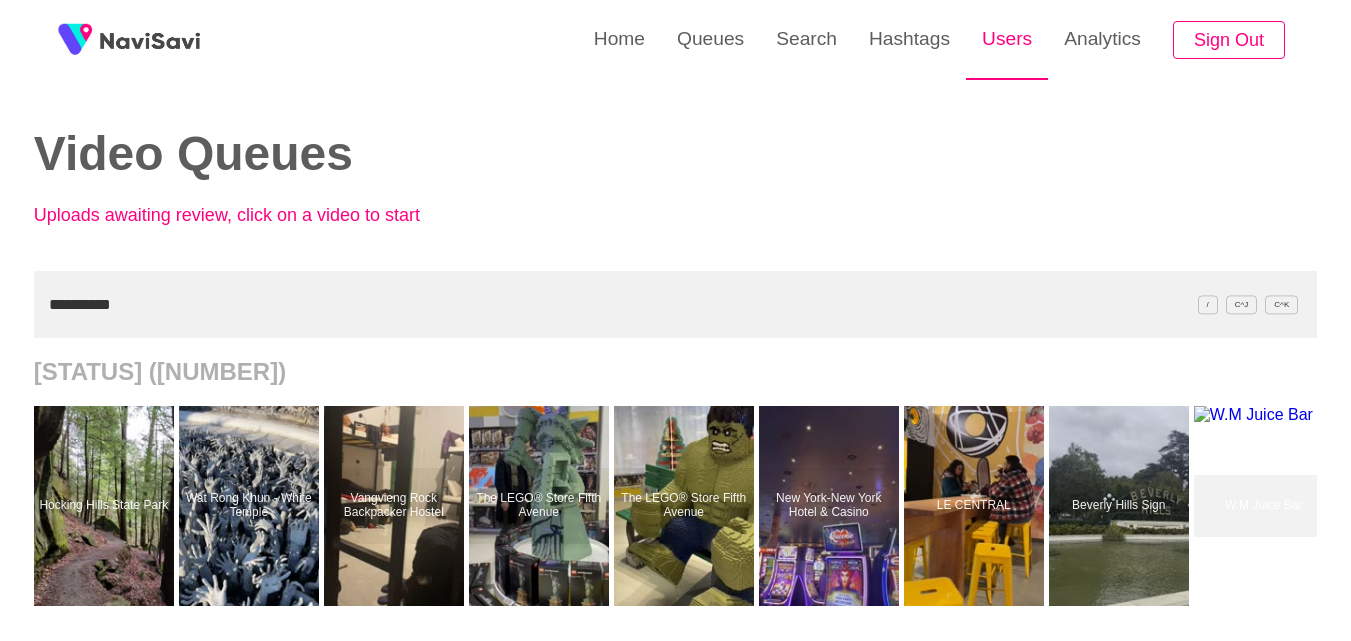 type on "**********" 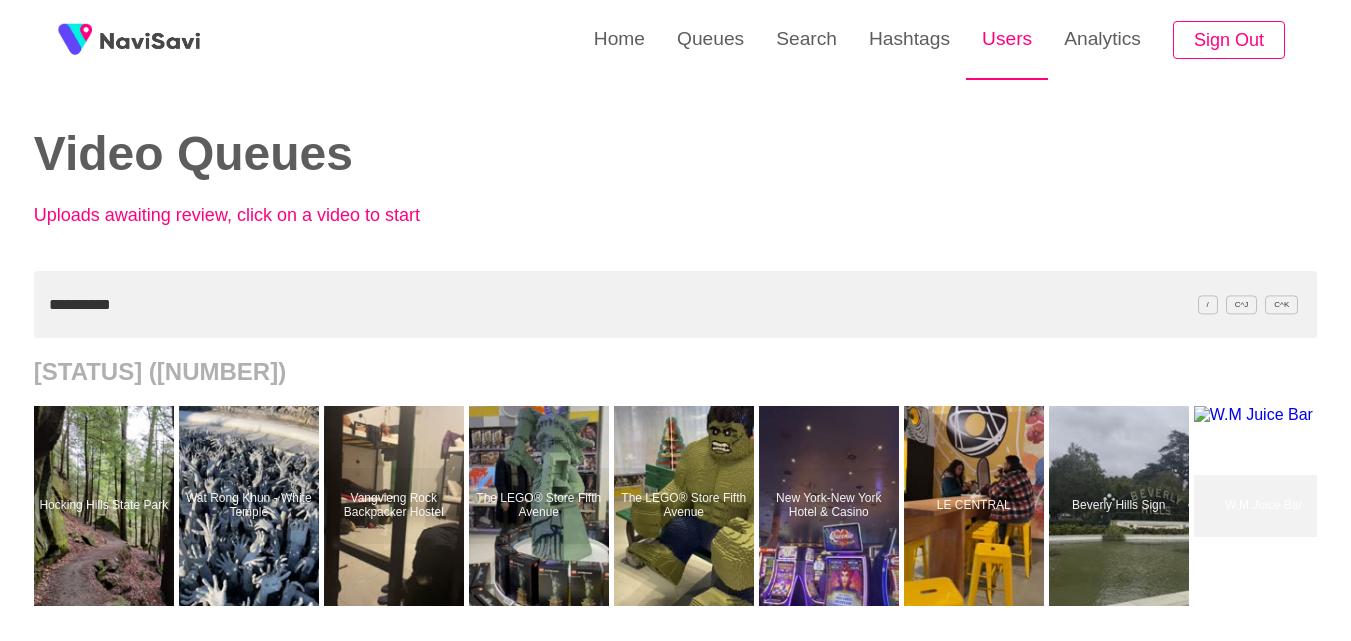 click on "Users" at bounding box center (1007, 39) 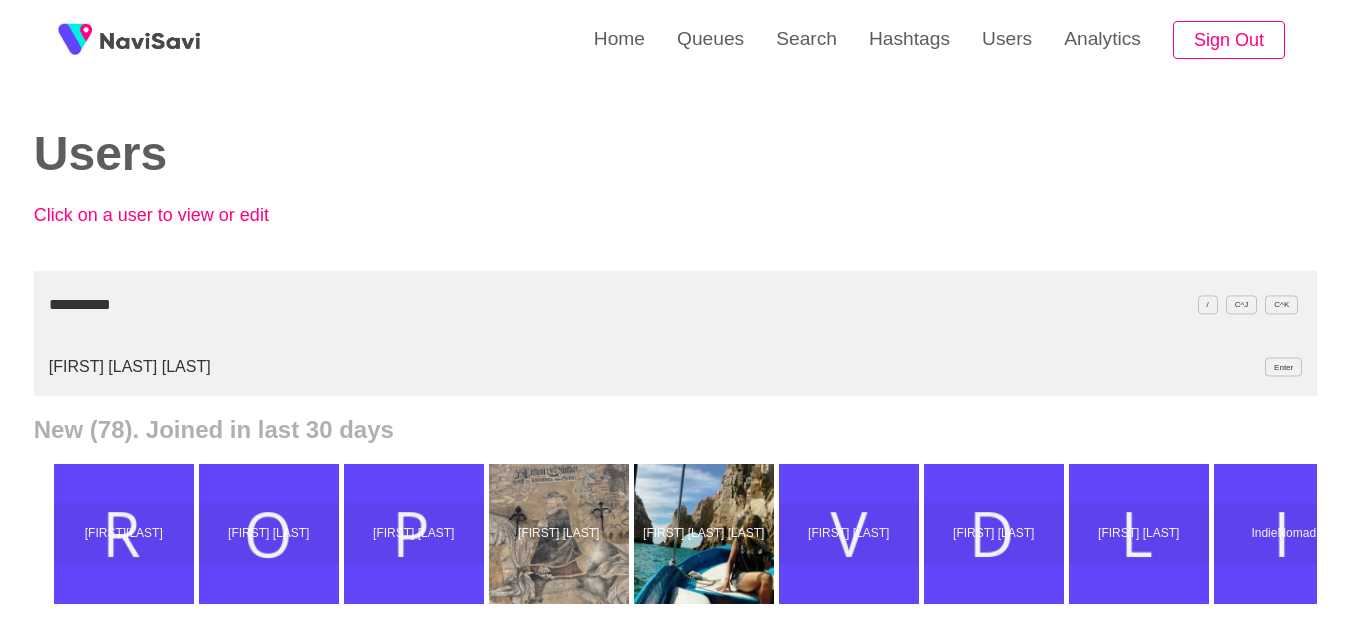 type on "**********" 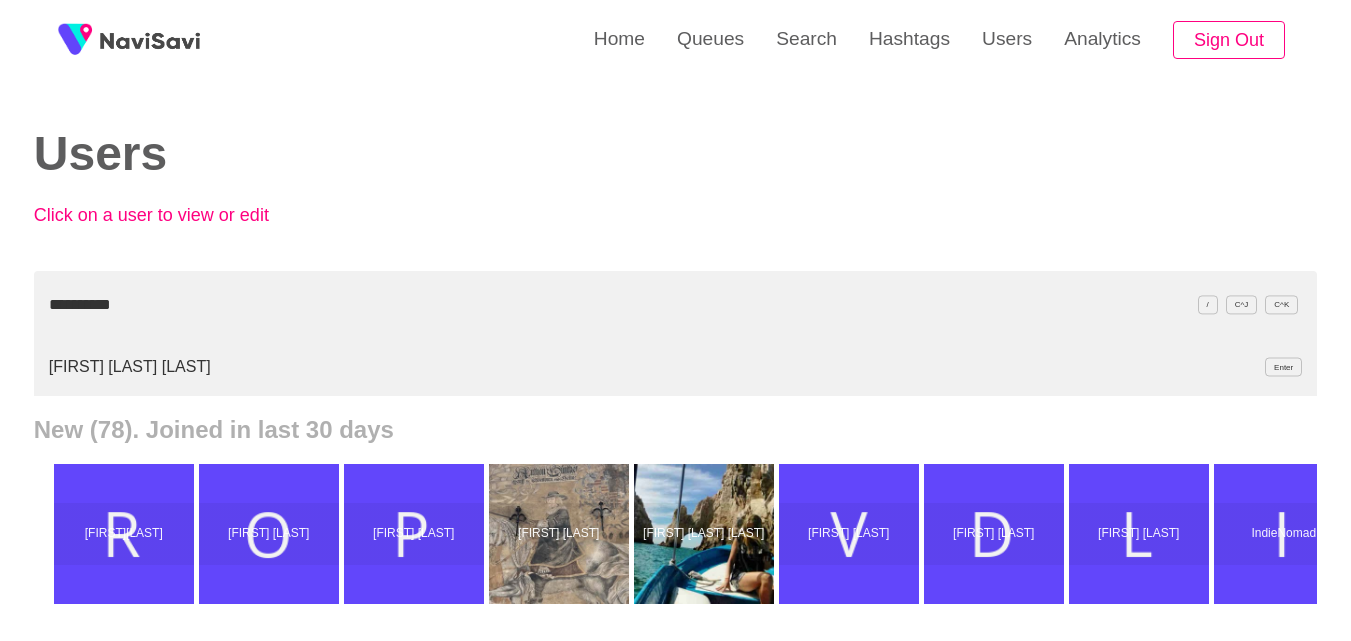 click on "[FIRST] [LAST] [ACTION]" at bounding box center [675, 367] 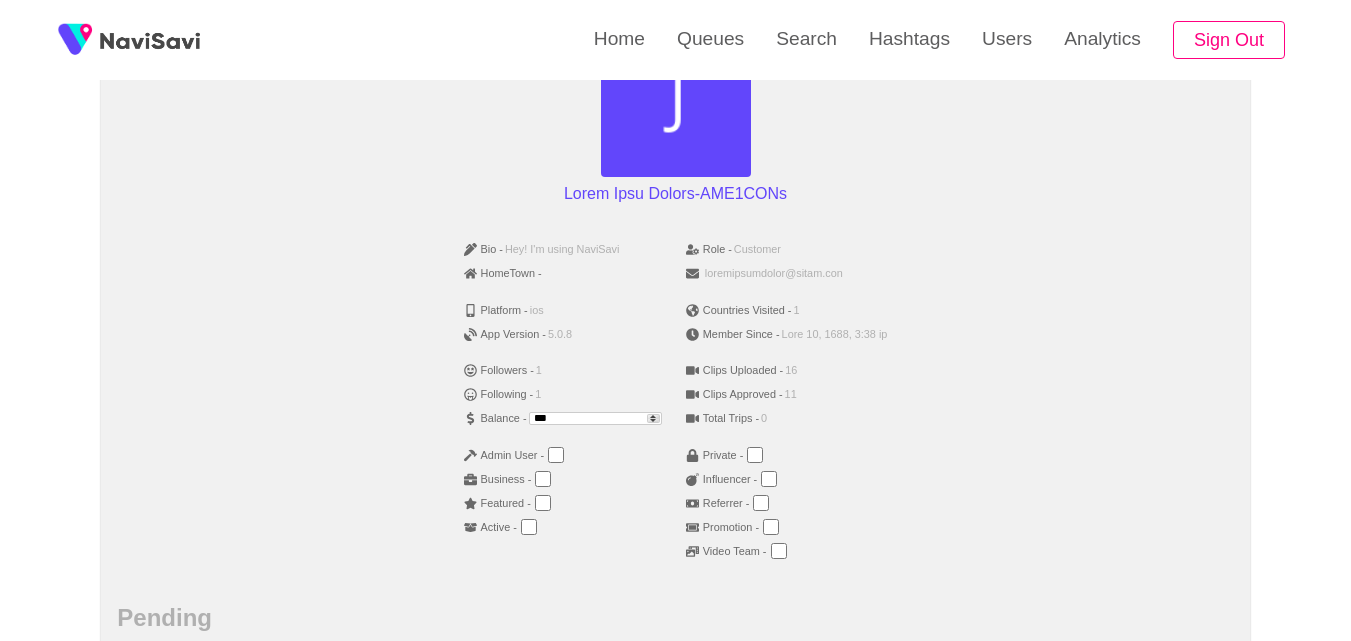 scroll, scrollTop: 239, scrollLeft: 0, axis: vertical 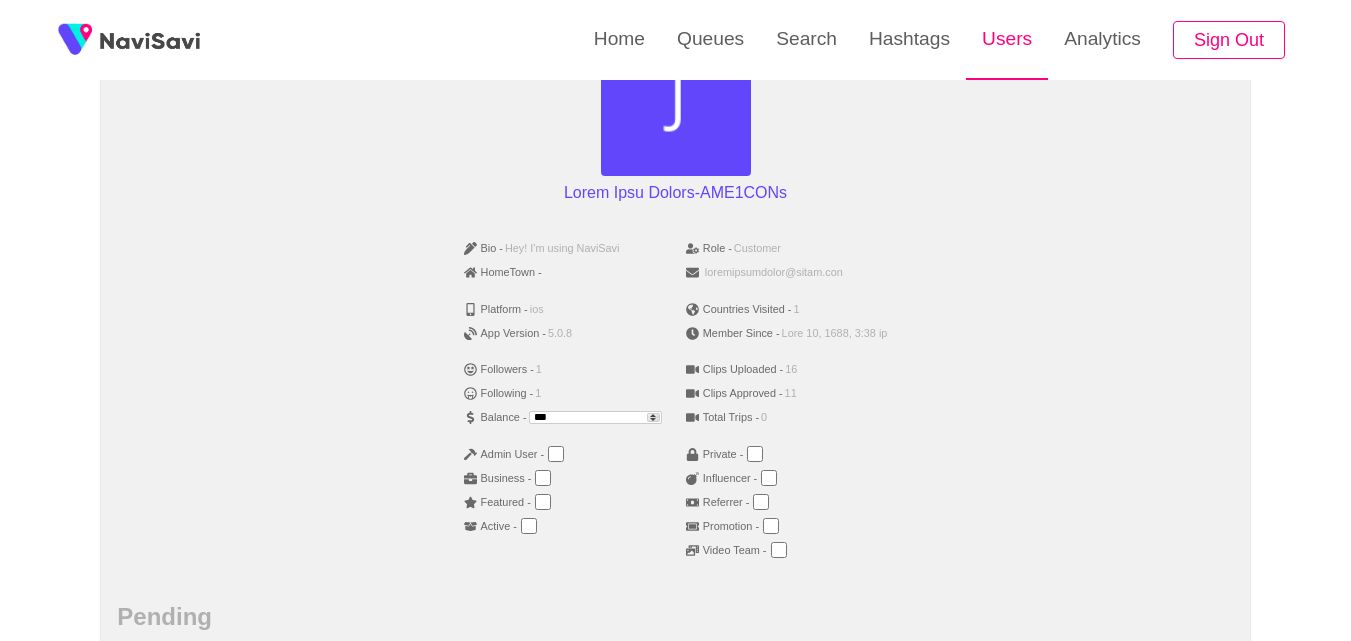 click on "Users" at bounding box center (1007, 39) 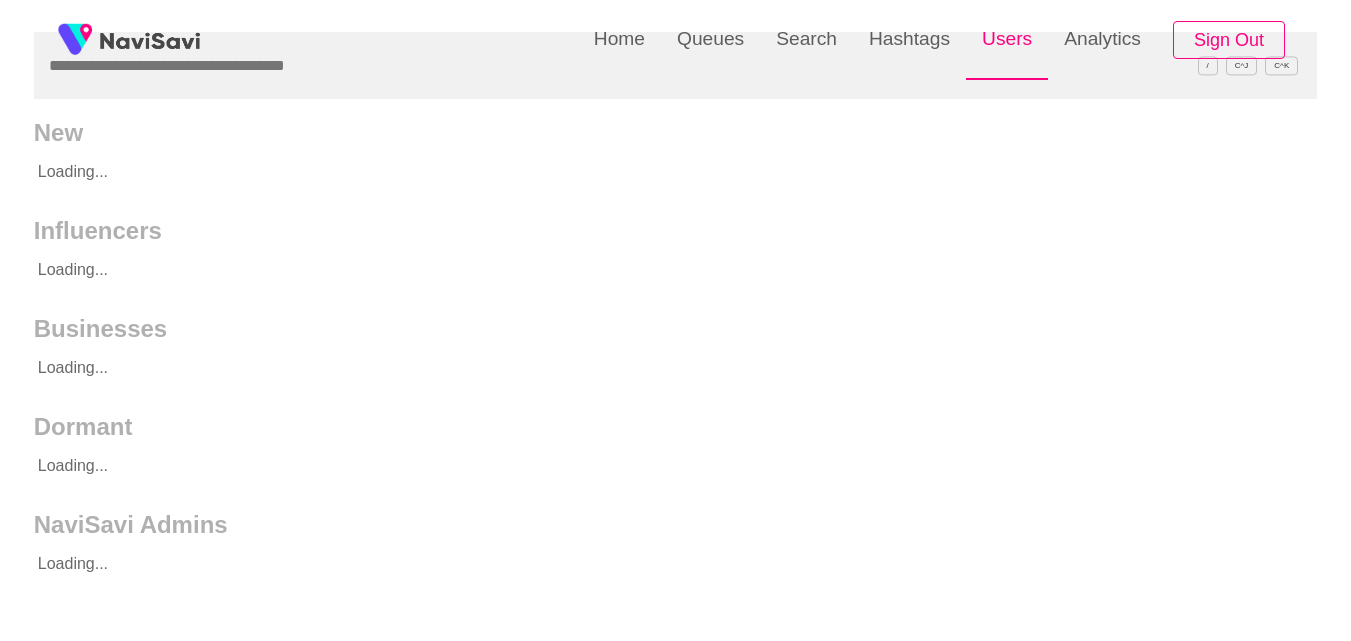 scroll, scrollTop: 0, scrollLeft: 0, axis: both 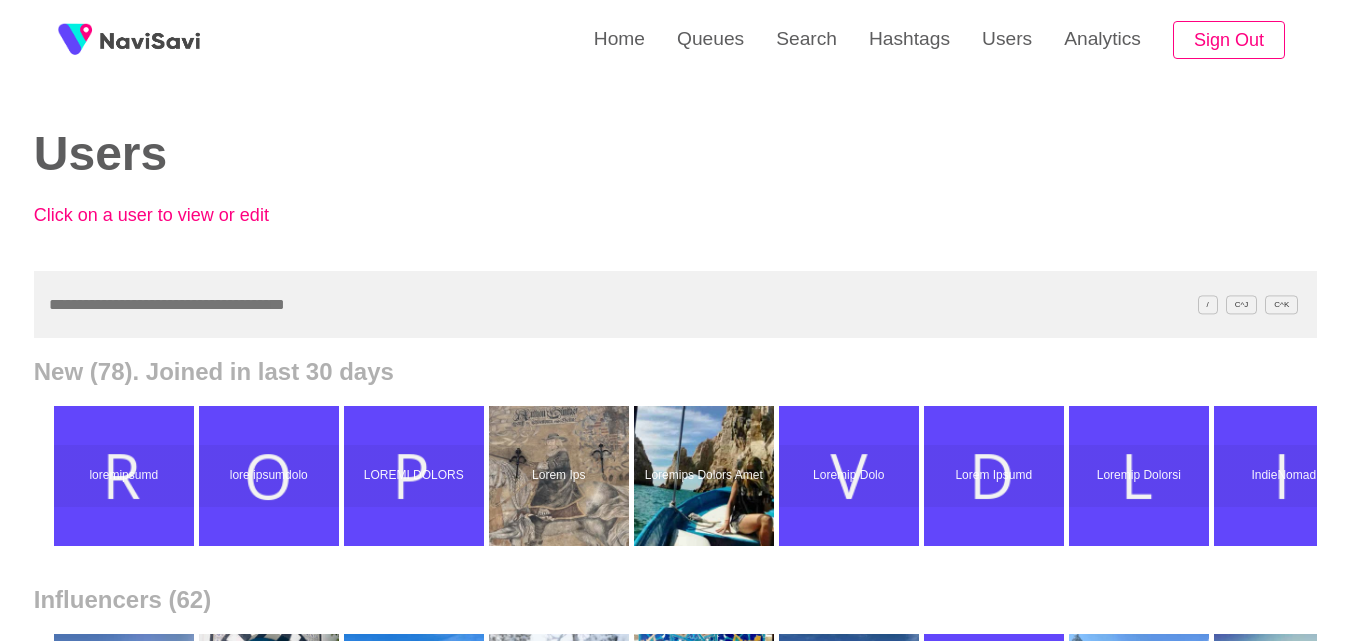 click at bounding box center [675, 304] 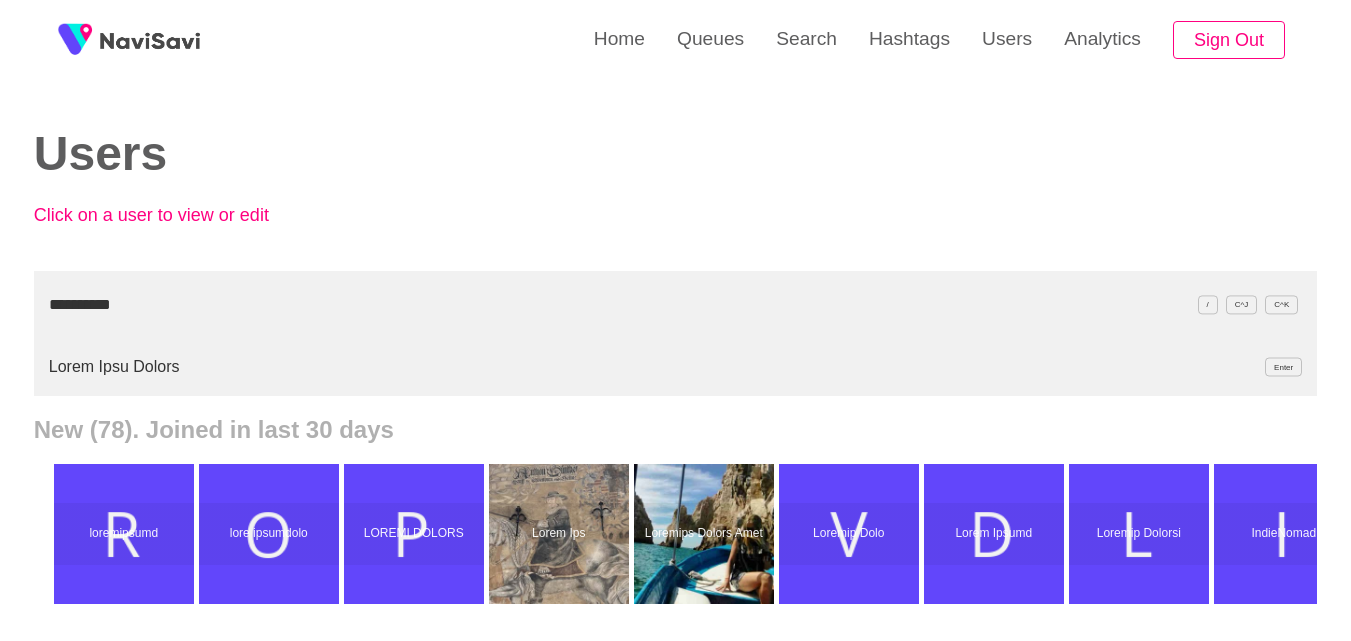 drag, startPoint x: 210, startPoint y: 297, endPoint x: 0, endPoint y: 319, distance: 211.14923 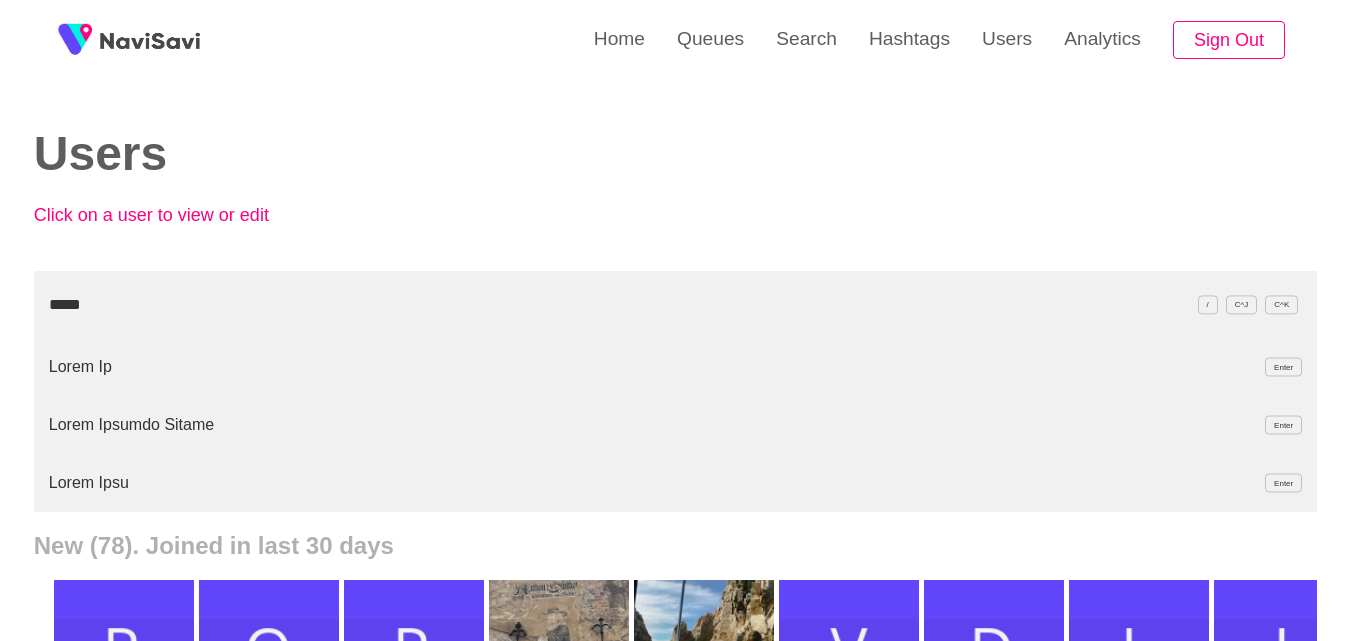 type on "*****" 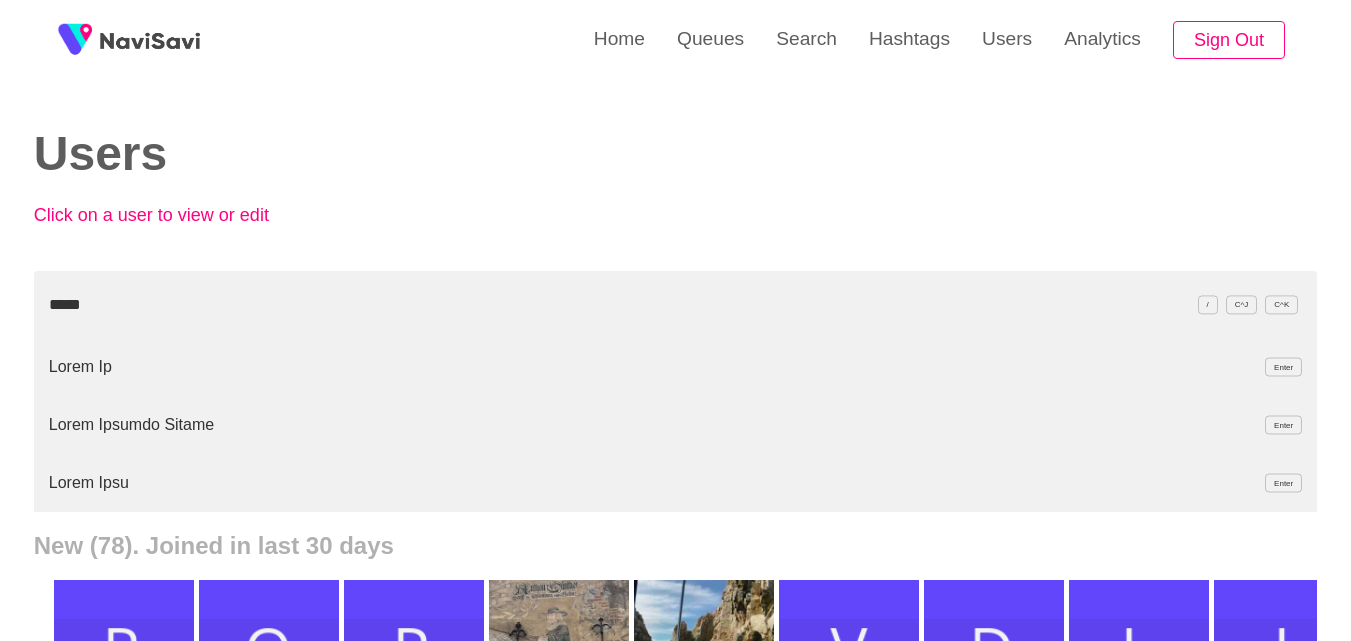 click on "Lorem Ipsu Dolor" at bounding box center [675, 483] 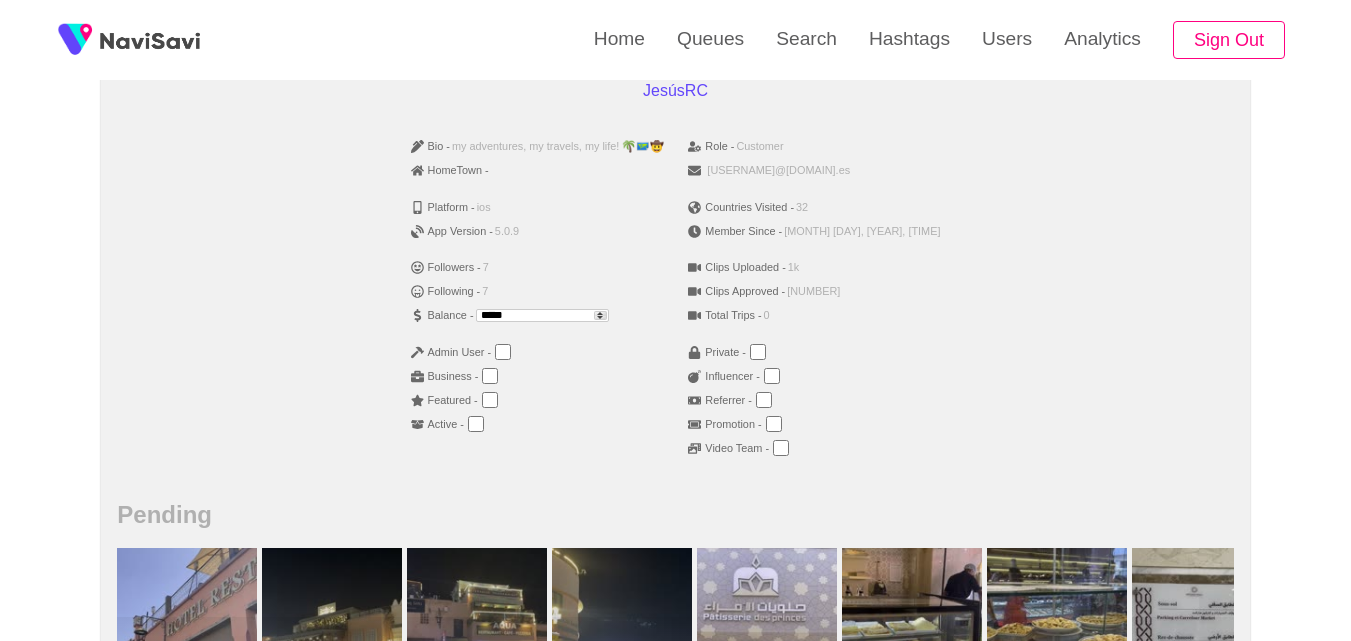 scroll, scrollTop: 342, scrollLeft: 0, axis: vertical 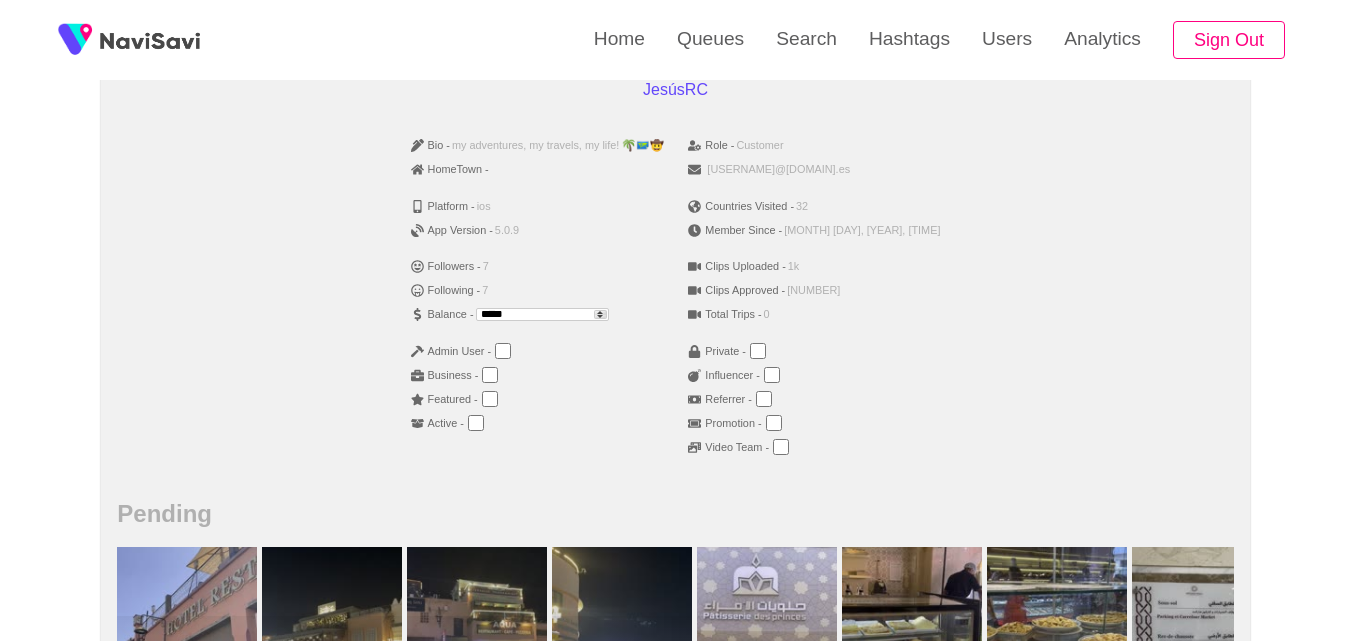 drag, startPoint x: 562, startPoint y: 318, endPoint x: 436, endPoint y: 318, distance: 126 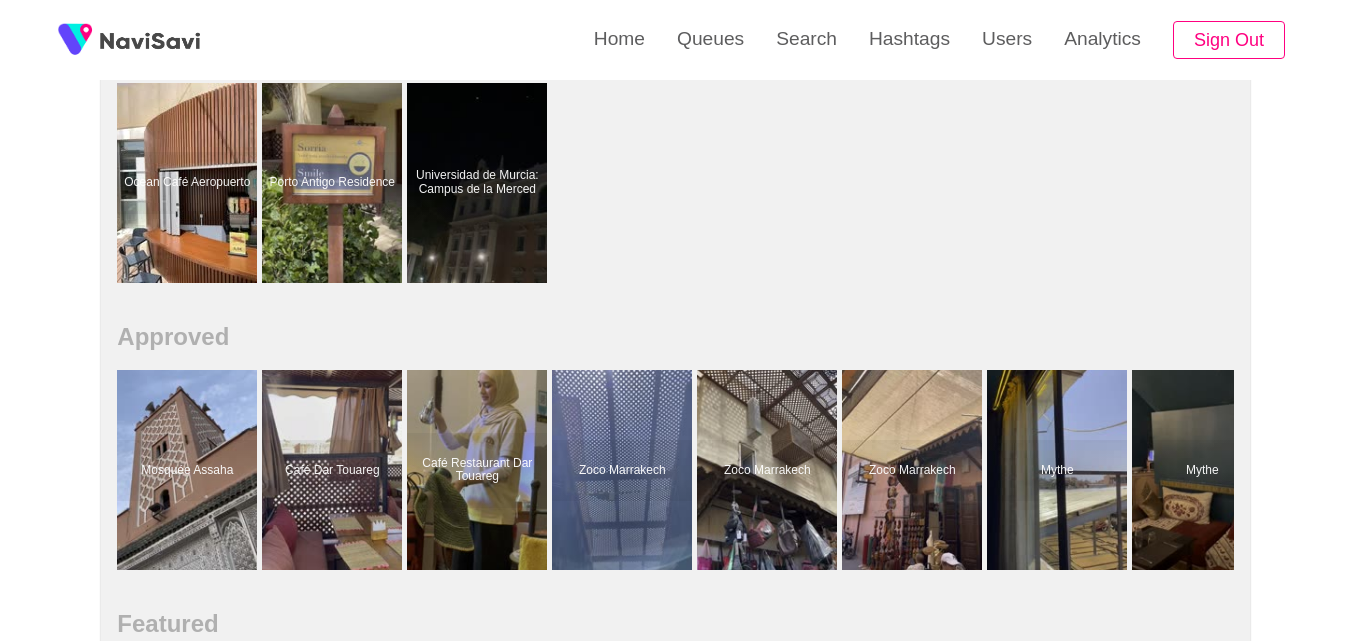 scroll, scrollTop: 1599, scrollLeft: 0, axis: vertical 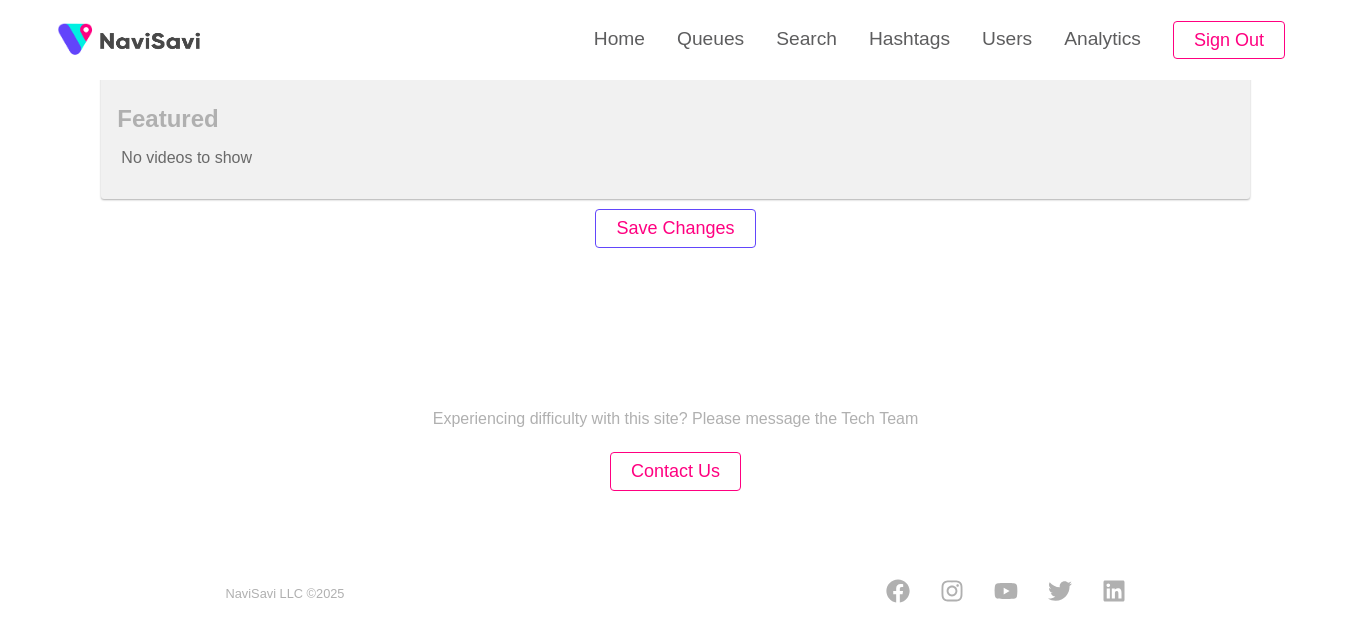 type on "***" 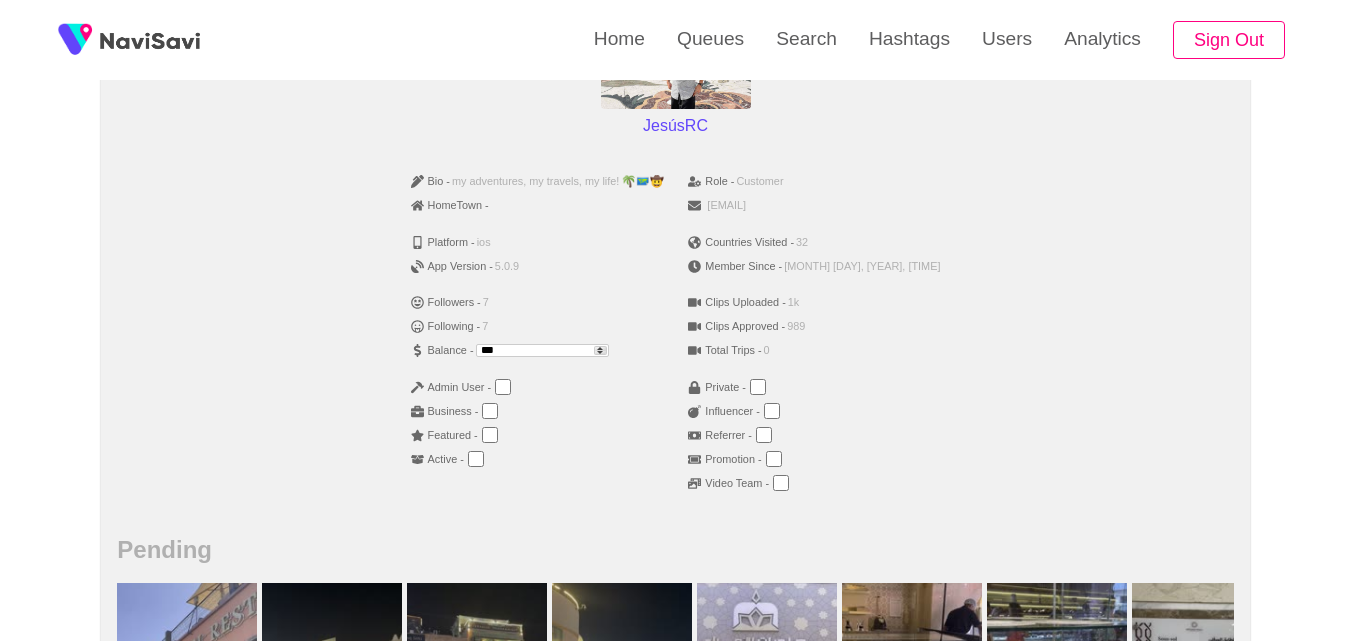 scroll, scrollTop: 307, scrollLeft: 0, axis: vertical 